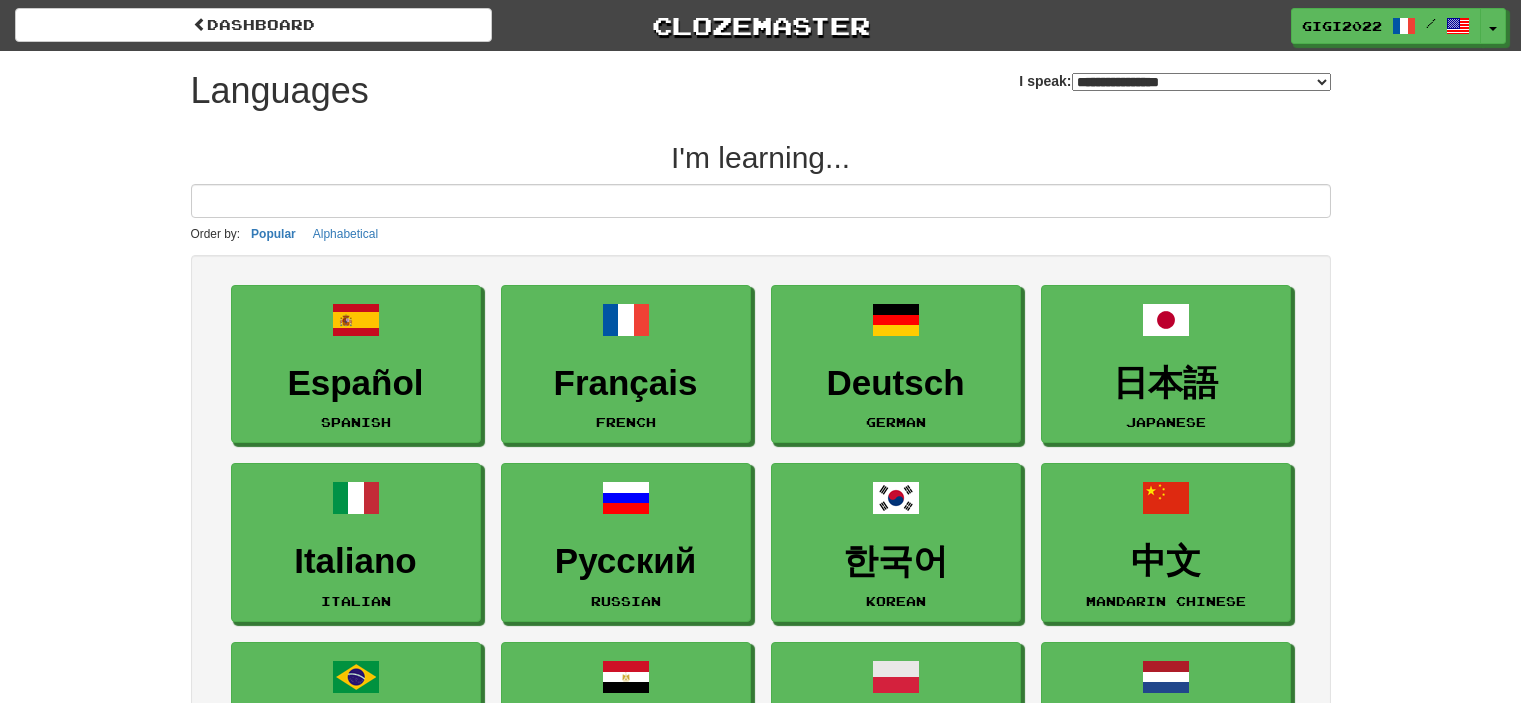 select on "*******" 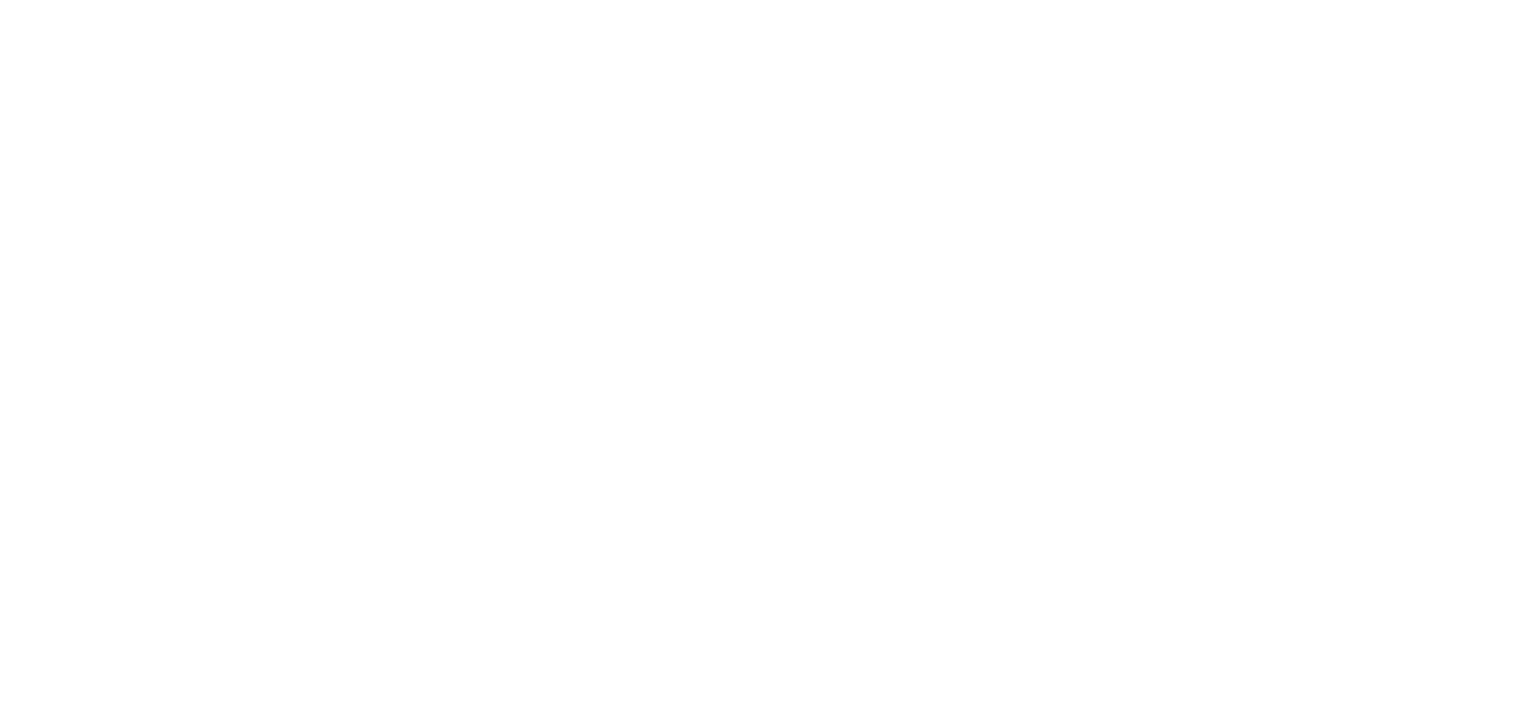 scroll, scrollTop: 0, scrollLeft: 0, axis: both 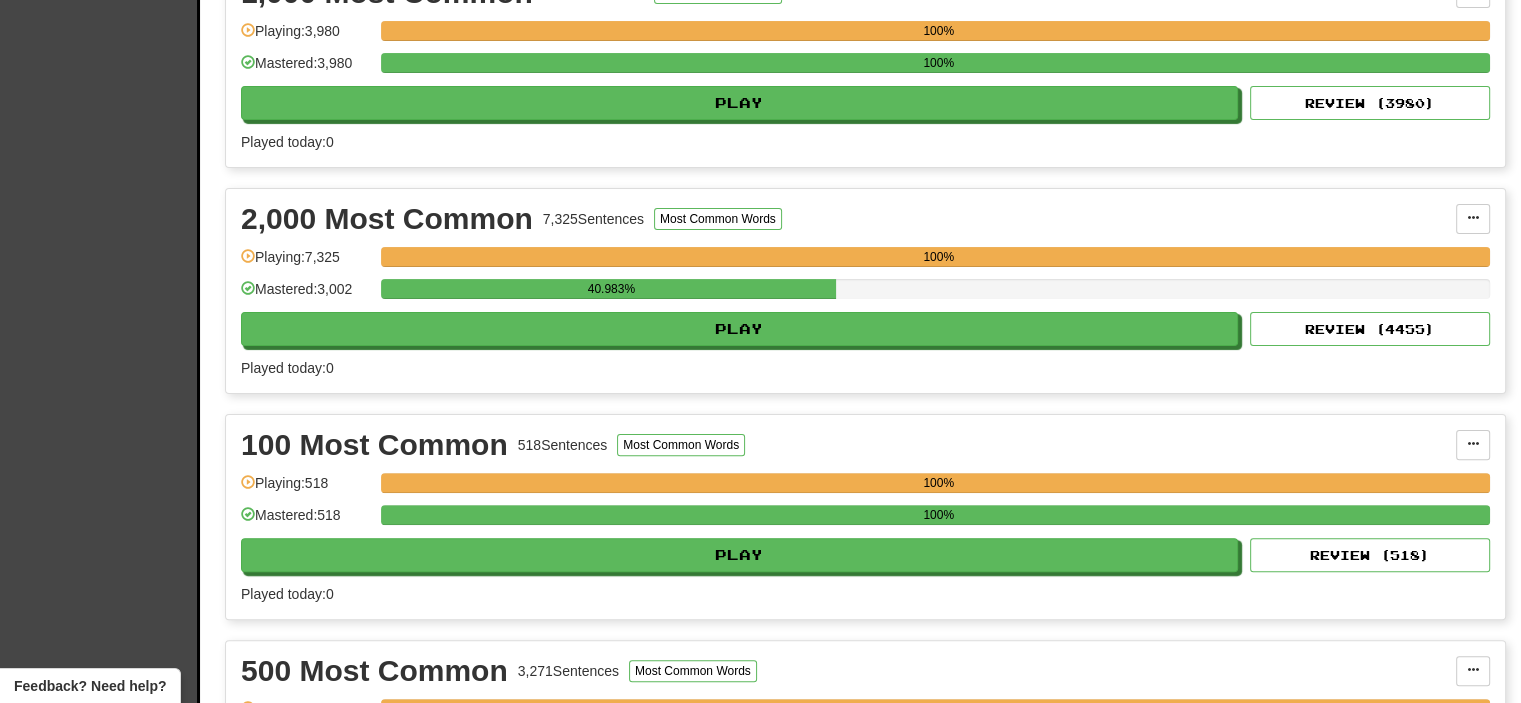 click on "2,000 Most Common 7,325  Sentences Most Common Words Manage Sentences Unpin from Dashboard  Playing:  7,325 100%  Mastered:  3,002 40.983% Play Review ( 4455 ) Played today:  0" at bounding box center [865, 291] 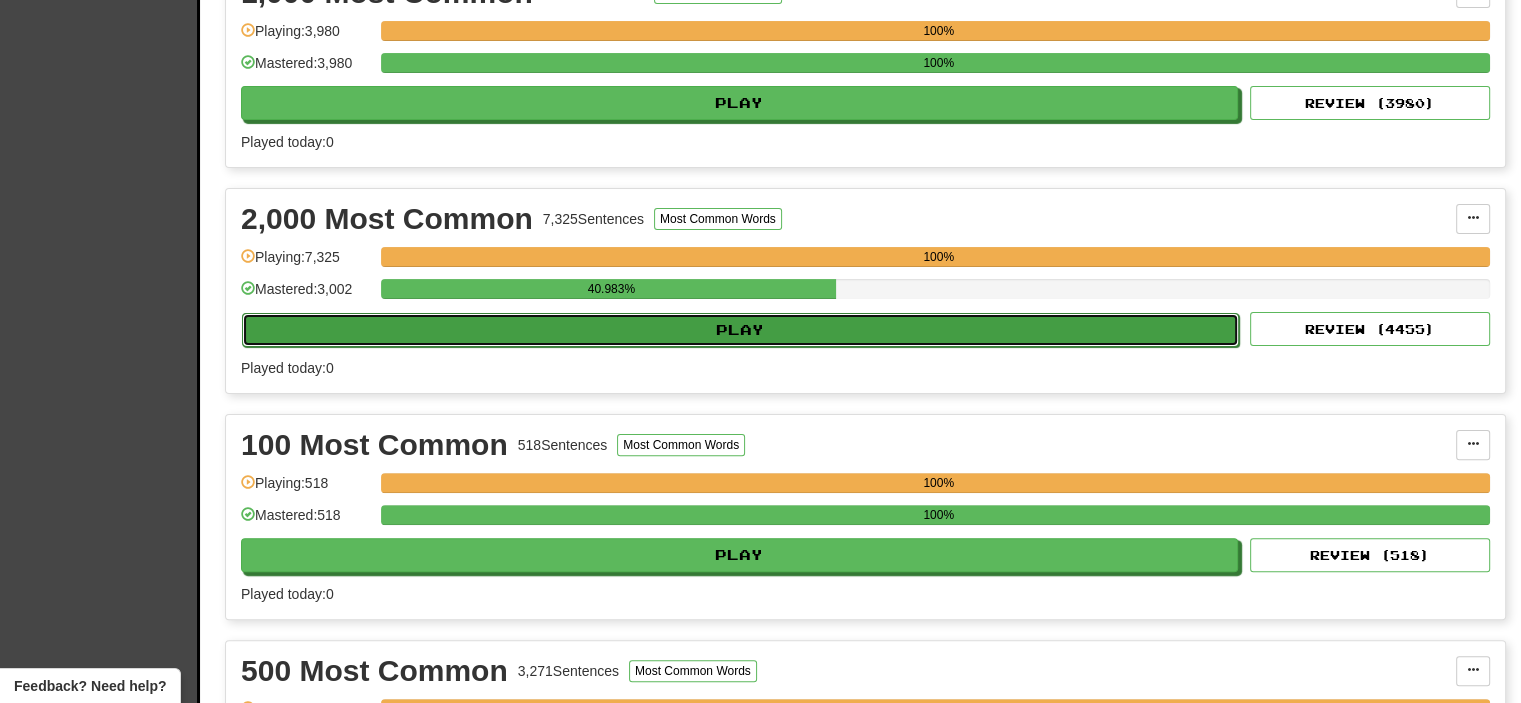 click on "Play" at bounding box center [740, 330] 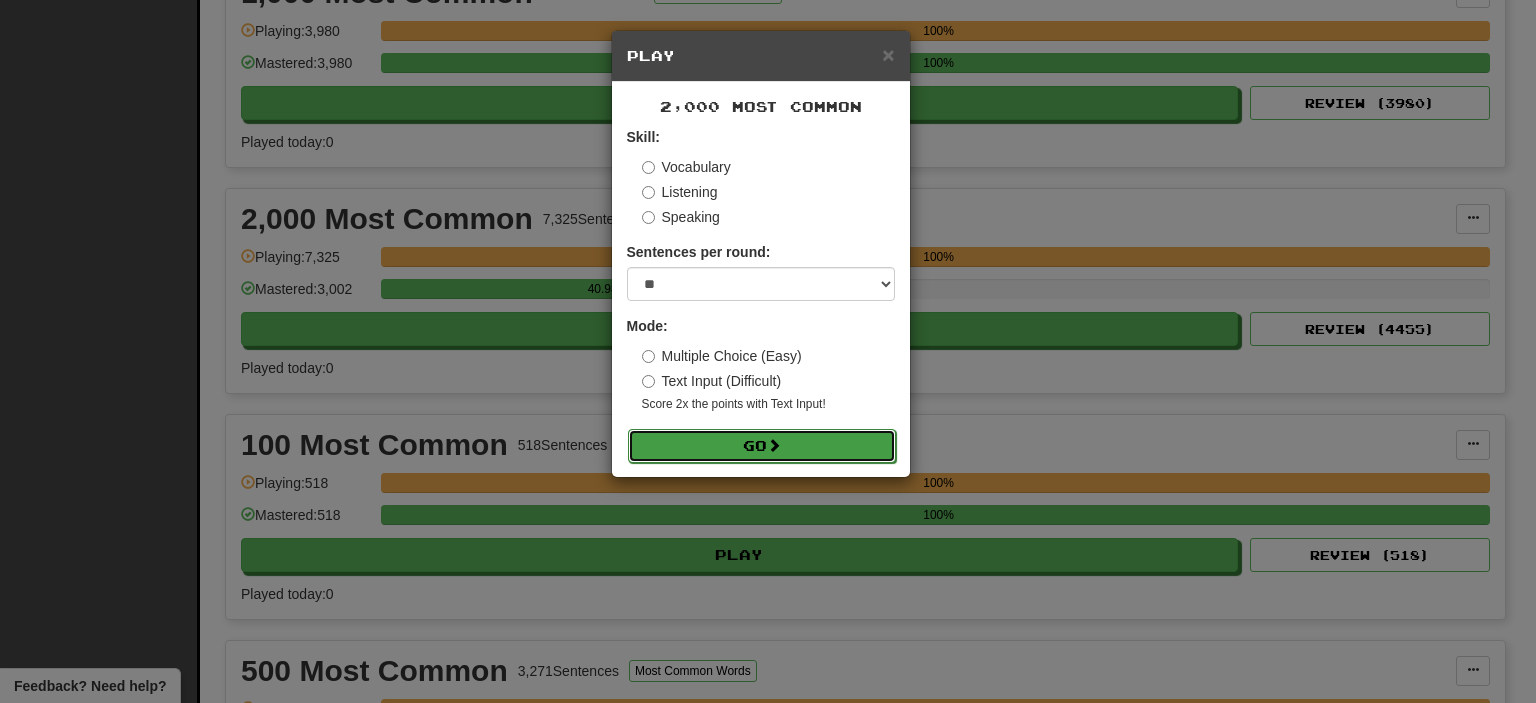 click on "Go" at bounding box center (762, 446) 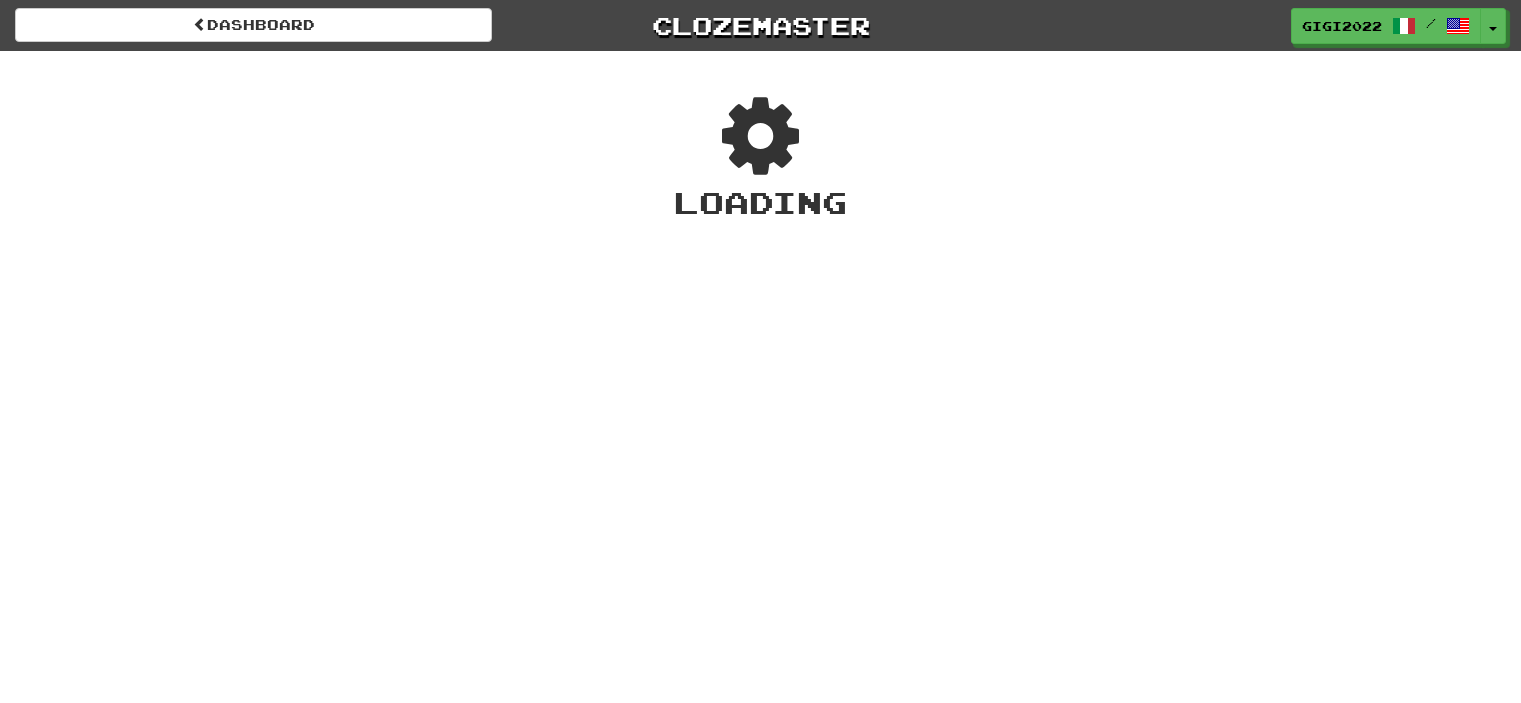 scroll, scrollTop: 0, scrollLeft: 0, axis: both 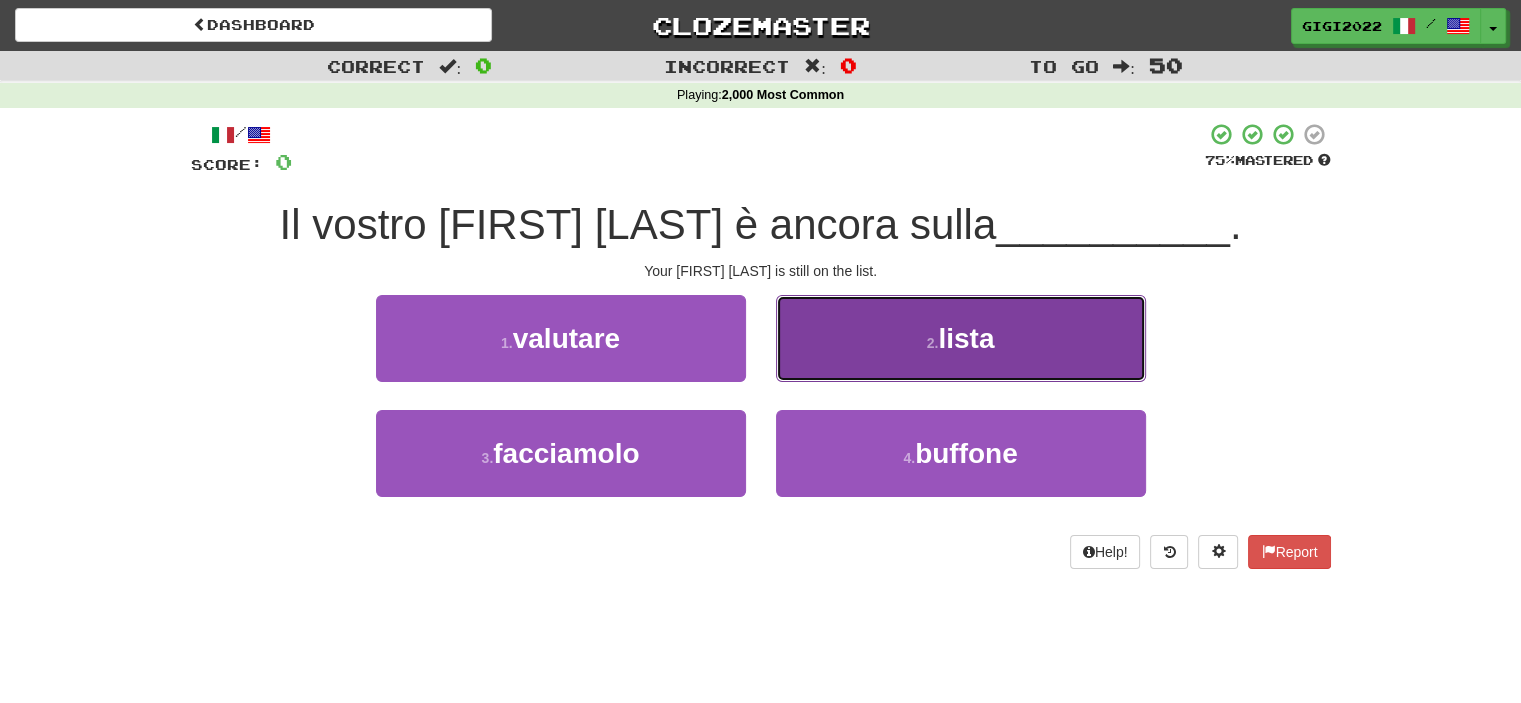 click on "2 .  lista" at bounding box center [961, 338] 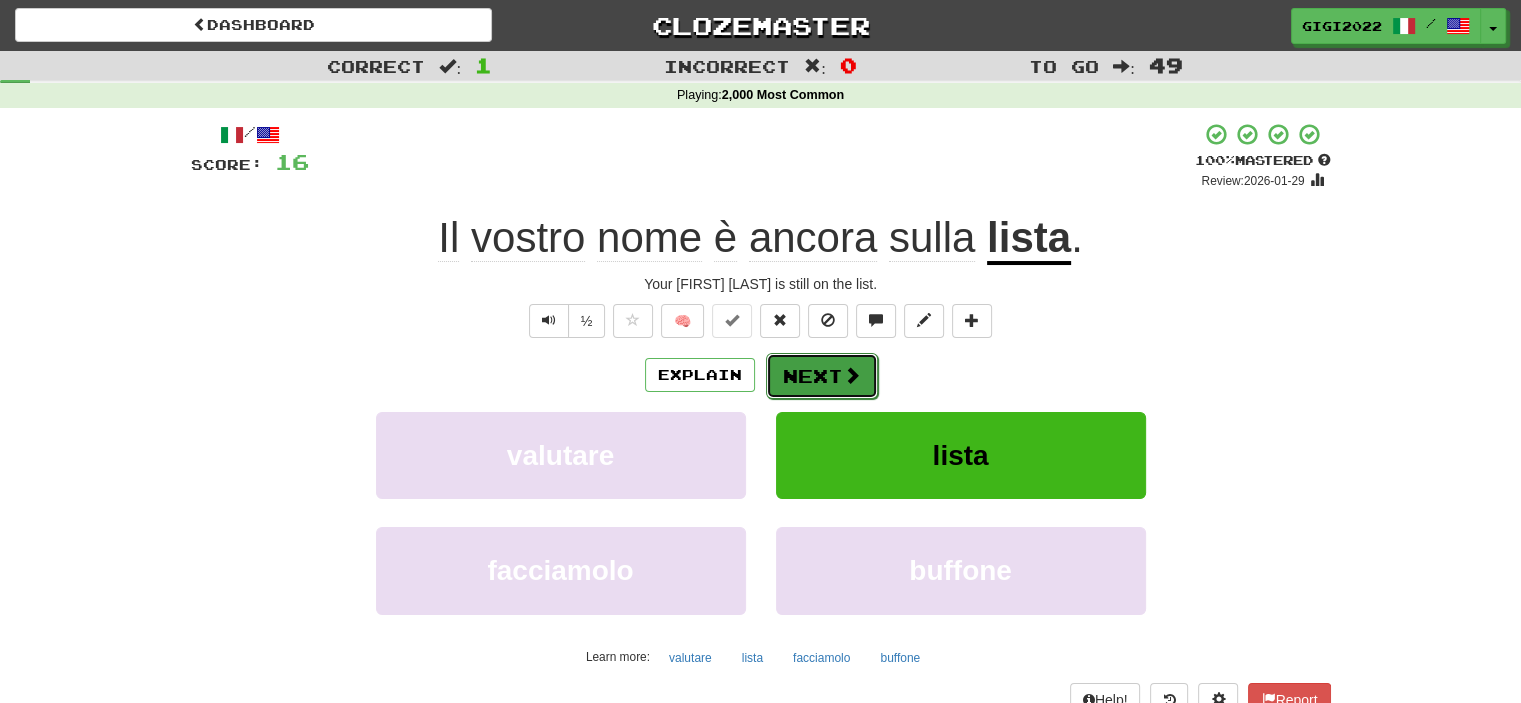click on "Next" at bounding box center (822, 376) 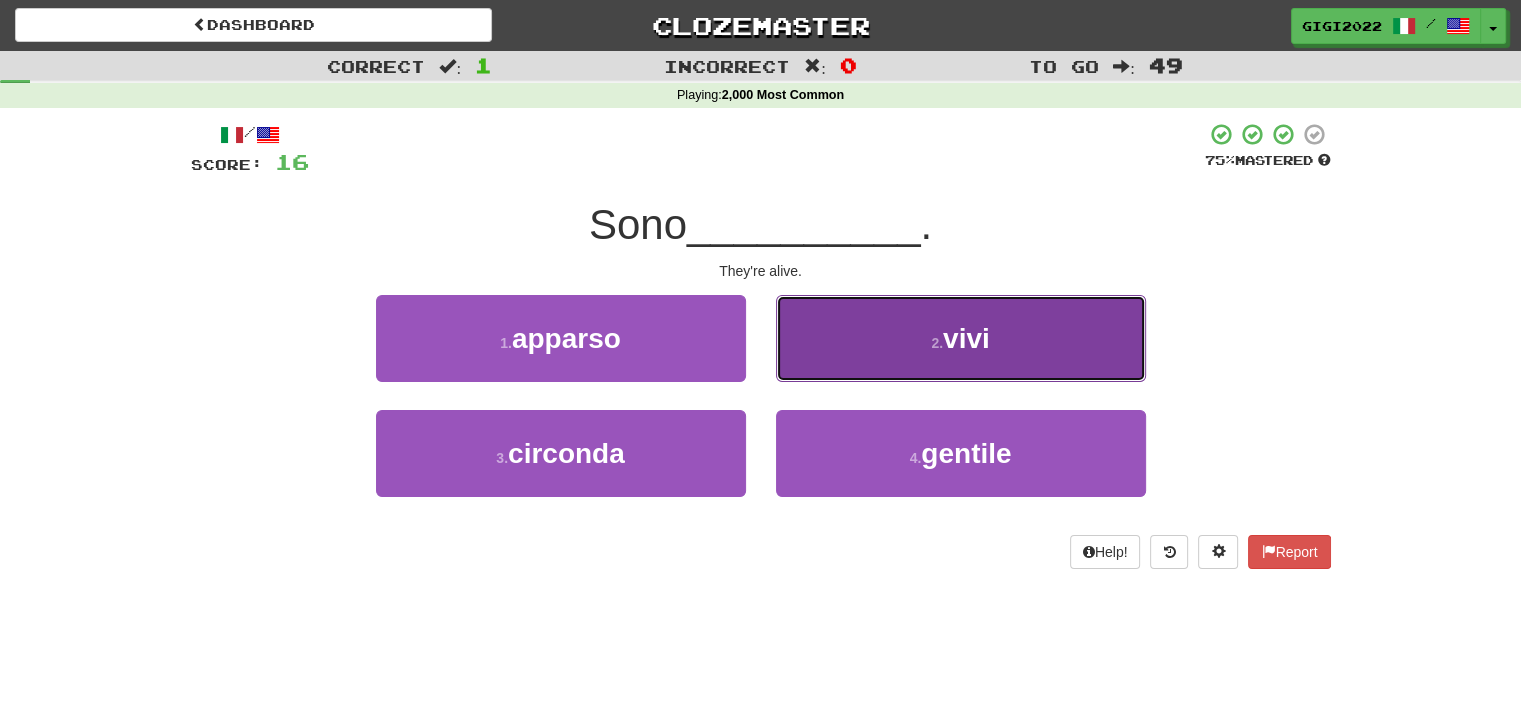 click on "2 .  vivi" at bounding box center [961, 338] 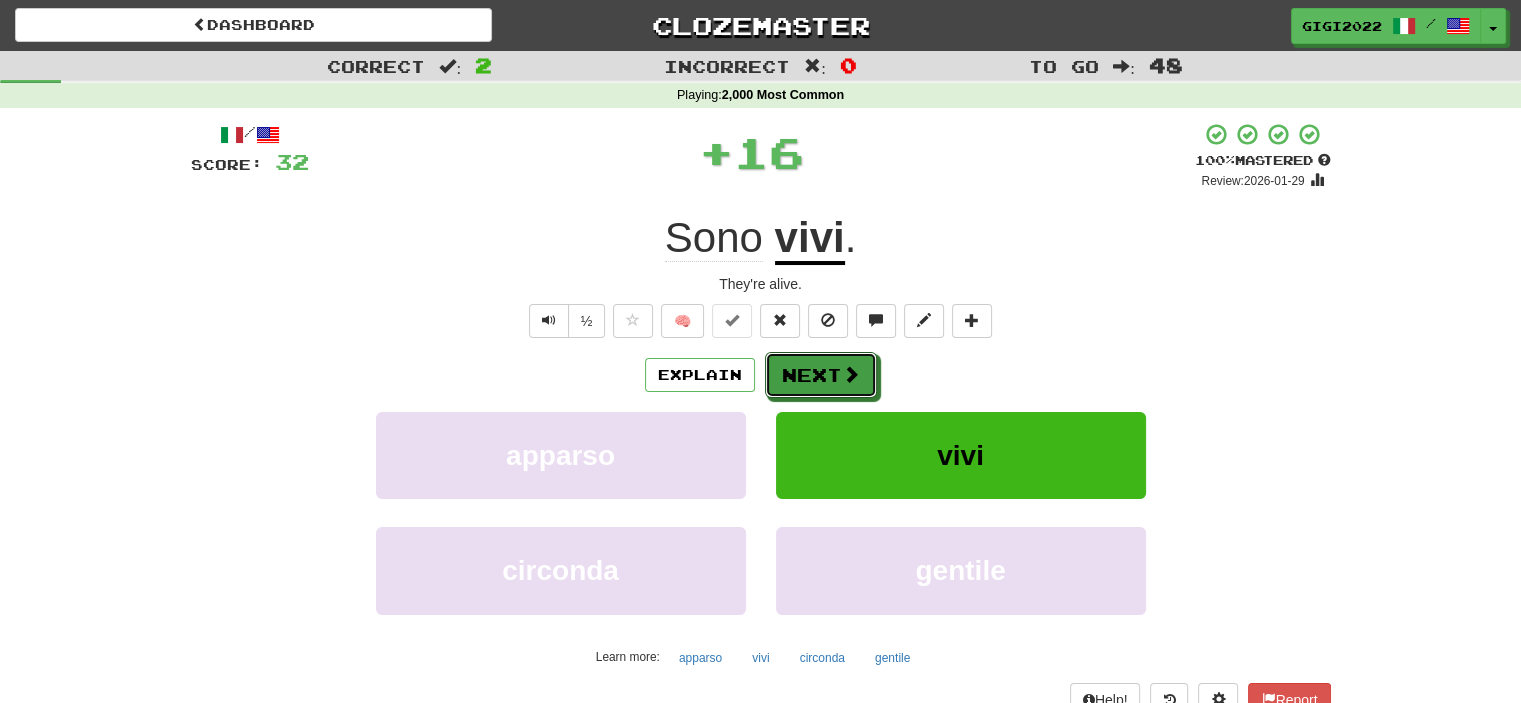 click on "Next" at bounding box center [821, 375] 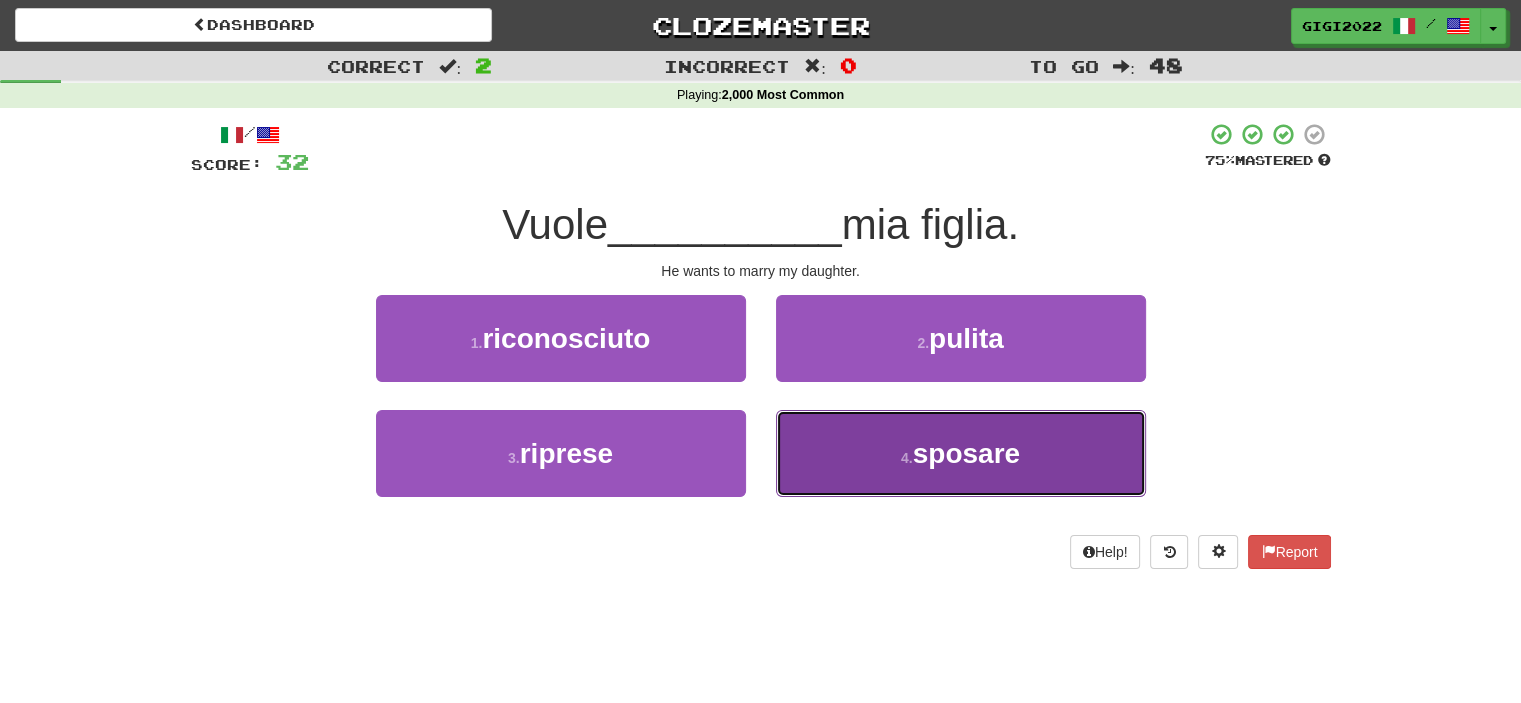 click on "4 .  sposare" at bounding box center [961, 453] 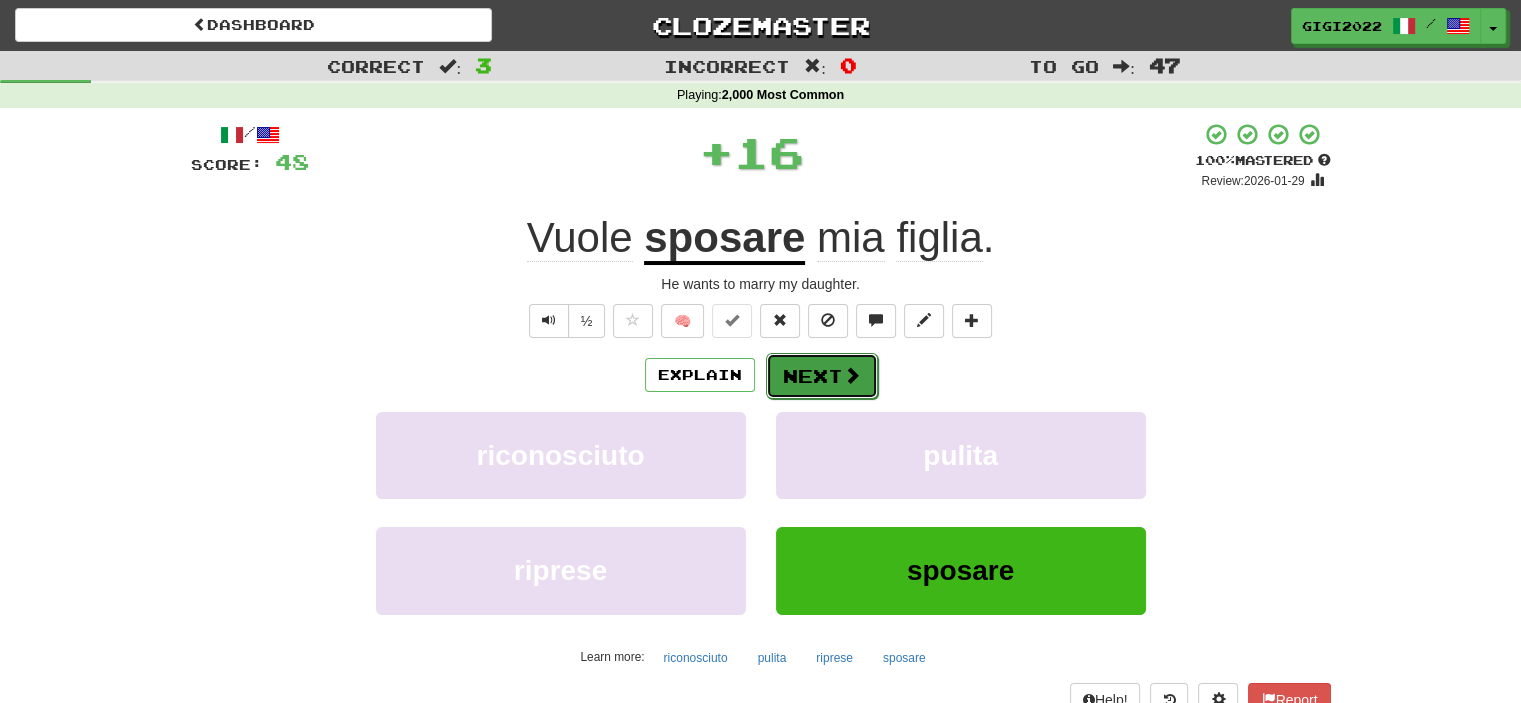 click on "Next" at bounding box center (822, 376) 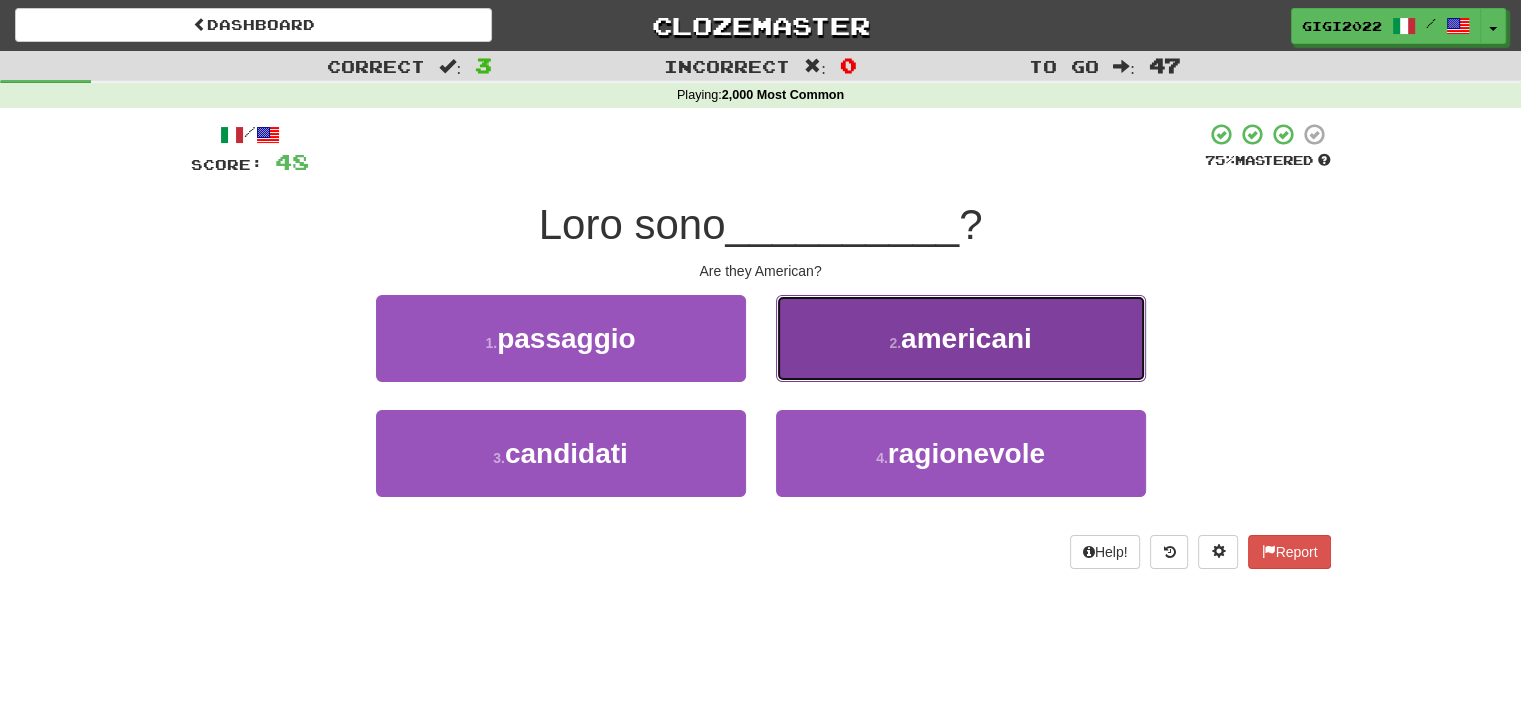 click on "2 .  americani" at bounding box center [961, 338] 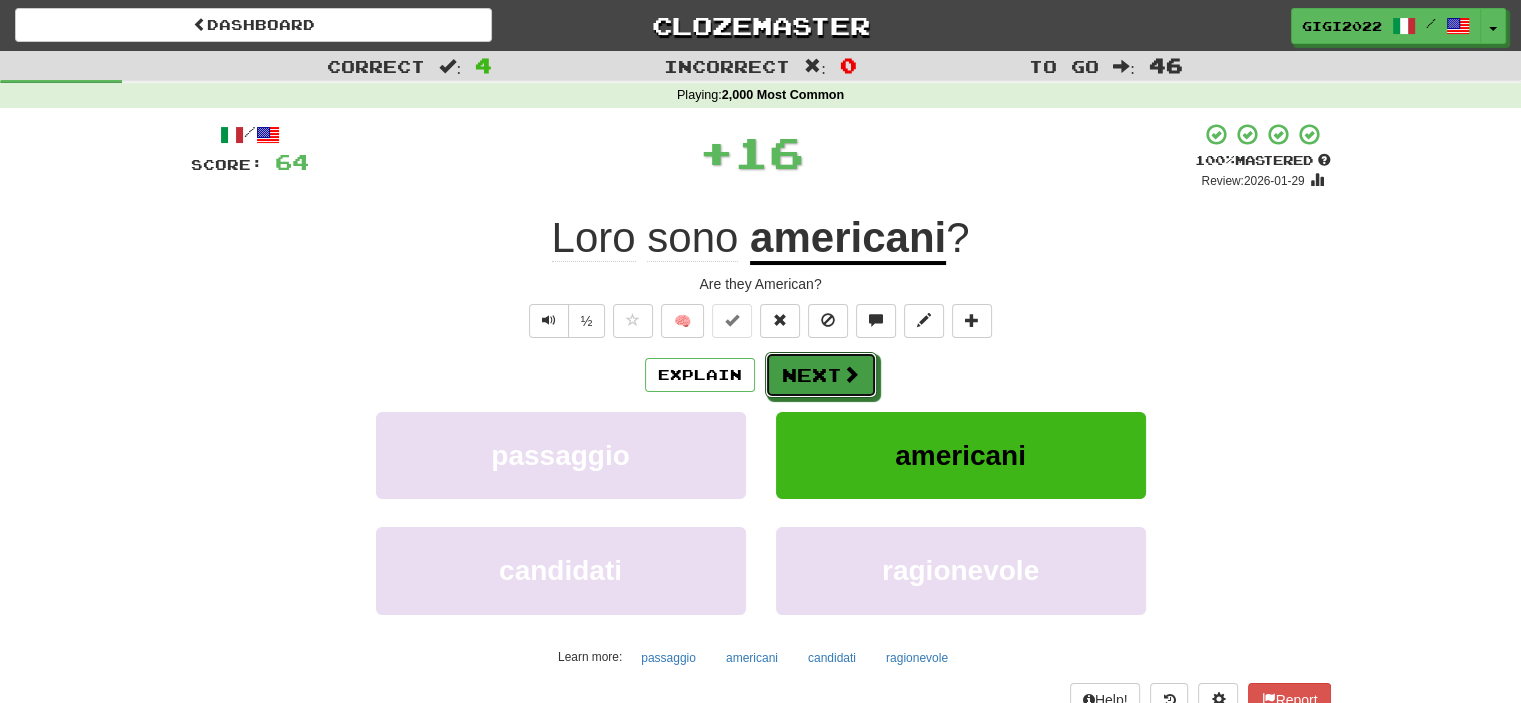 click on "Next" at bounding box center [821, 375] 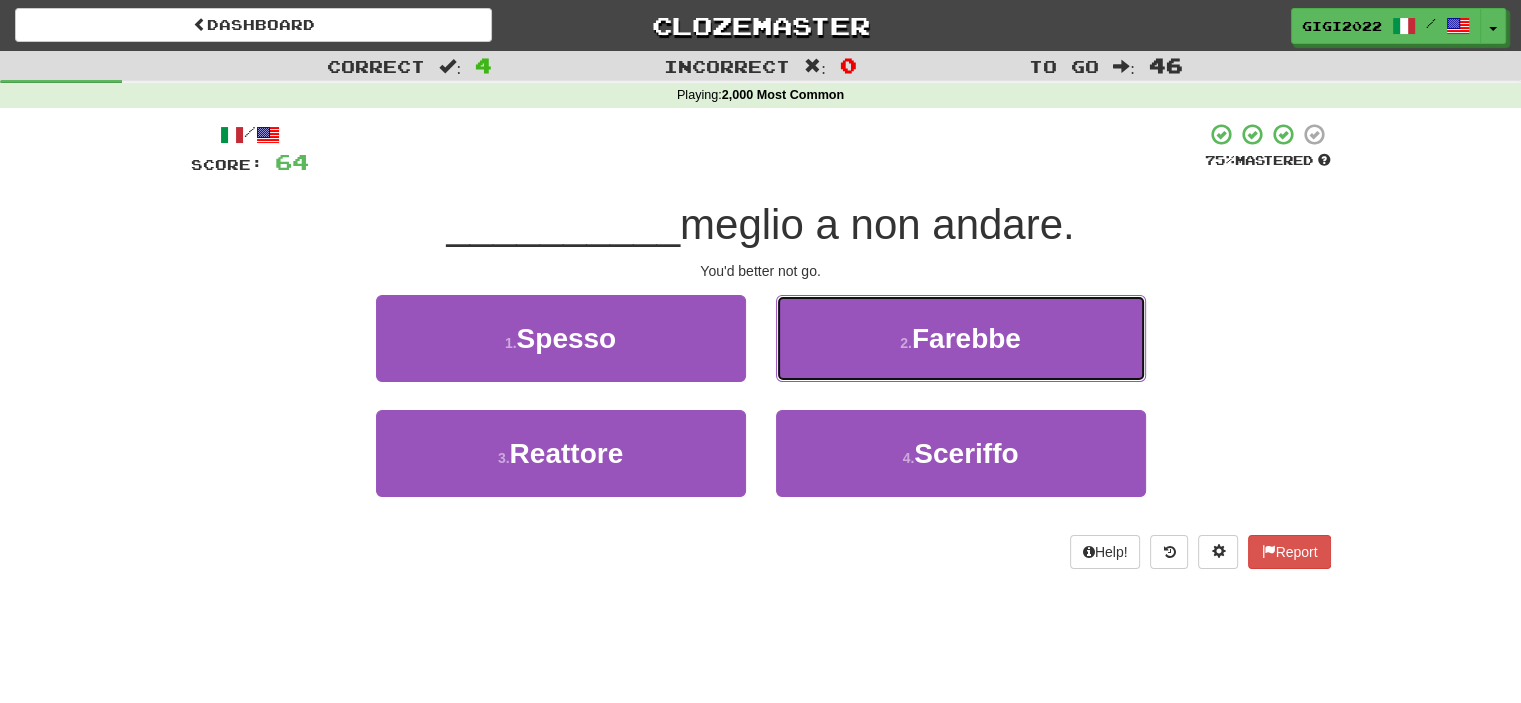 click on "2 .  Farebbe" at bounding box center [961, 338] 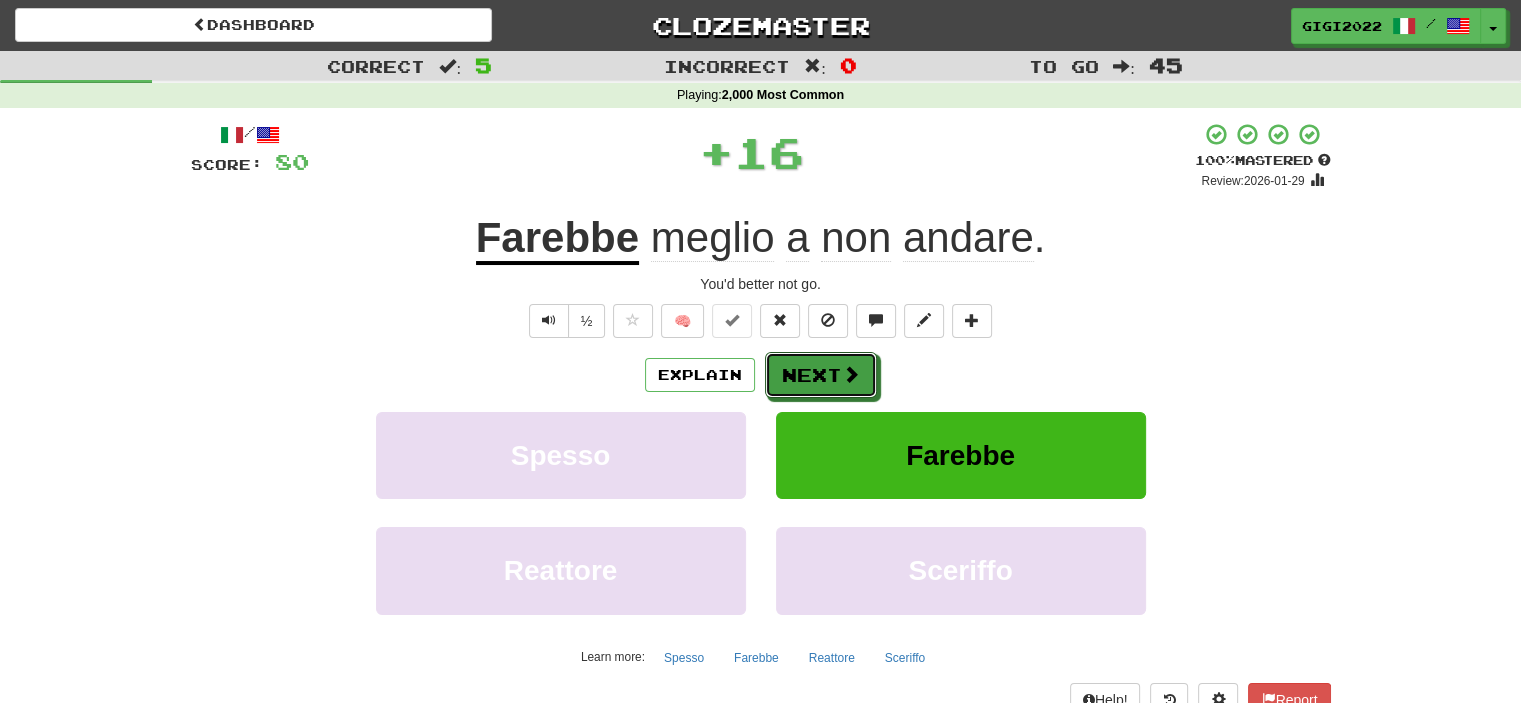 click on "Next" at bounding box center [821, 375] 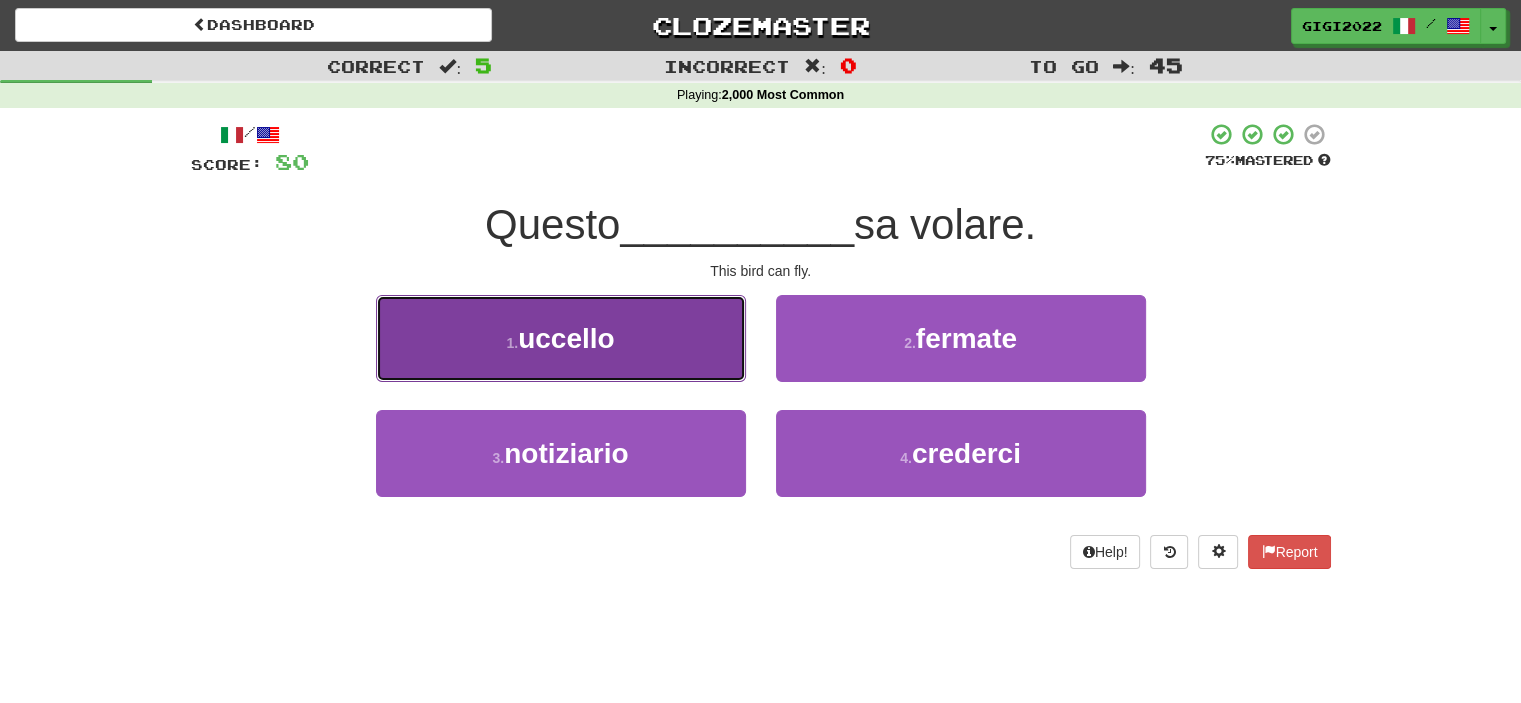 click on "1 .  uccello" at bounding box center [561, 338] 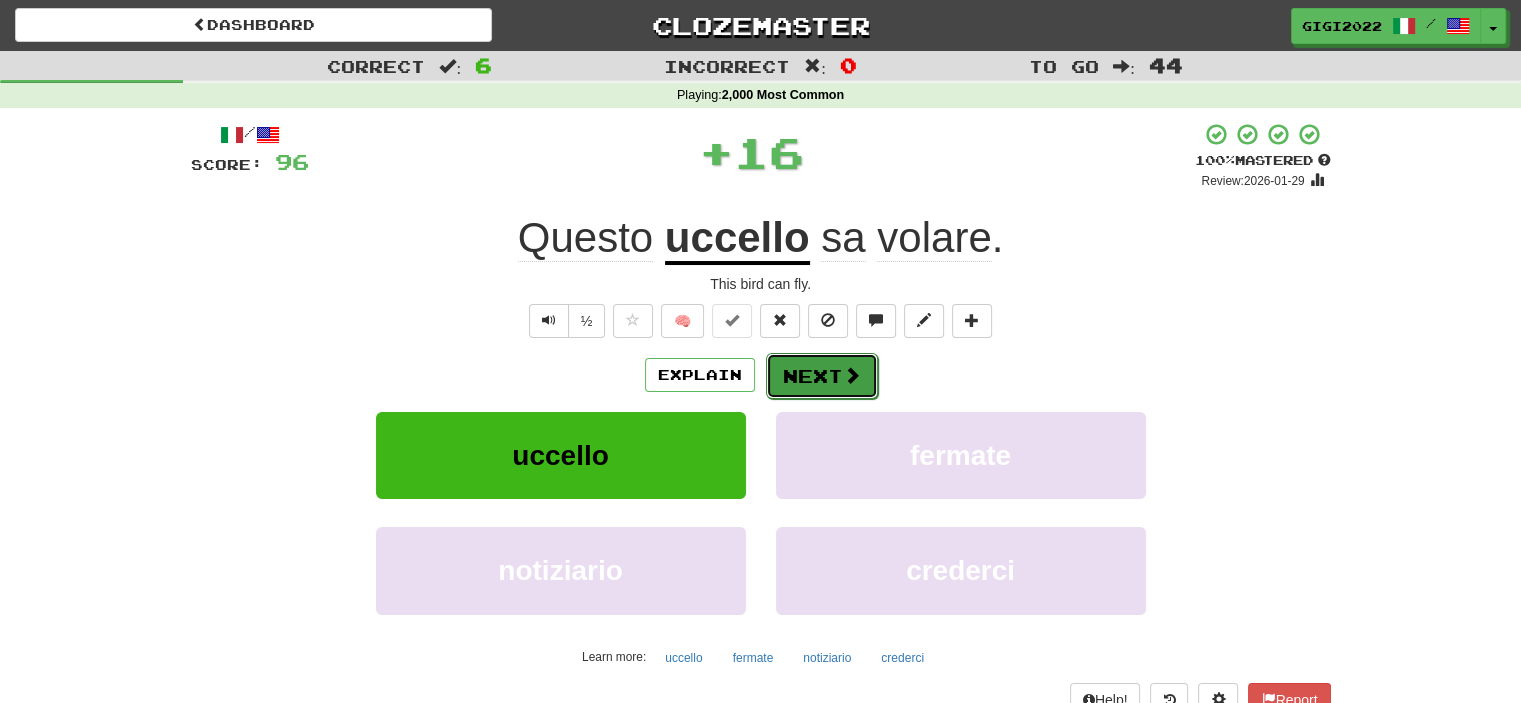 click on "Next" at bounding box center [822, 376] 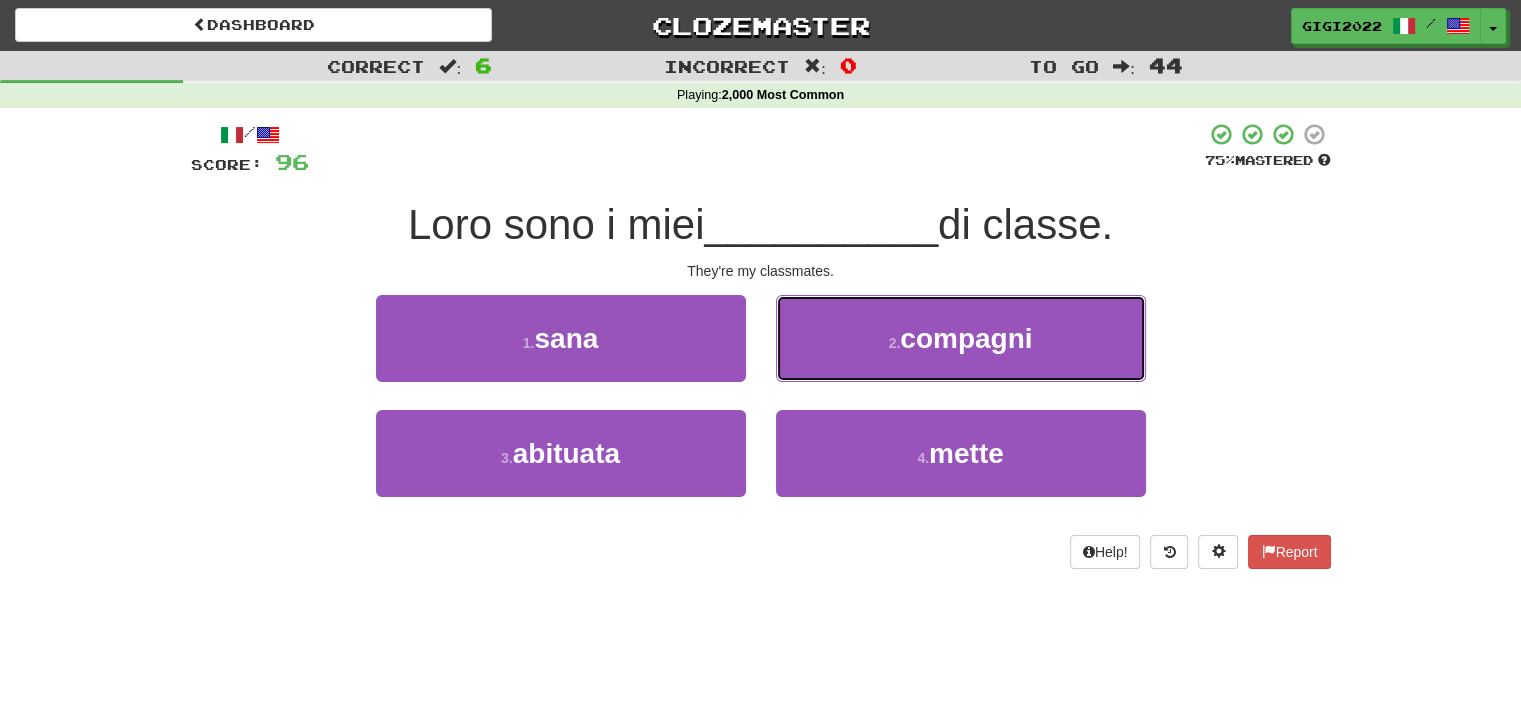 click on "2 .  compagni" at bounding box center (961, 338) 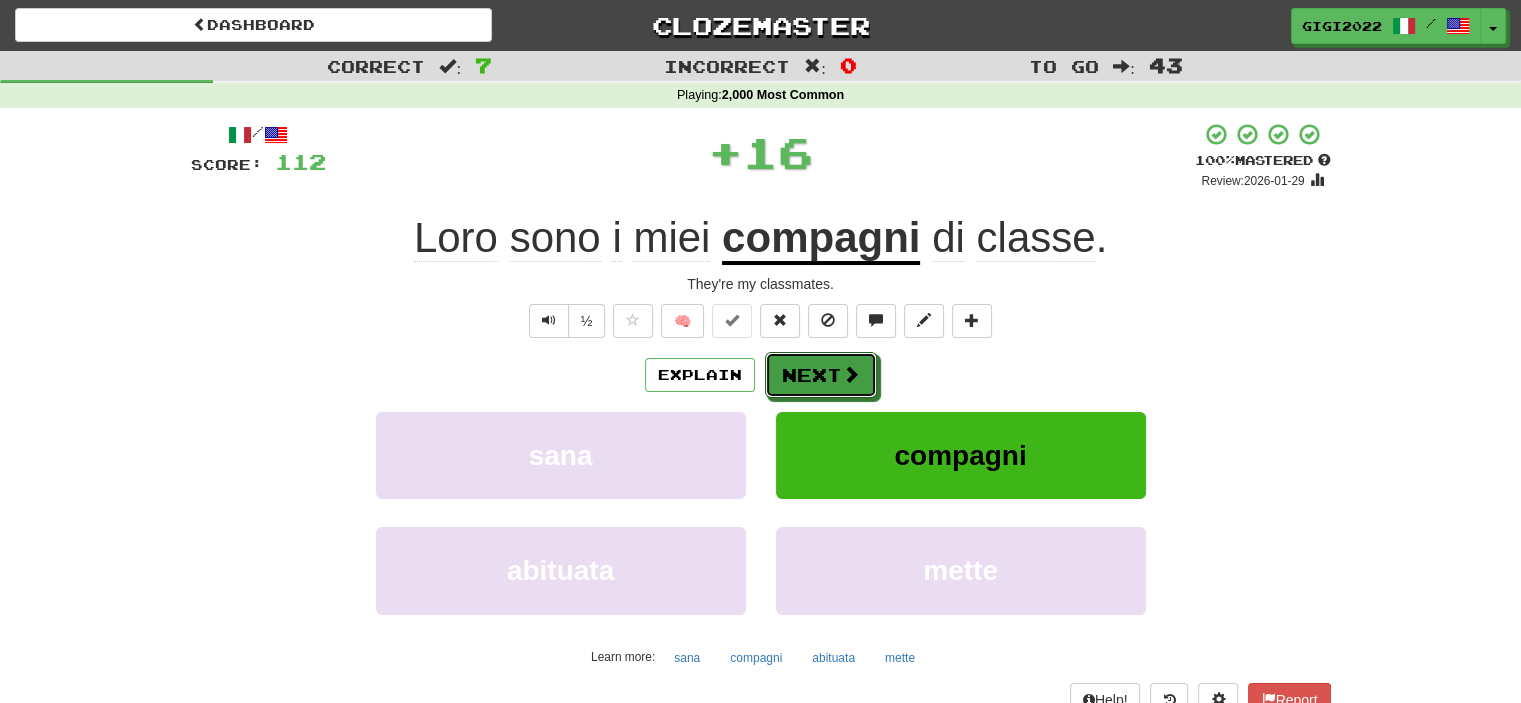 click on "Next" at bounding box center (821, 375) 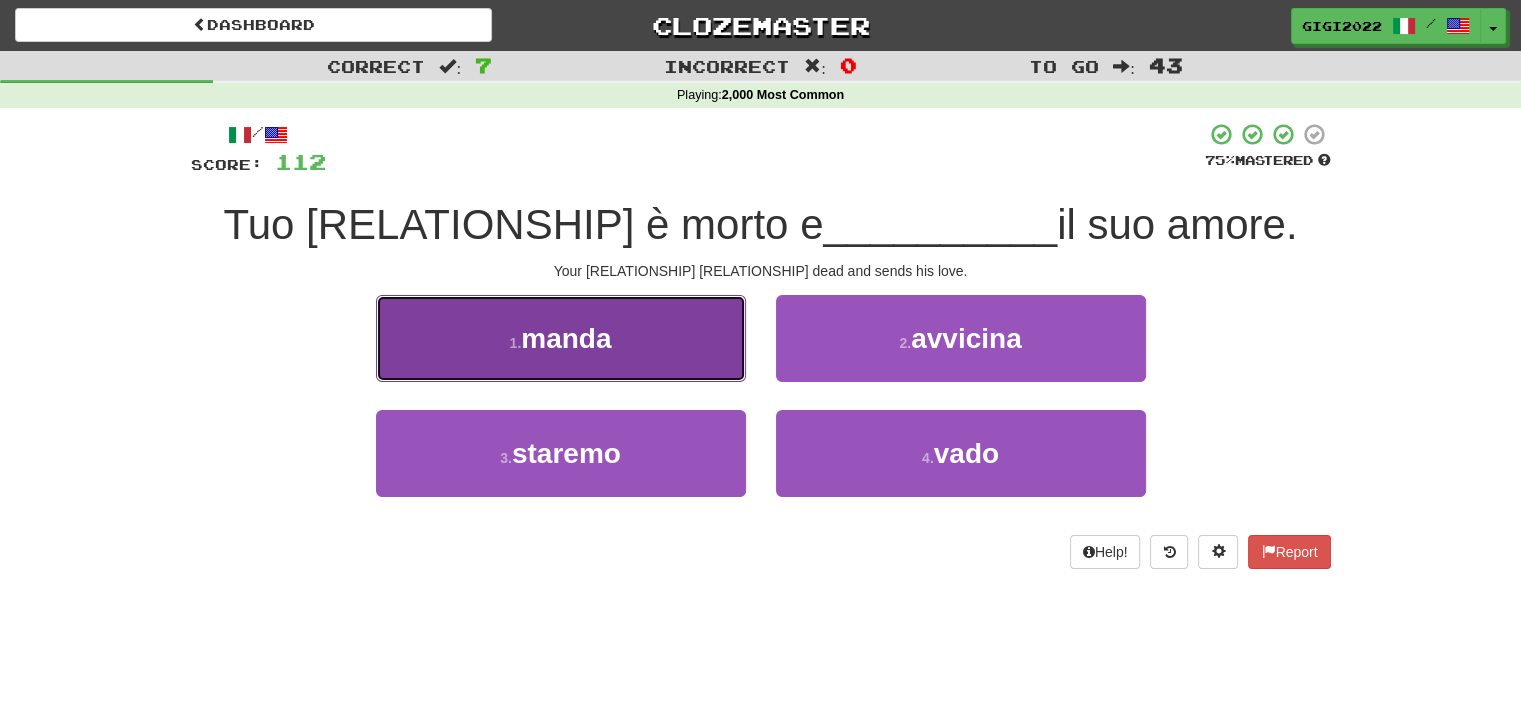 click on "1 .  manda" at bounding box center [561, 338] 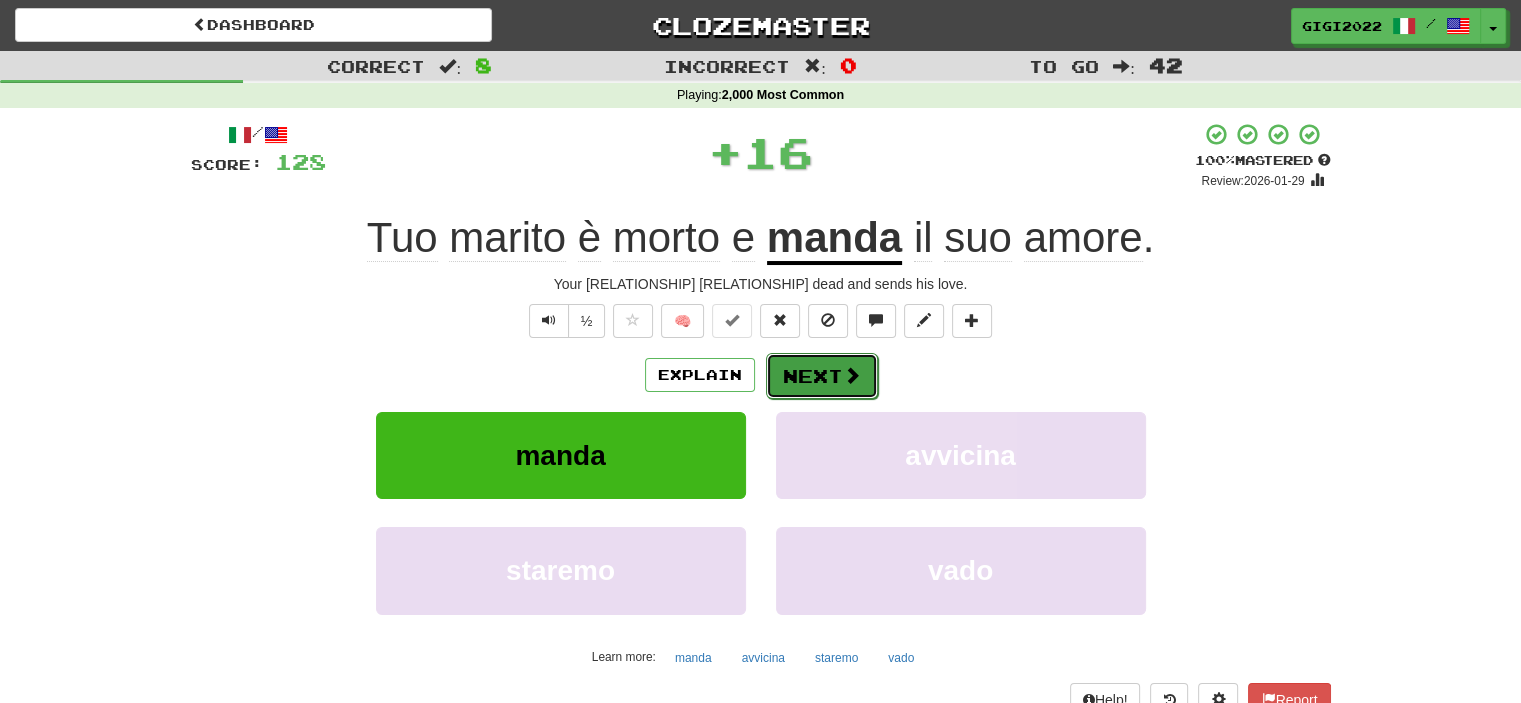 click on "Next" at bounding box center [822, 376] 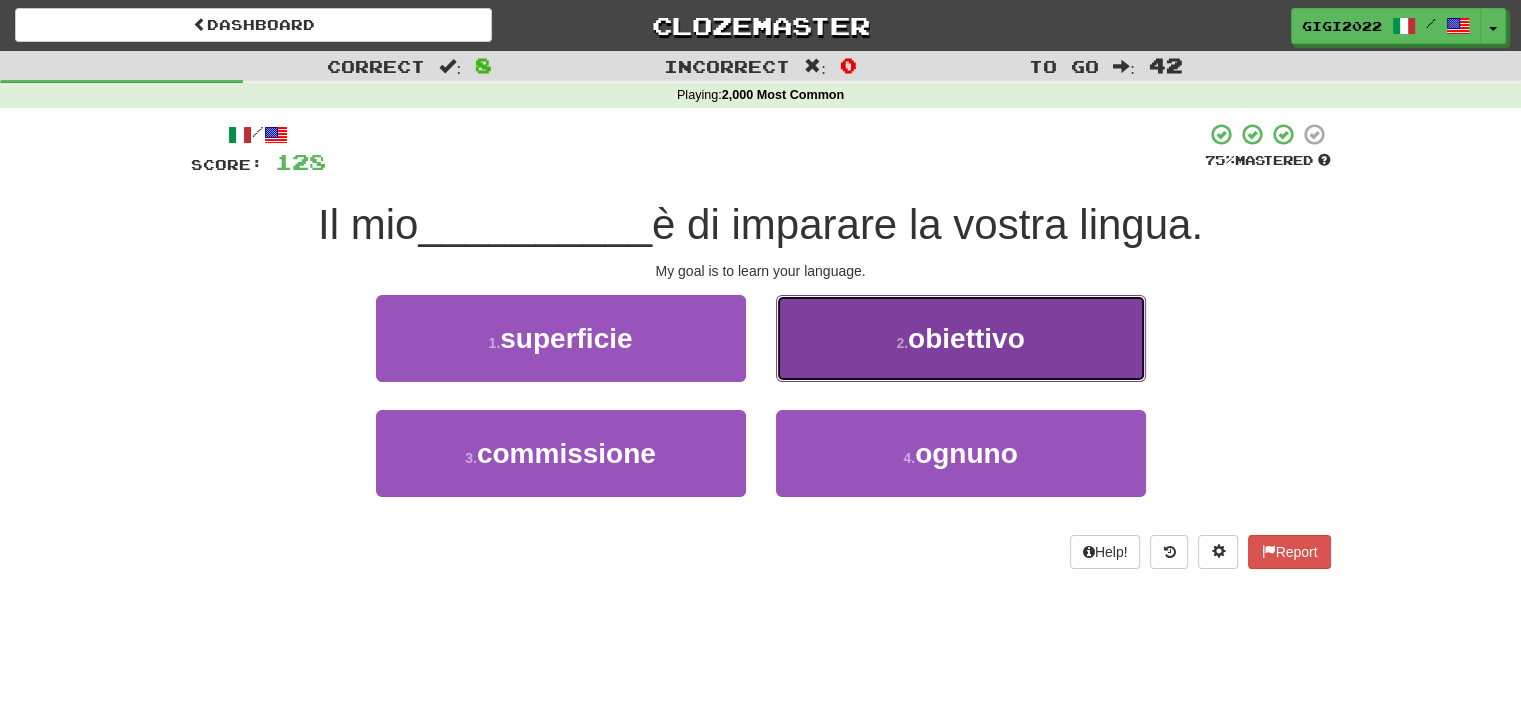 click on "2 .  obiettivo" at bounding box center (961, 338) 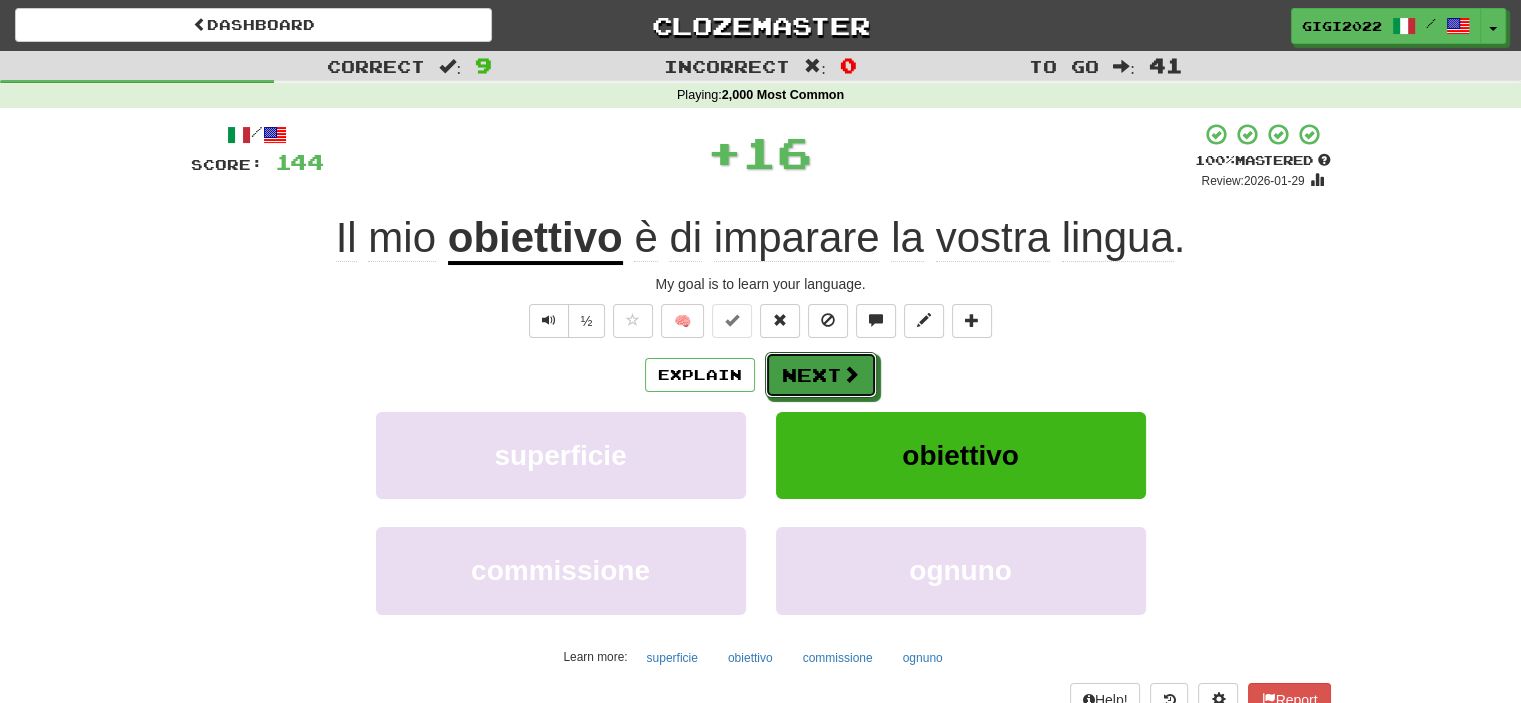 click on "Next" at bounding box center [821, 375] 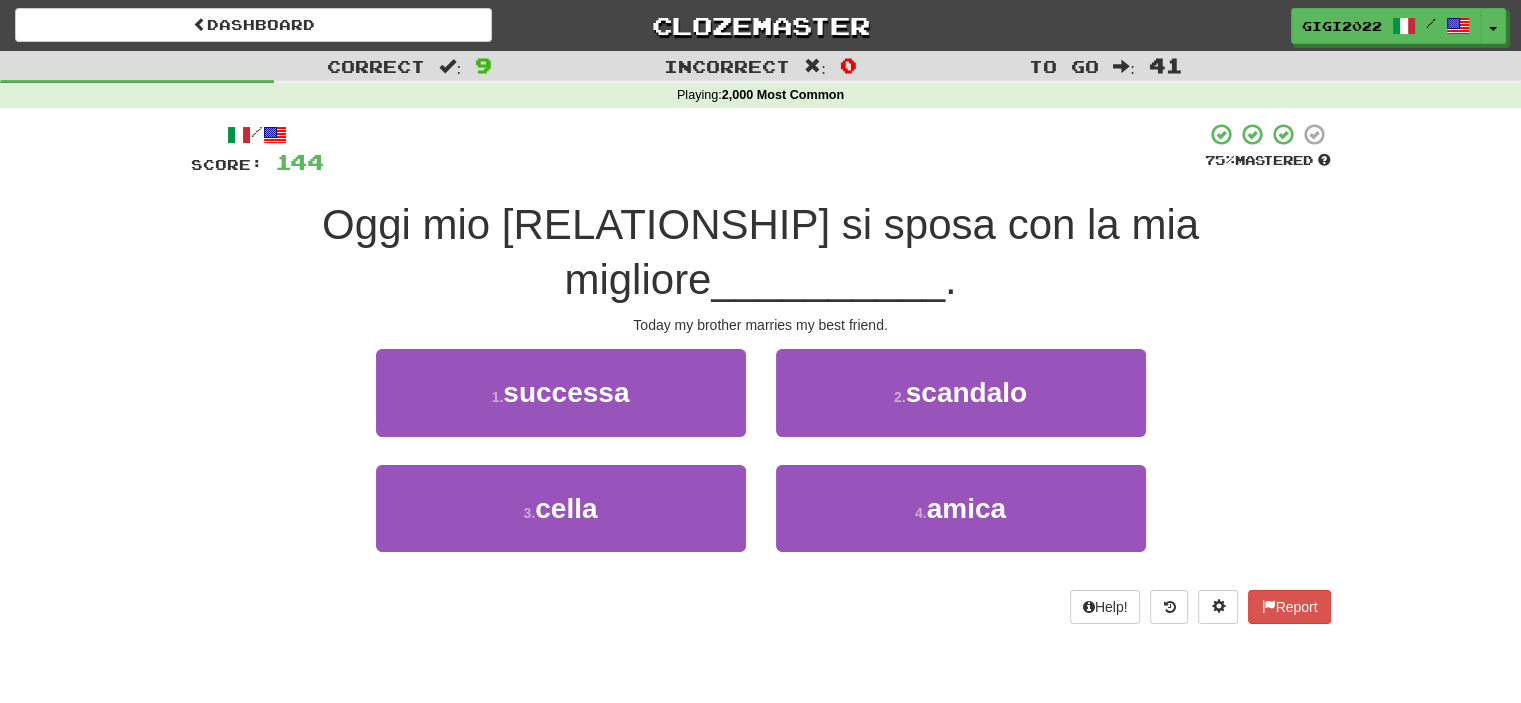 click on "2 .  scandalo" at bounding box center [961, 406] 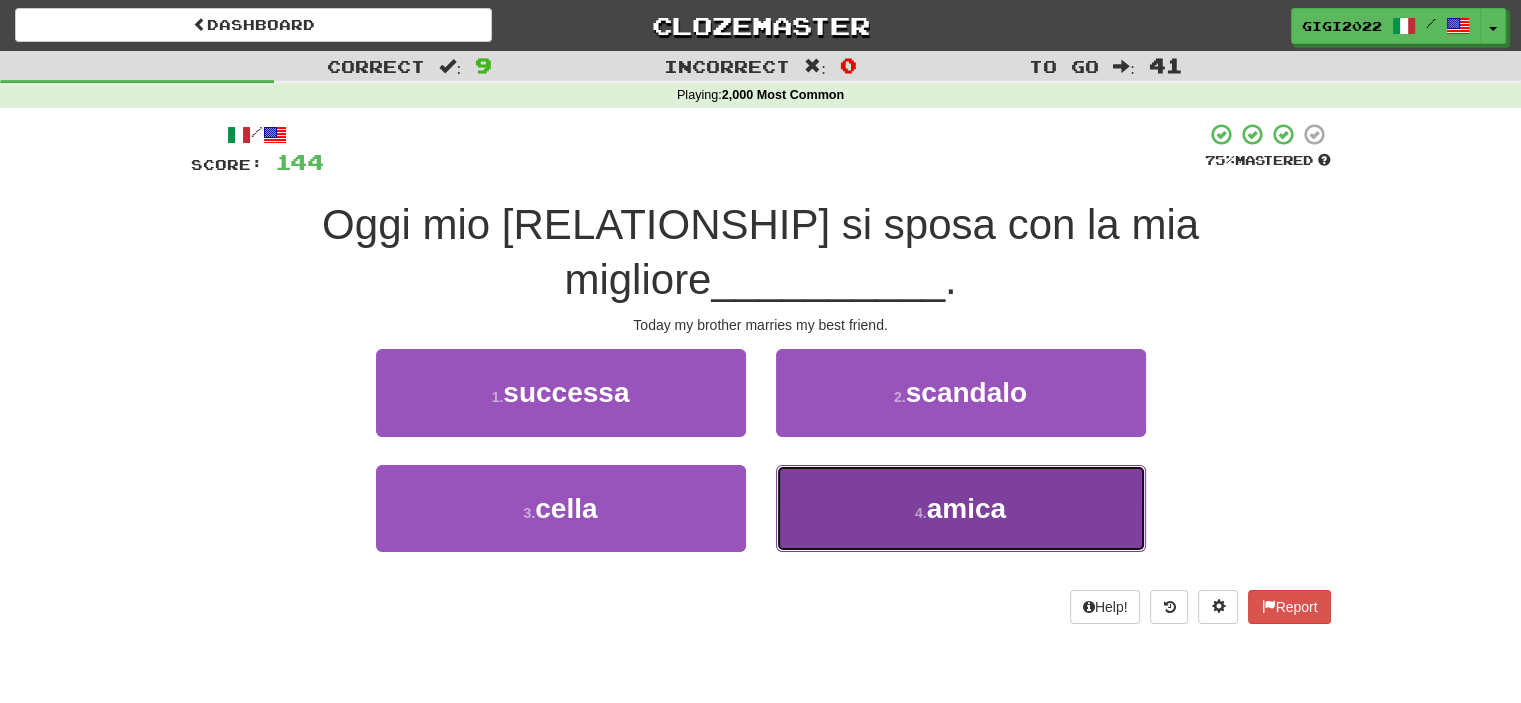 click on "4 .  amica" at bounding box center (961, 508) 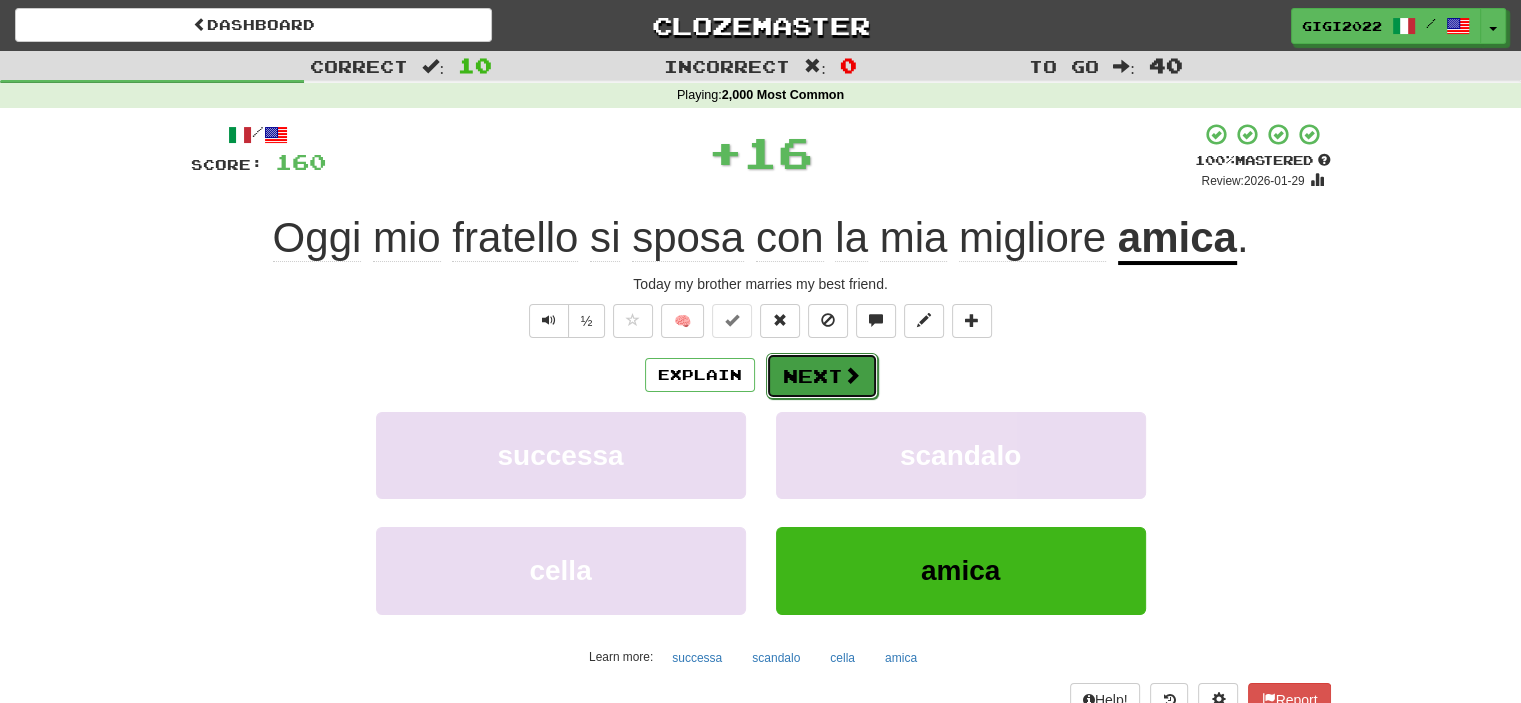 click on "Next" at bounding box center [822, 376] 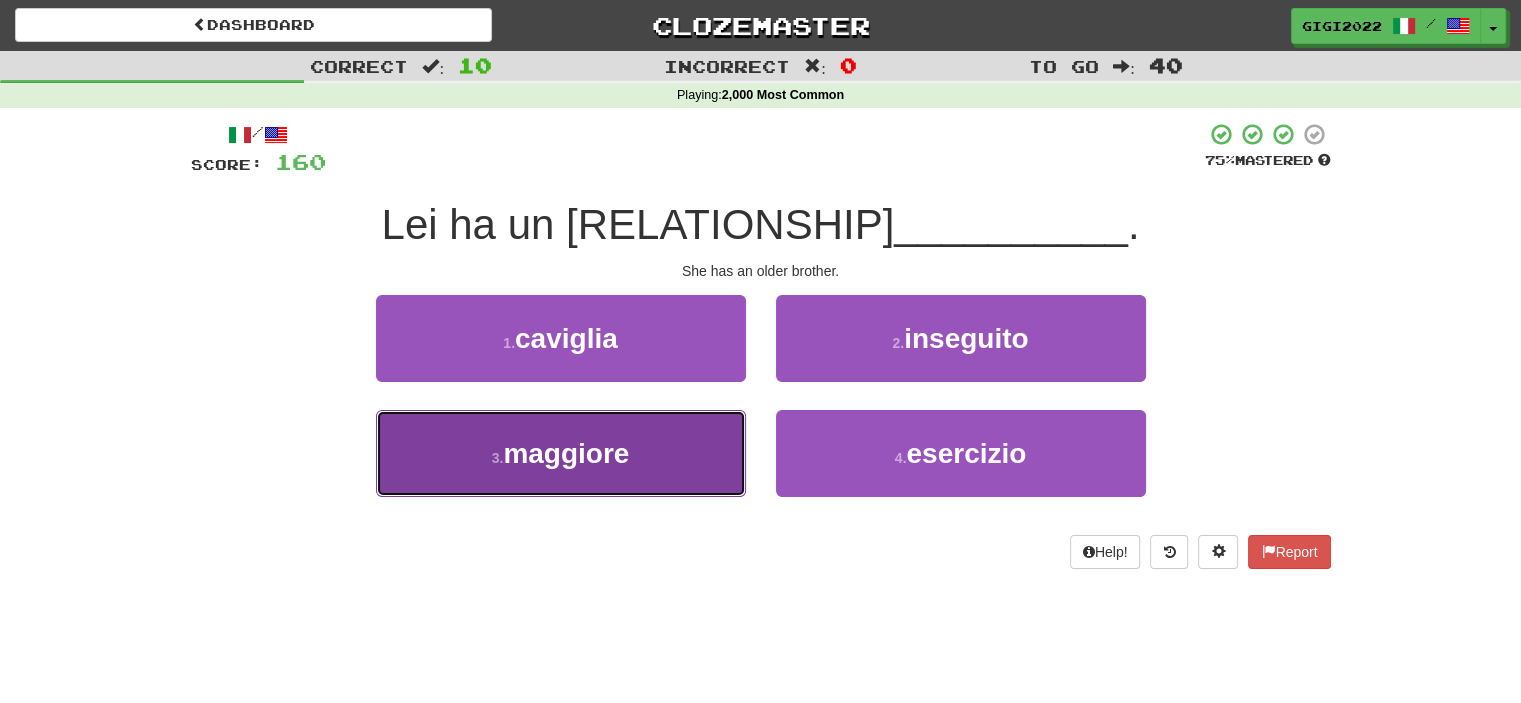 click on "3 .  maggiore" at bounding box center (561, 453) 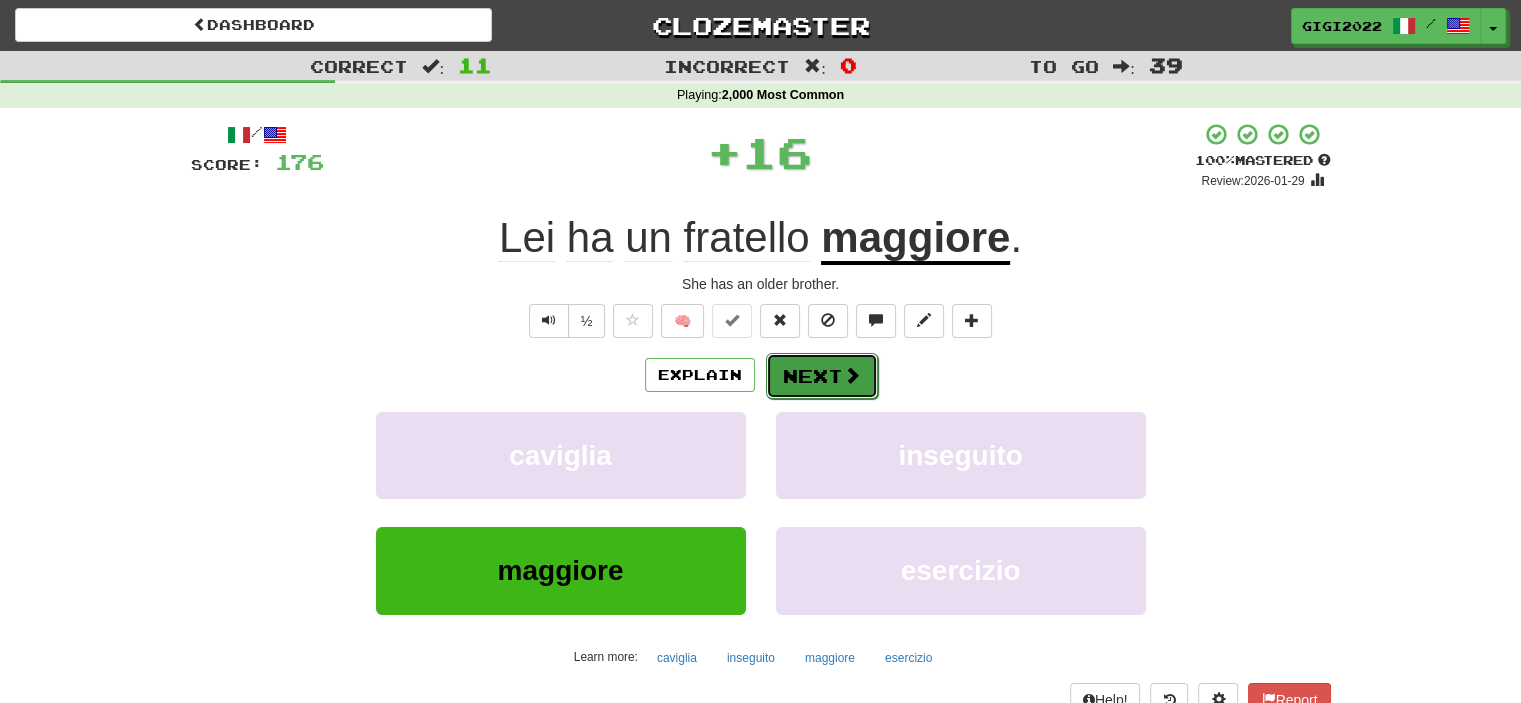 click on "Next" at bounding box center [822, 376] 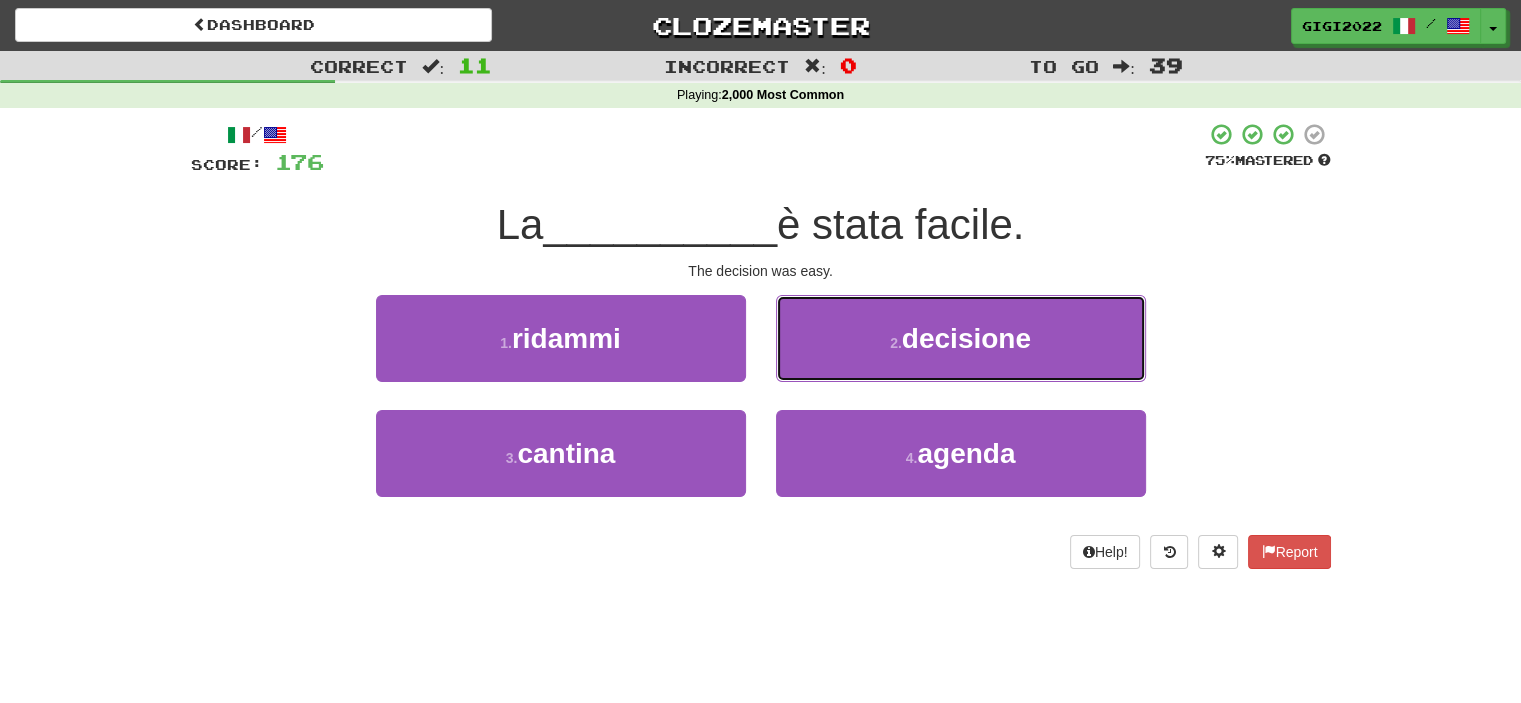 click on "2 .  decisione" at bounding box center (961, 338) 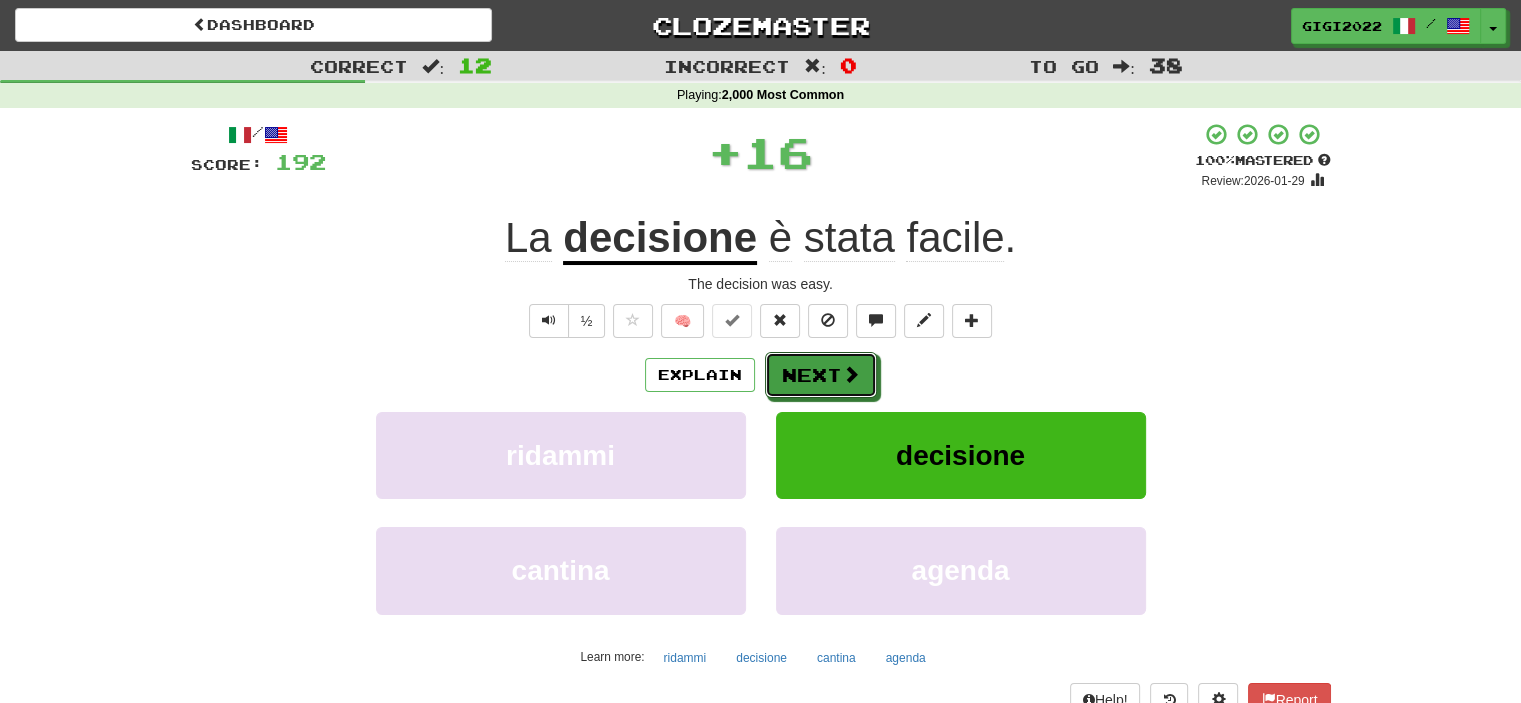 click on "Next" at bounding box center (821, 375) 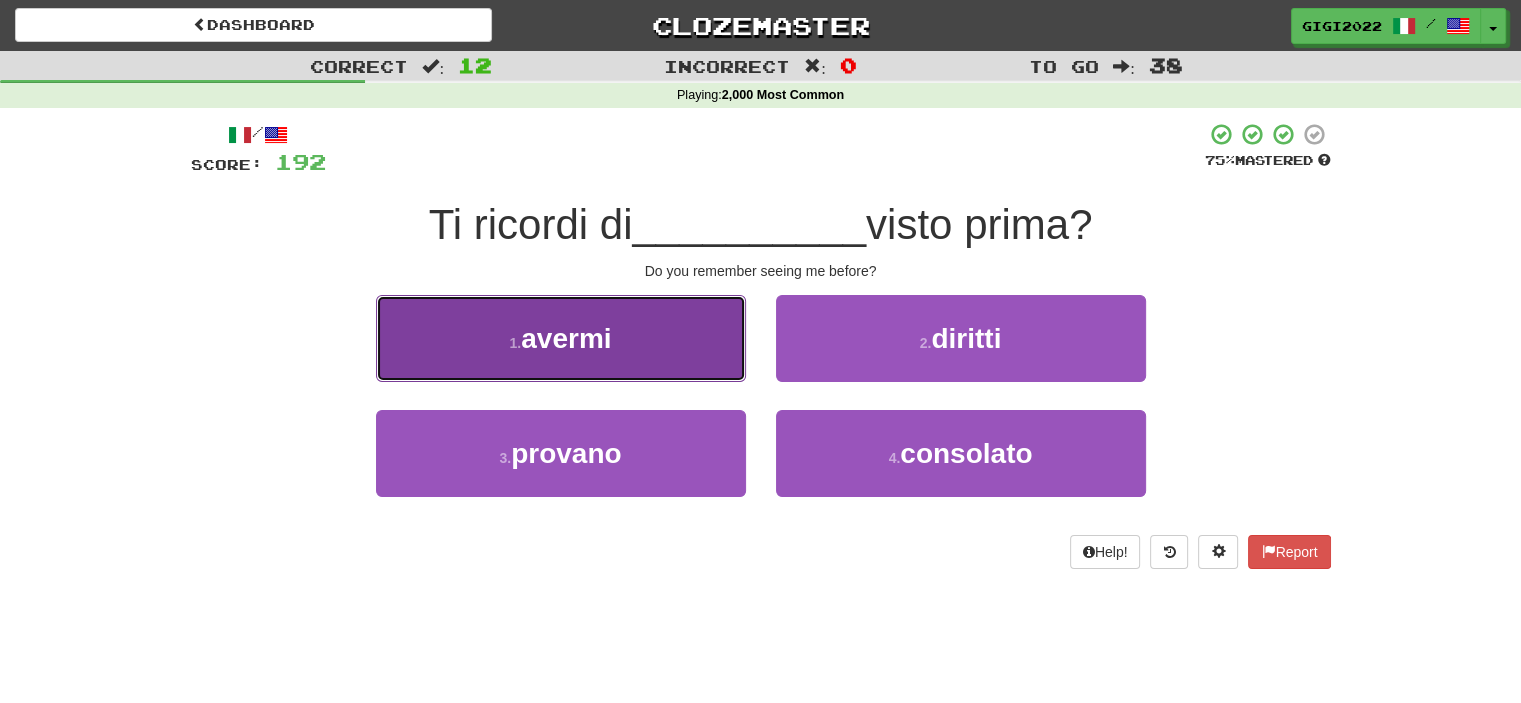 click on "1 .  avermi" at bounding box center [561, 338] 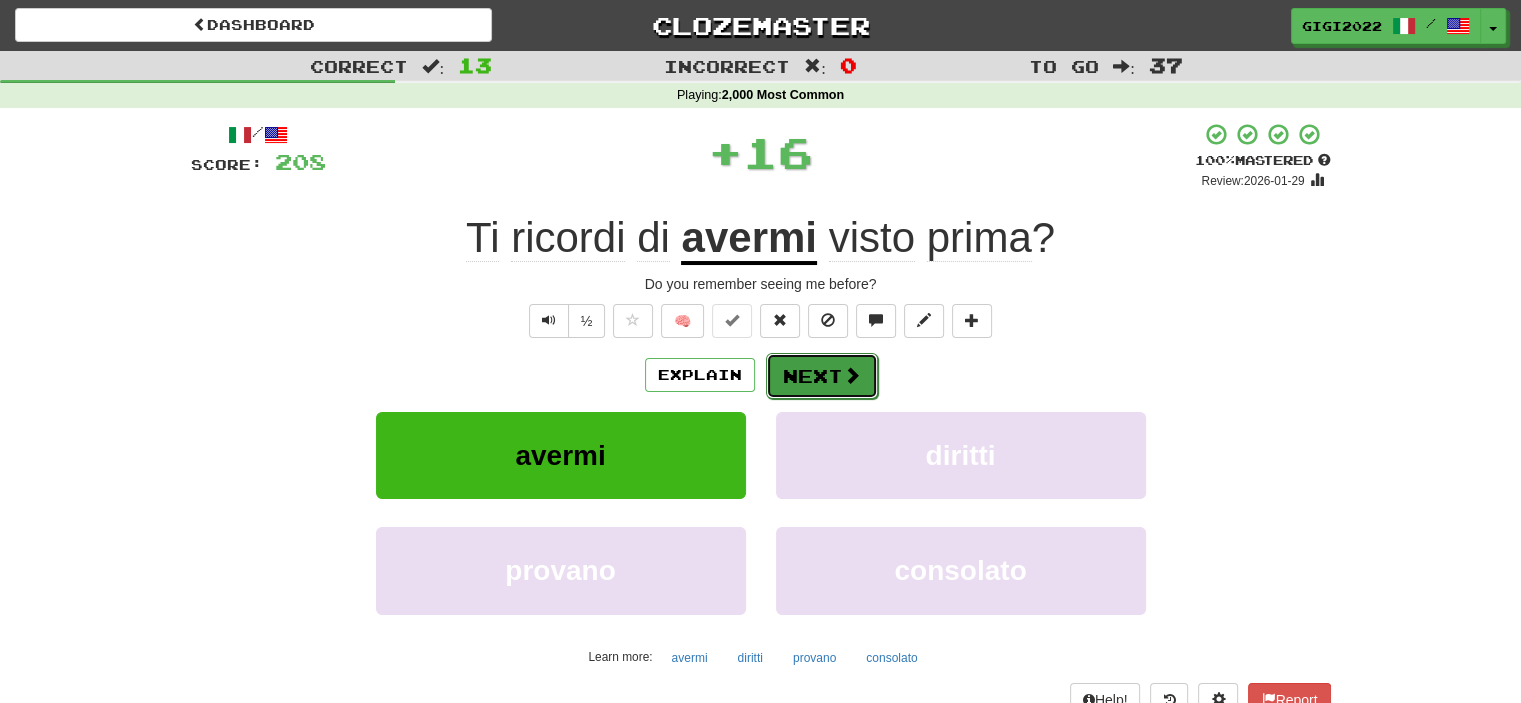 click on "Next" at bounding box center [822, 376] 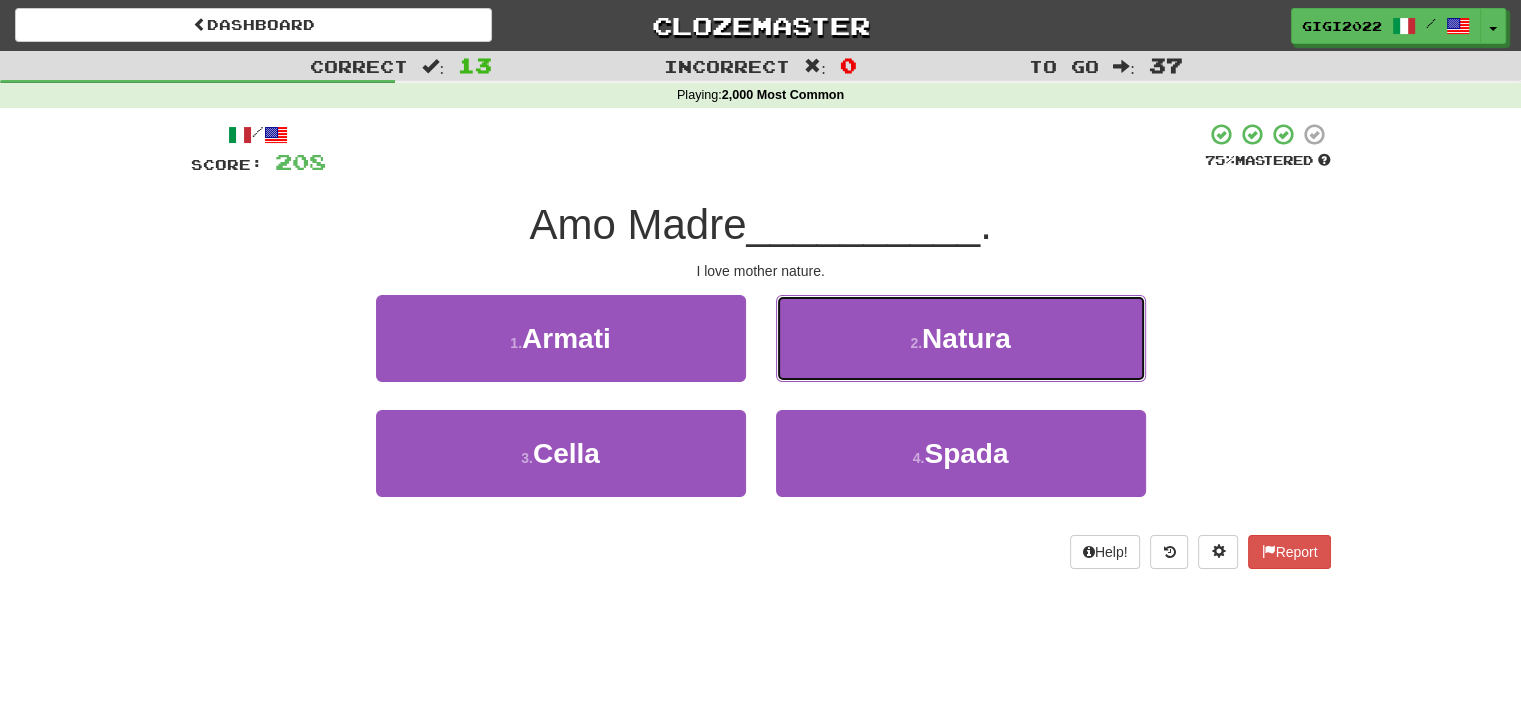 click on "2 .  Natura" at bounding box center [961, 338] 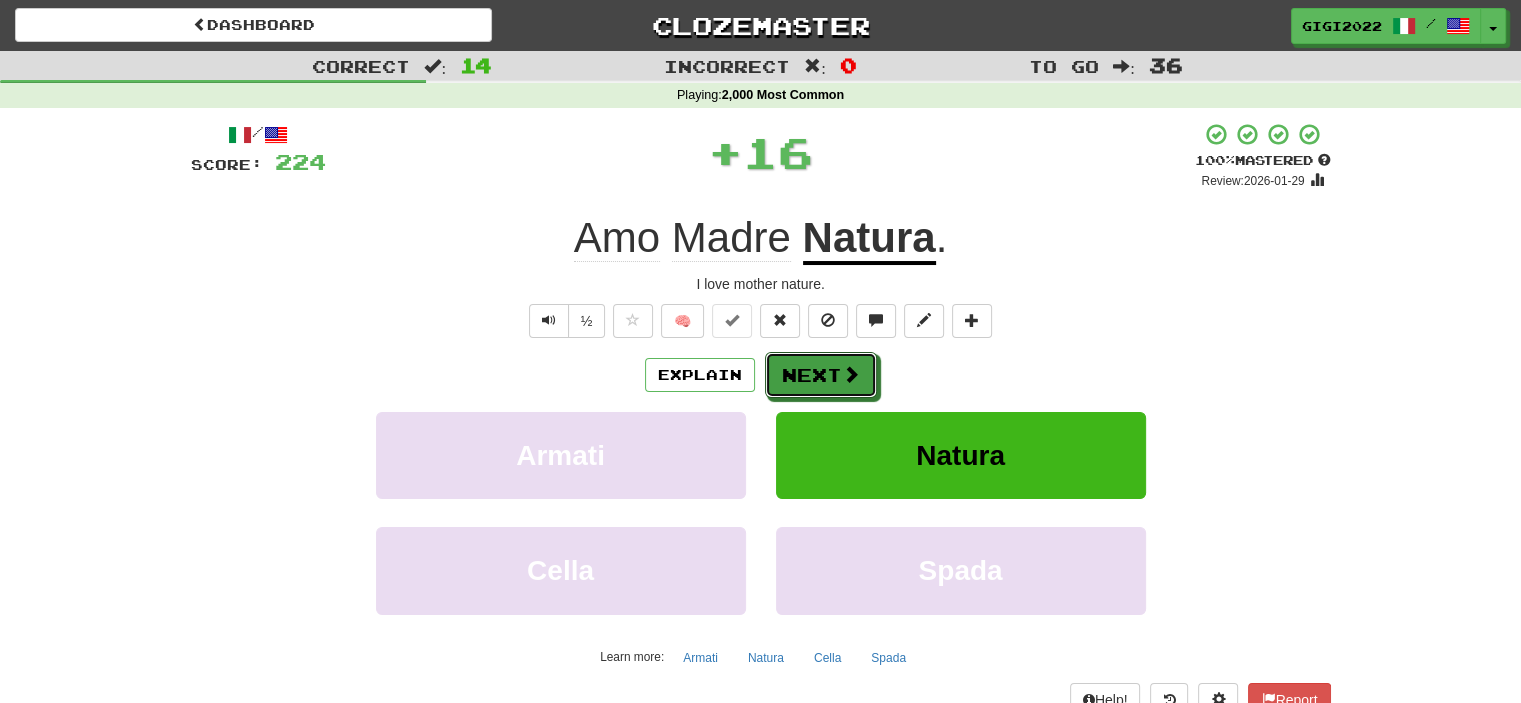 click on "Next" at bounding box center [821, 375] 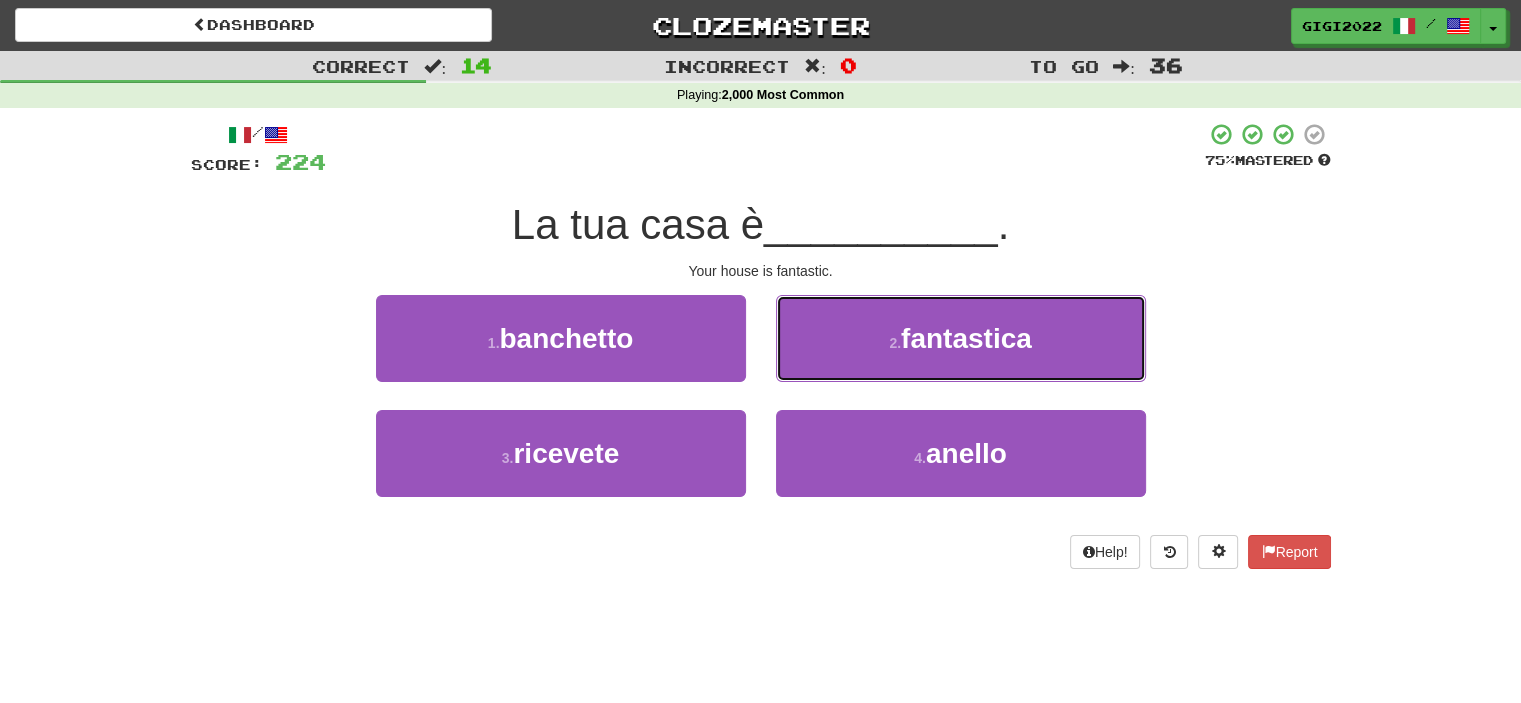 click on "2 .  fantastica" at bounding box center (961, 338) 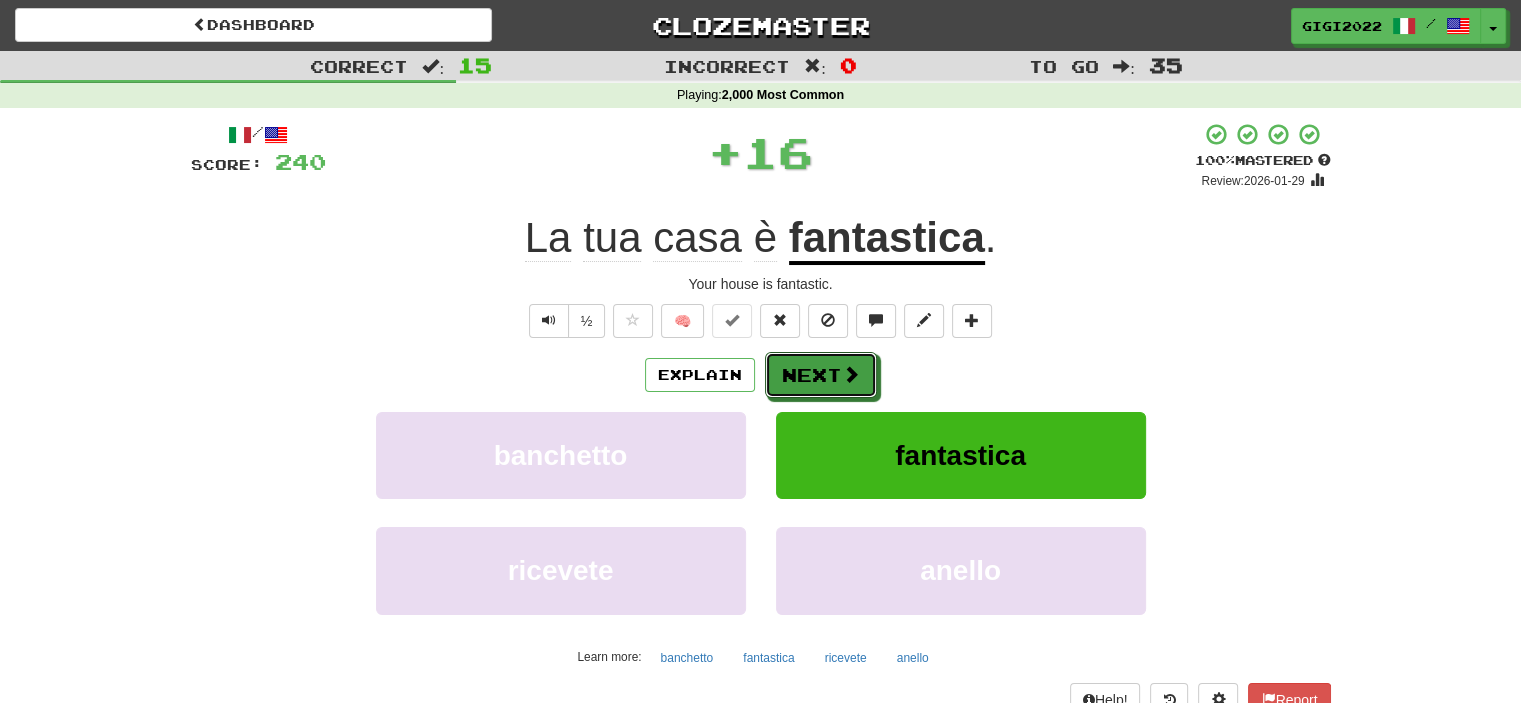 click on "Next" at bounding box center (821, 375) 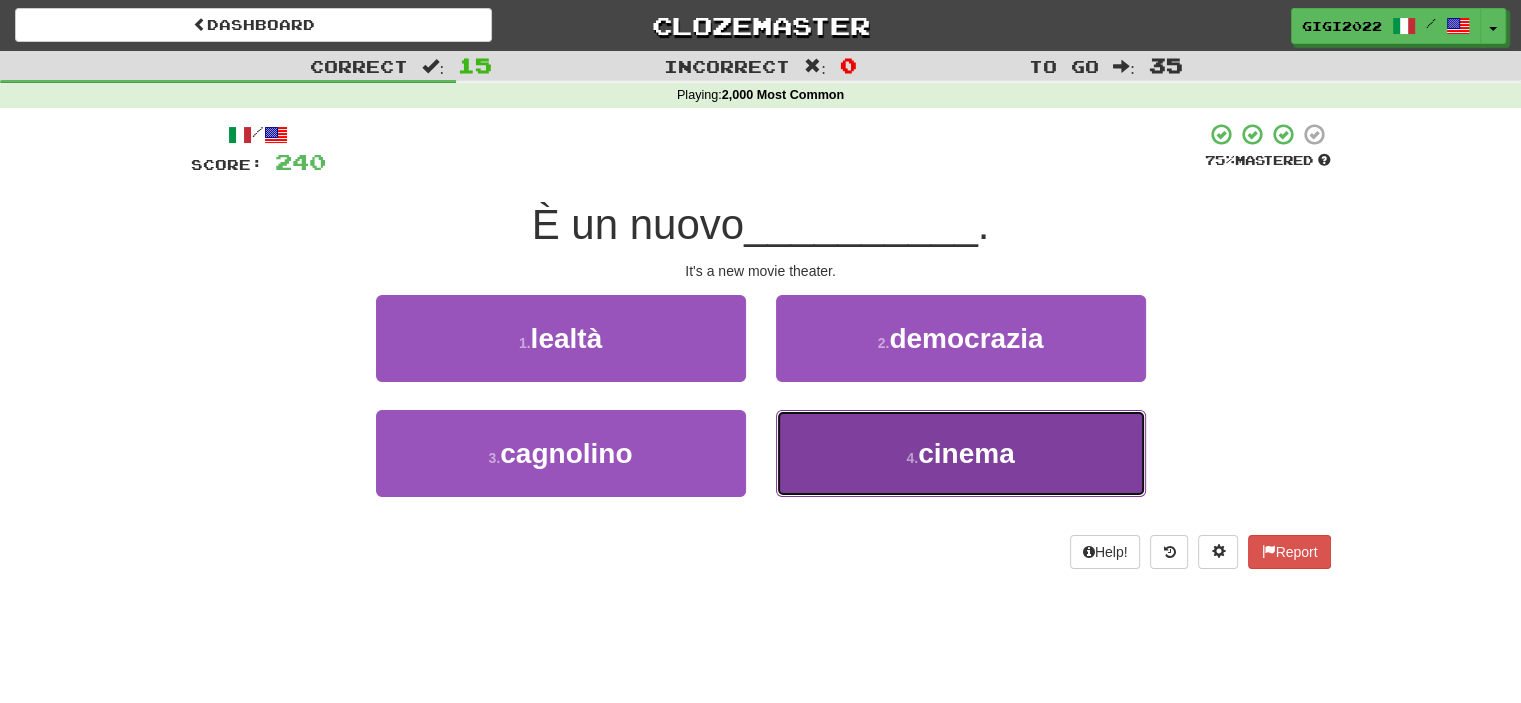 click on "4 .  cinema" at bounding box center (961, 453) 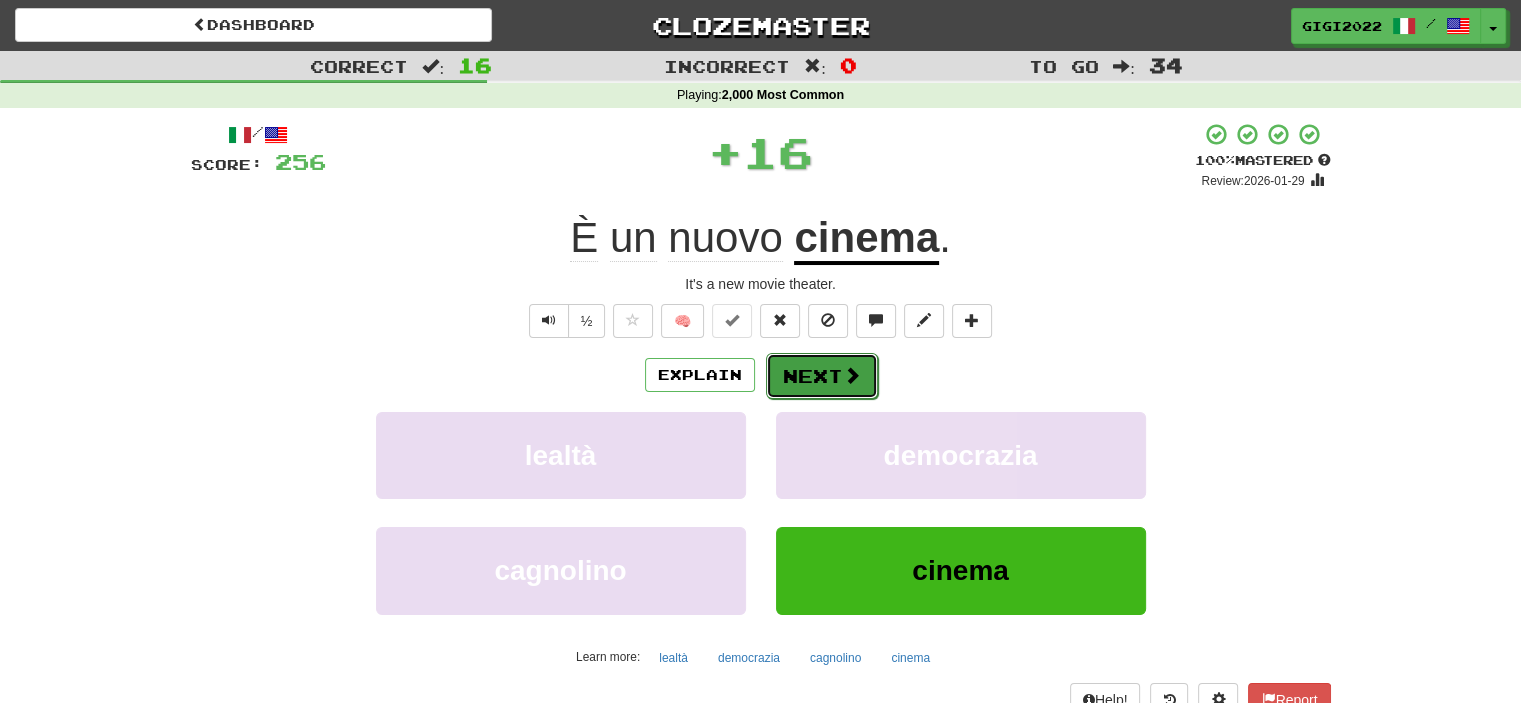 click on "Next" at bounding box center [822, 376] 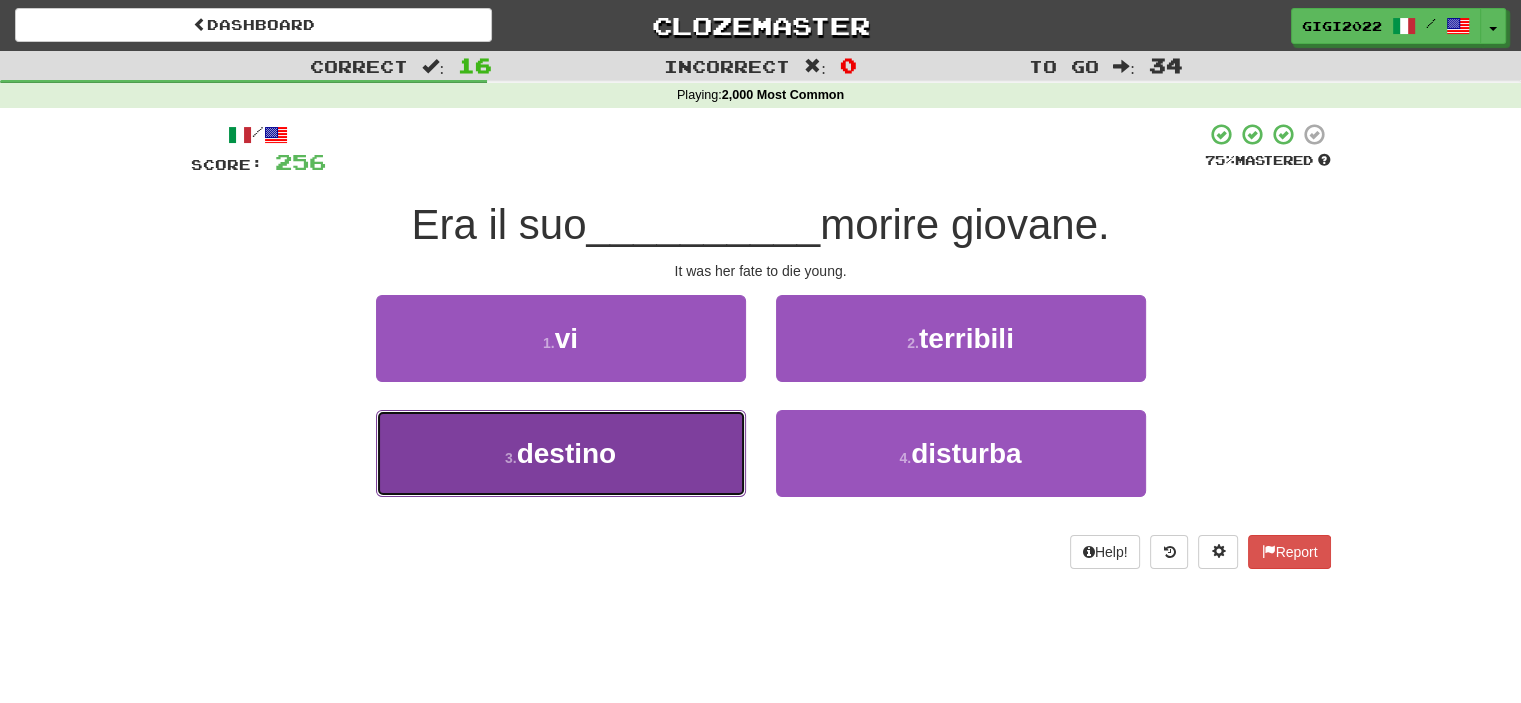 click on "3 .  destino" at bounding box center (561, 453) 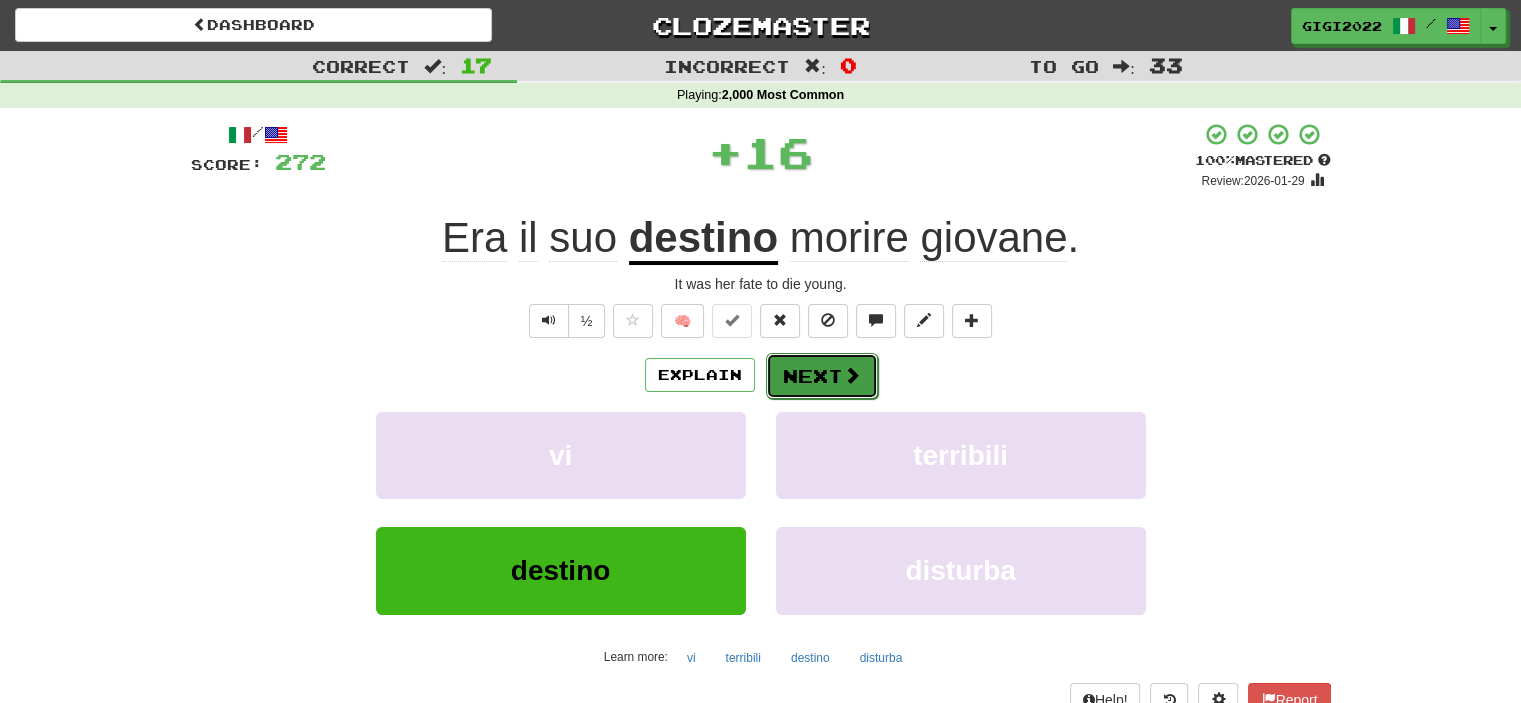 click on "Next" at bounding box center [822, 376] 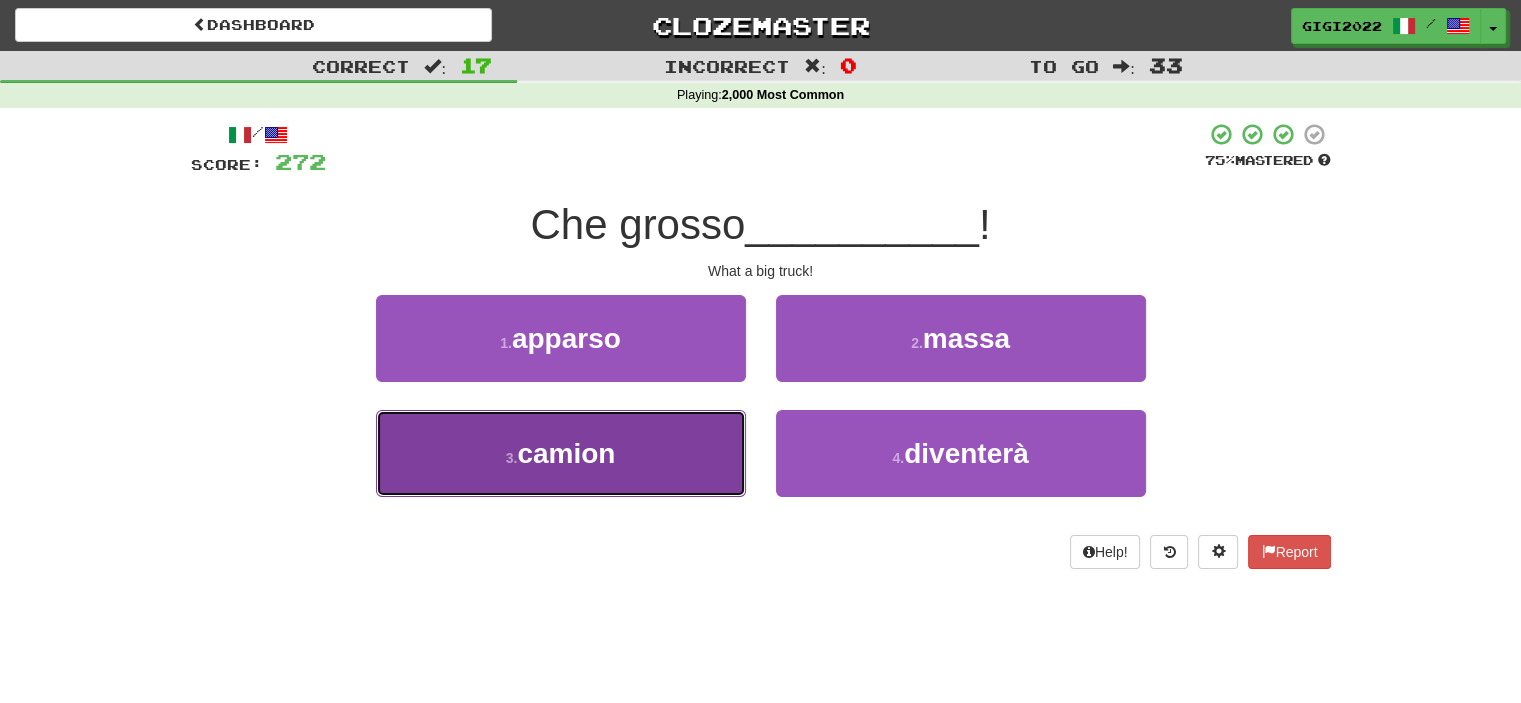 click on "3 .  camion" at bounding box center [561, 453] 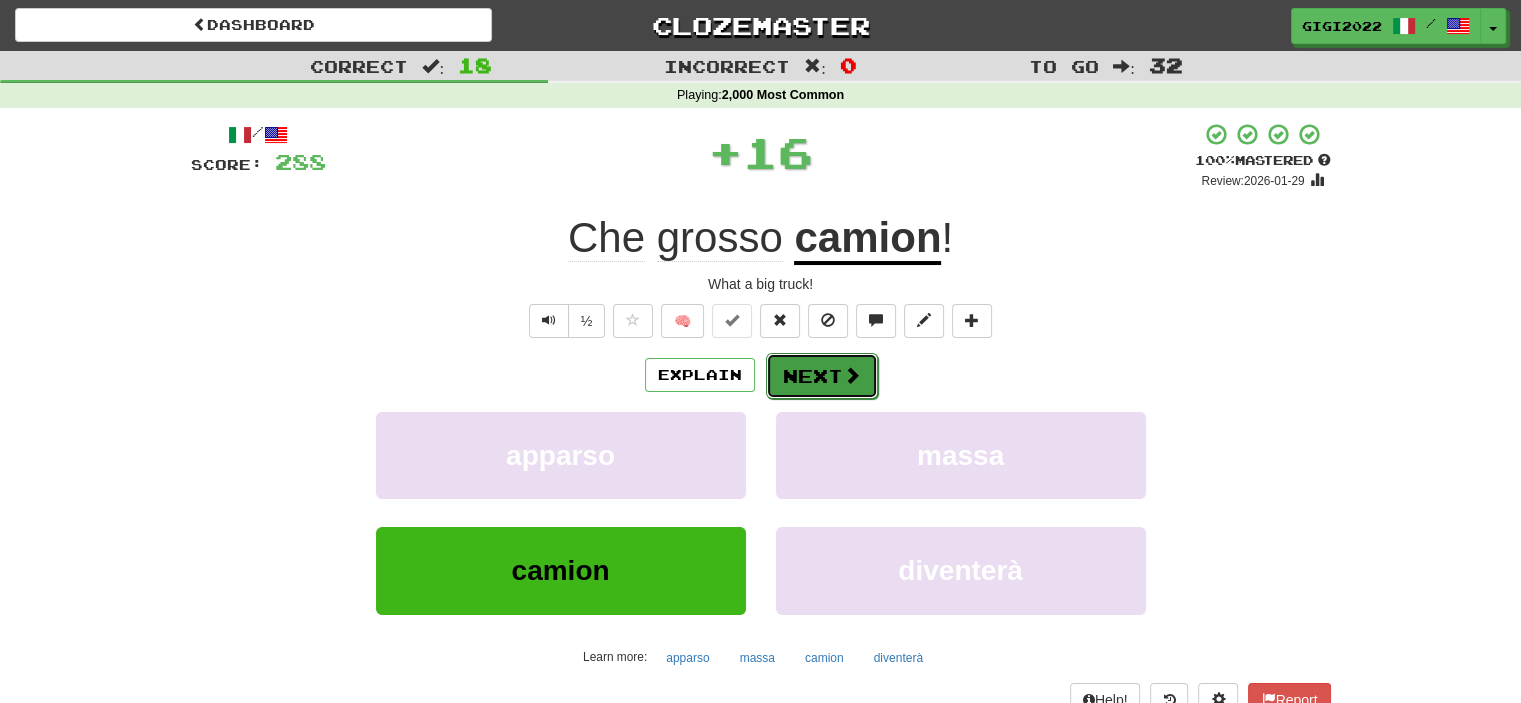 click on "Next" at bounding box center (822, 376) 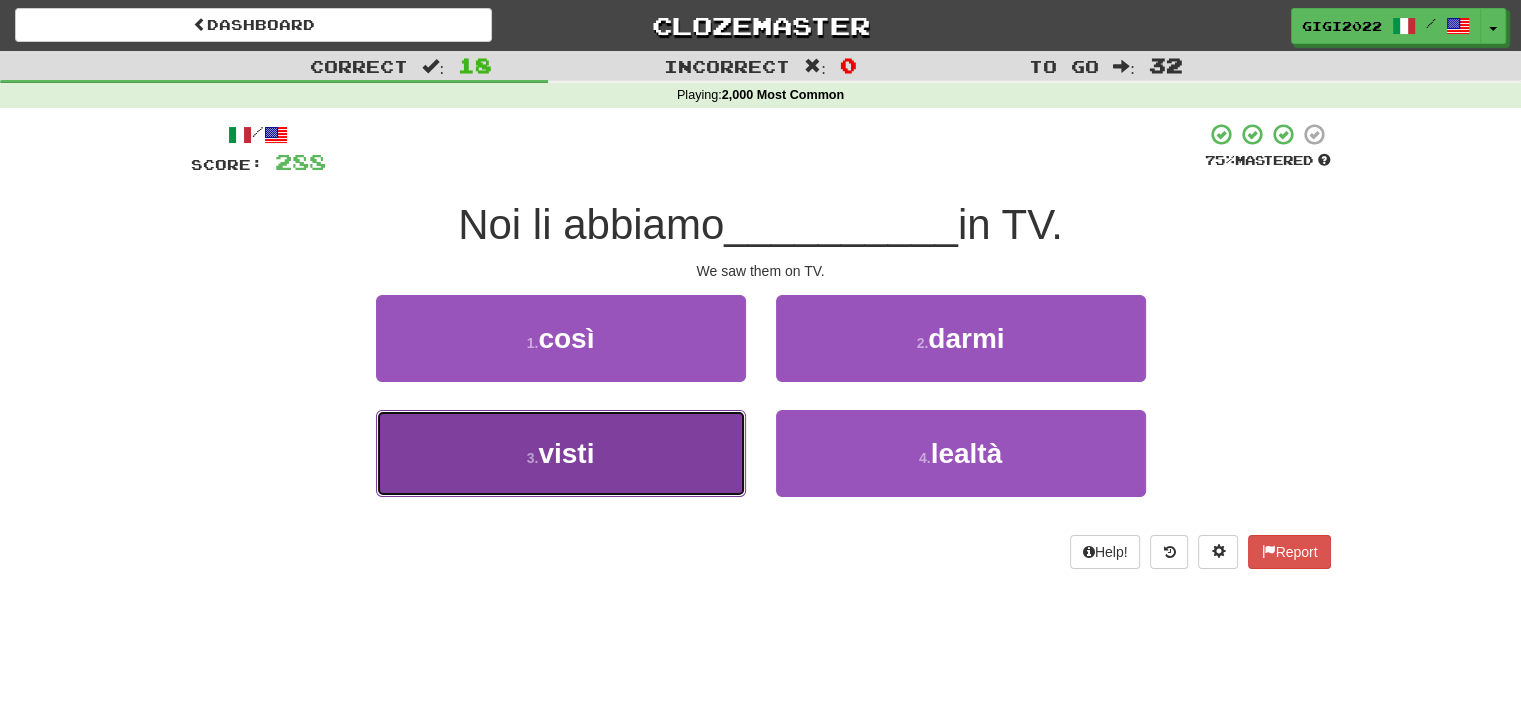 click on "3 .  visti" at bounding box center (561, 453) 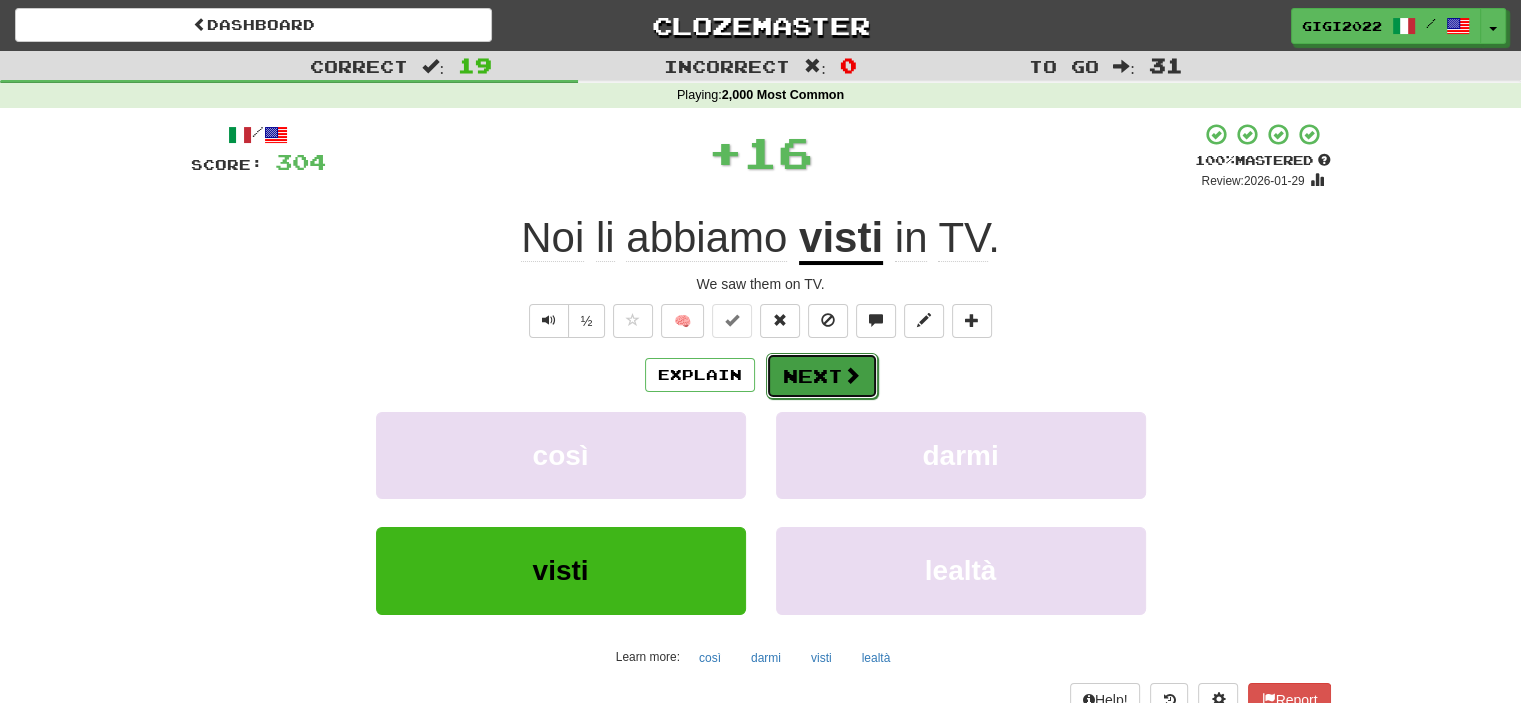 click on "Next" at bounding box center [822, 376] 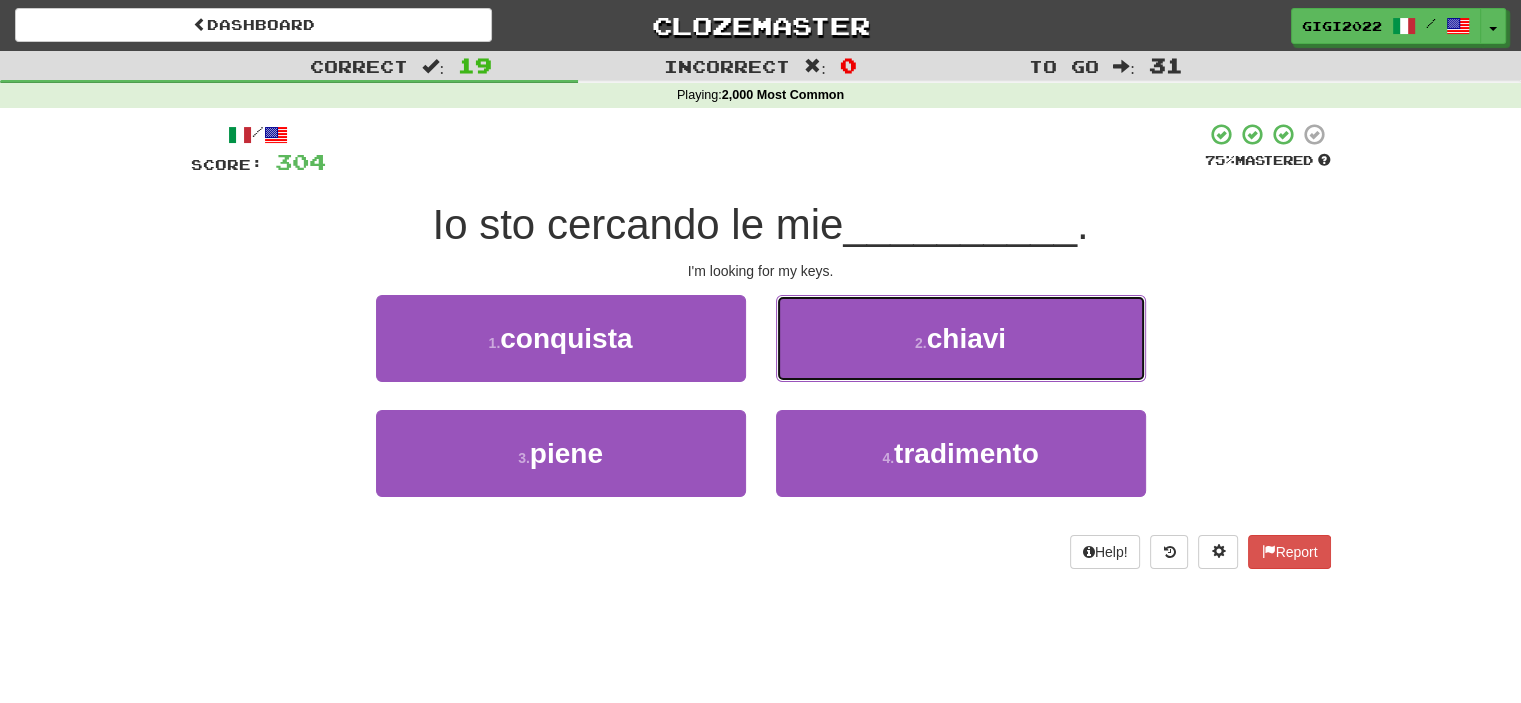 click on "2 .  chiavi" at bounding box center [961, 338] 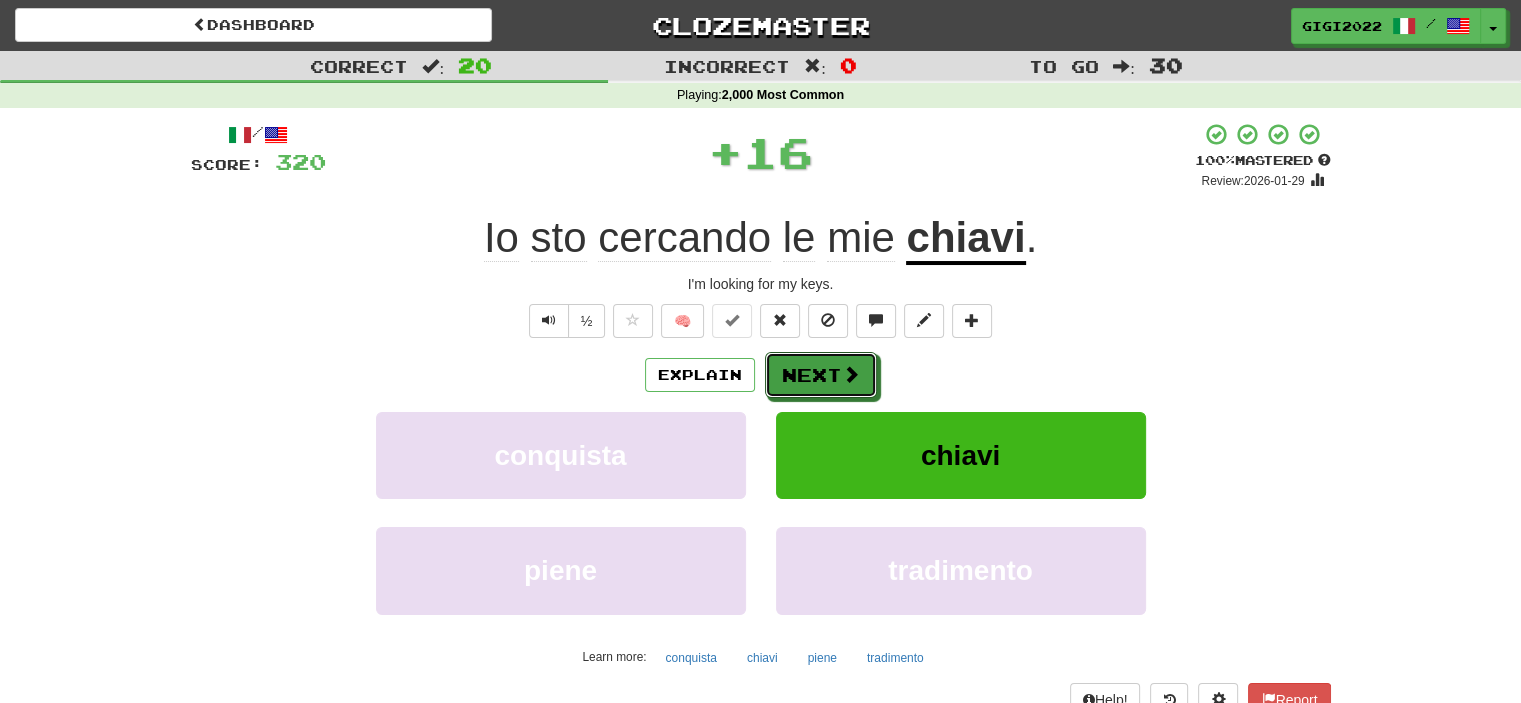 click on "Next" at bounding box center [821, 375] 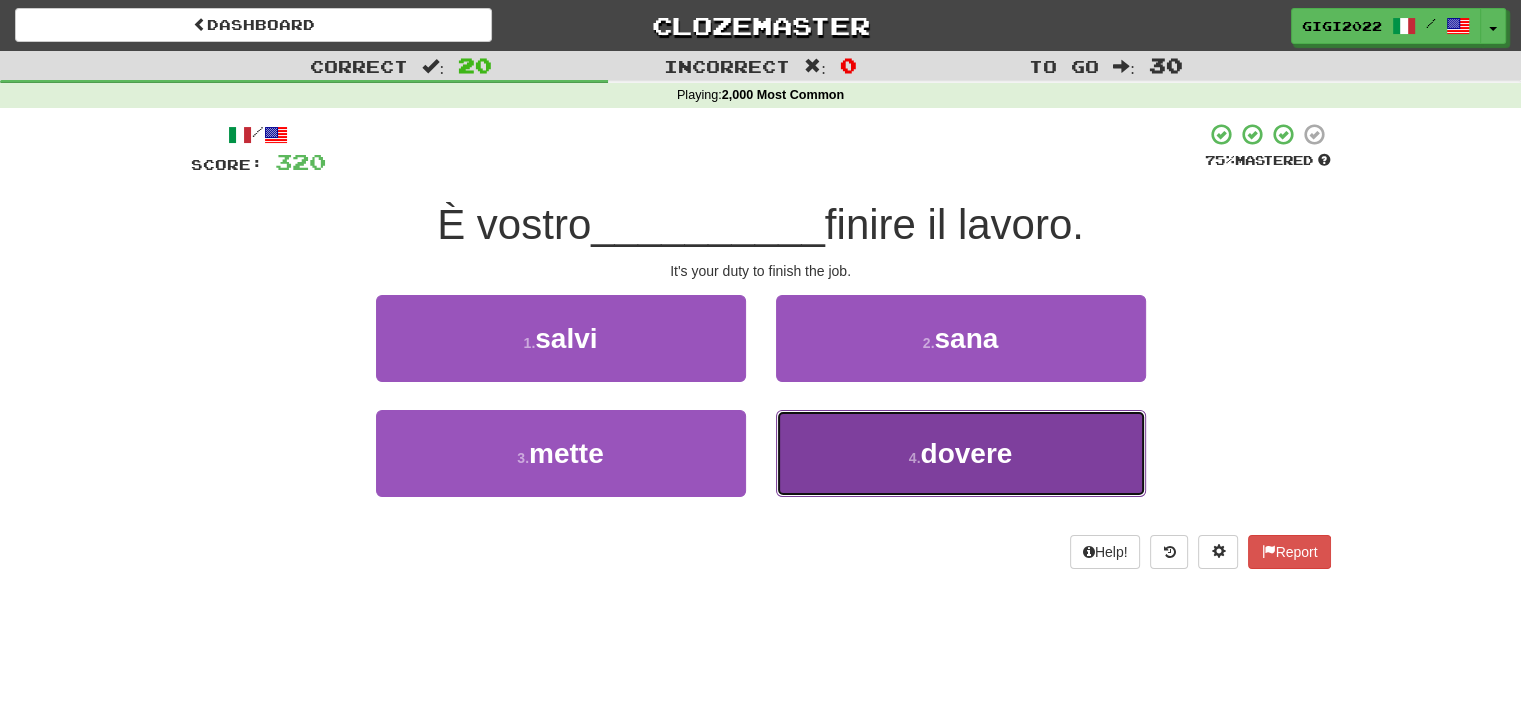 click on "4 .  dovere" at bounding box center [961, 453] 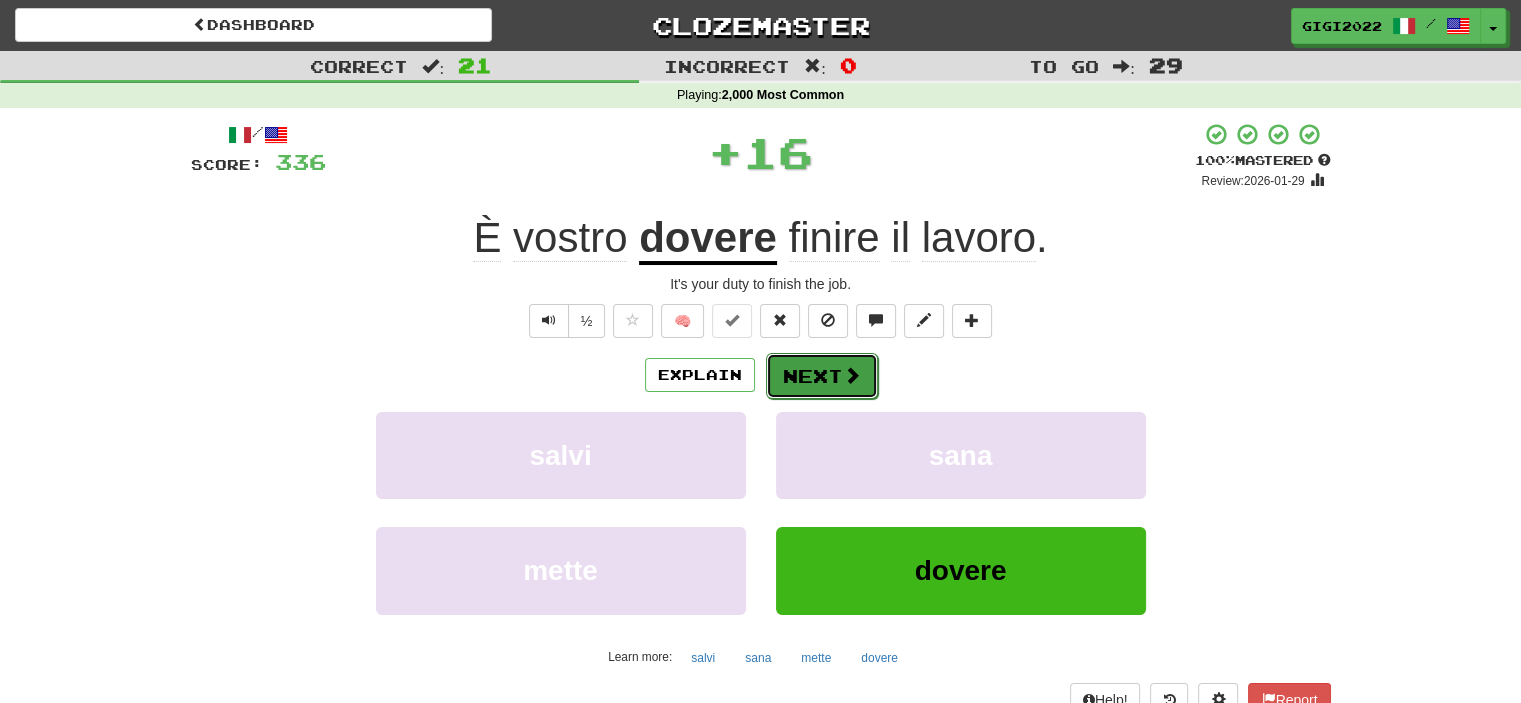 click on "Next" at bounding box center (822, 376) 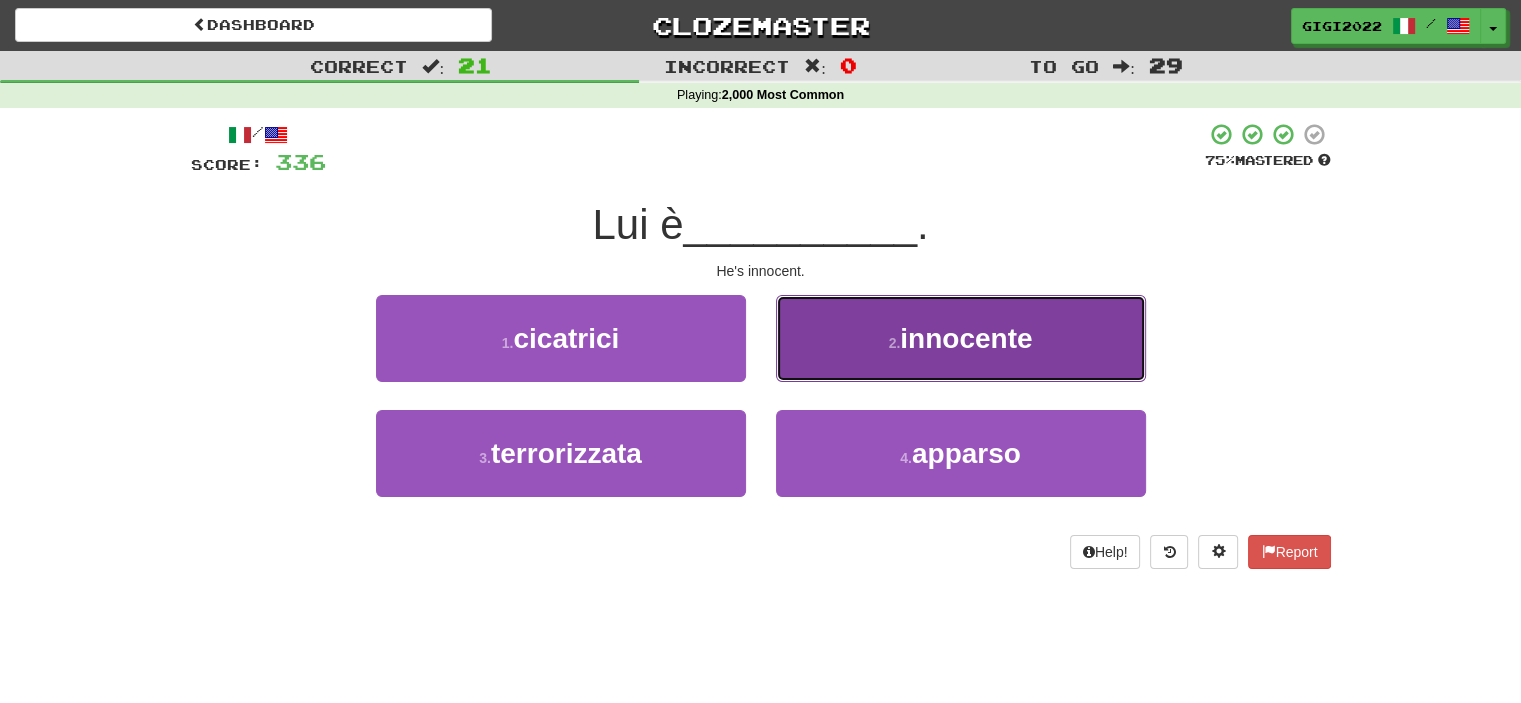 click on "2 .  innocente" at bounding box center (961, 338) 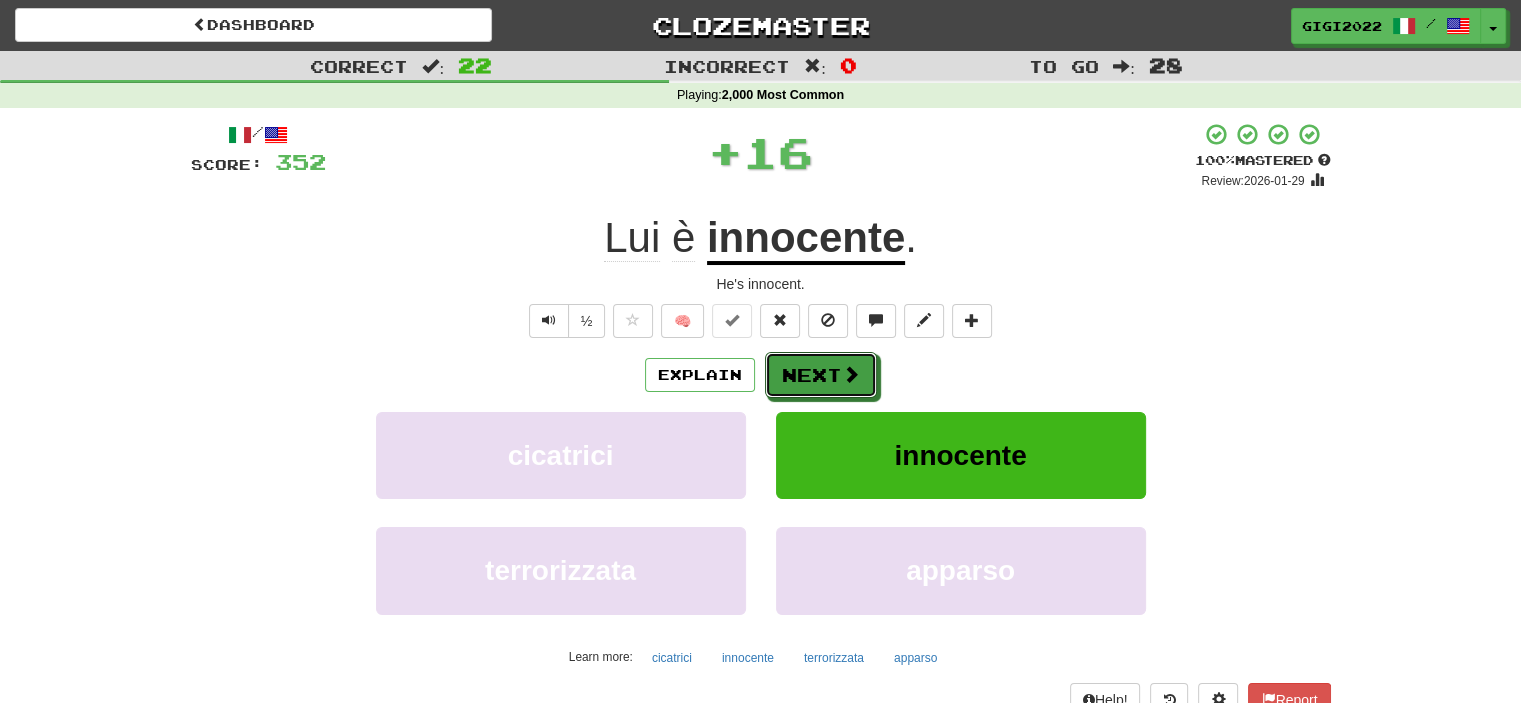 click on "Next" at bounding box center (821, 375) 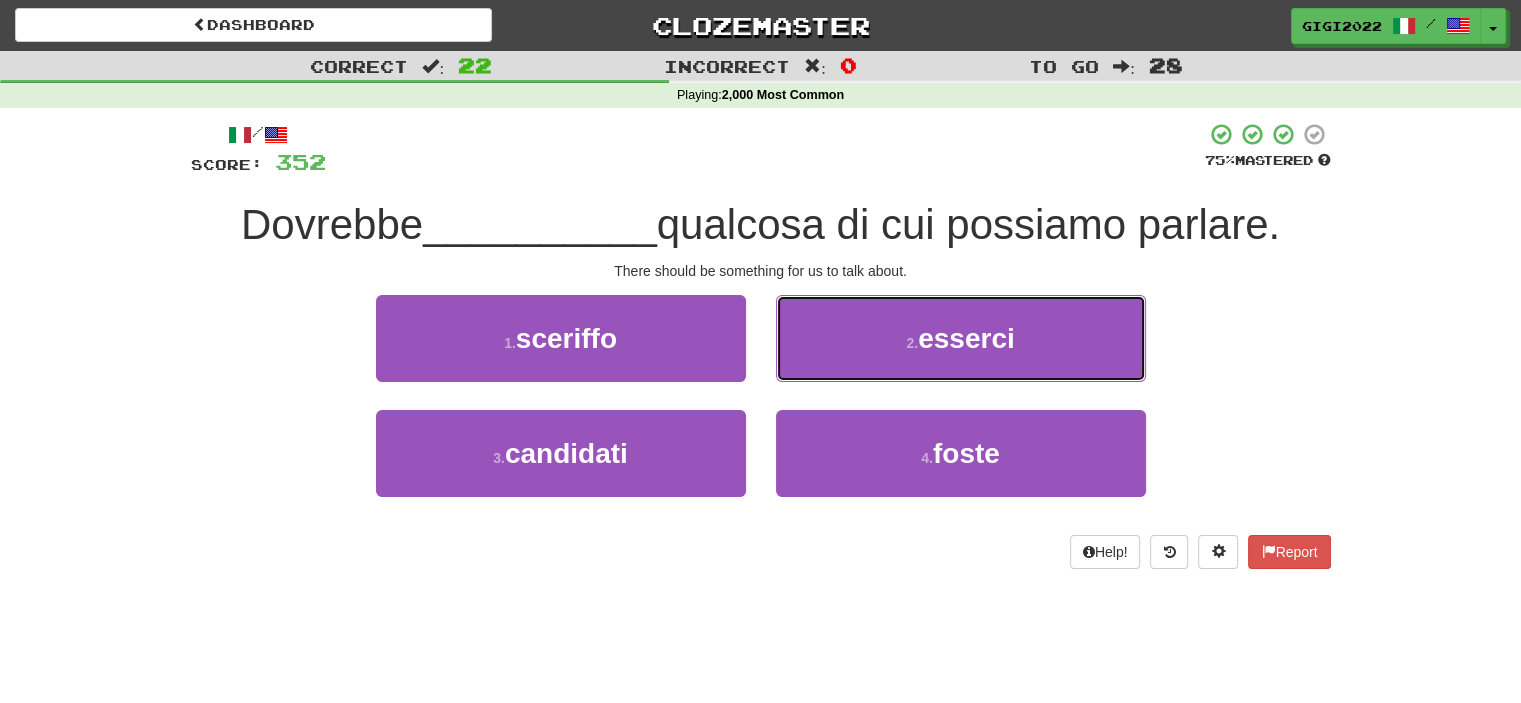 click on "2 .  esserci" at bounding box center (961, 338) 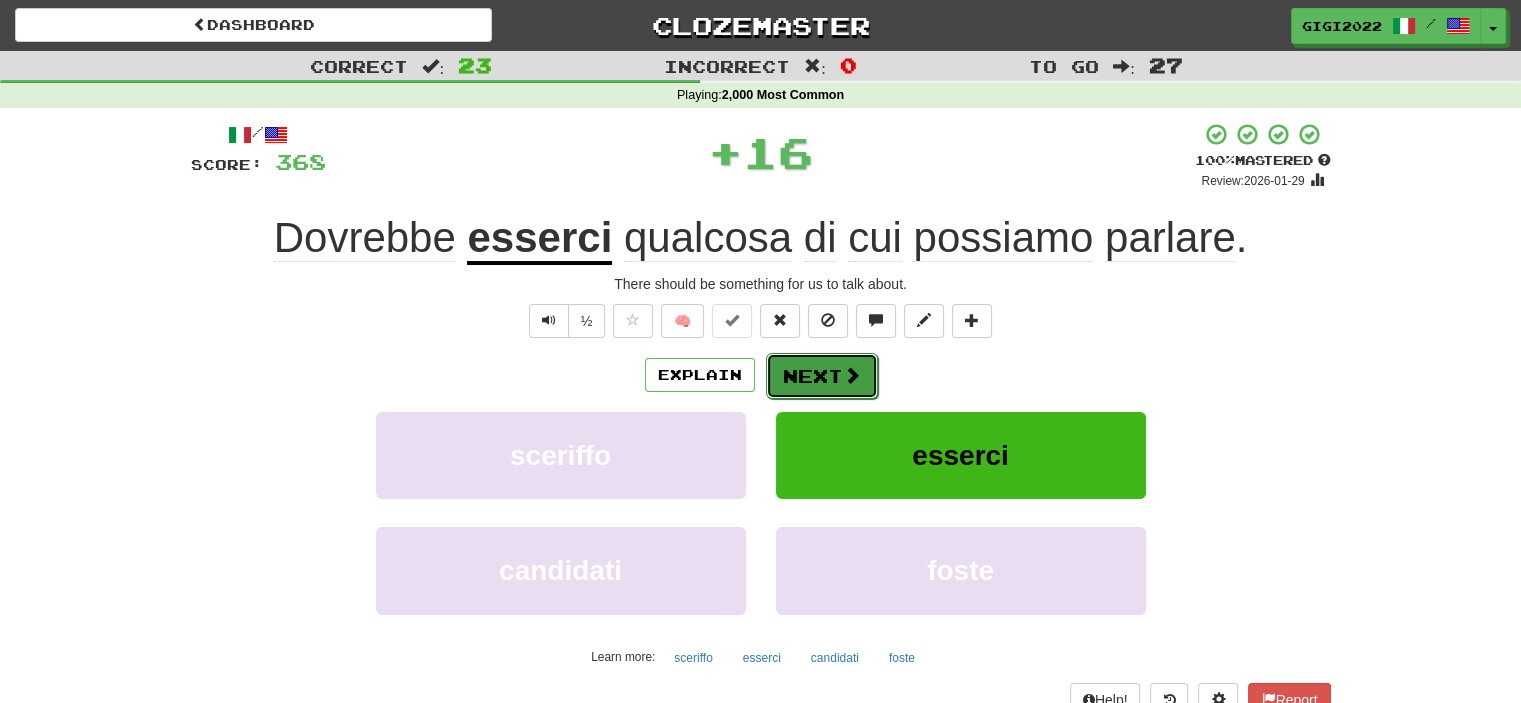 click on "Next" at bounding box center [822, 376] 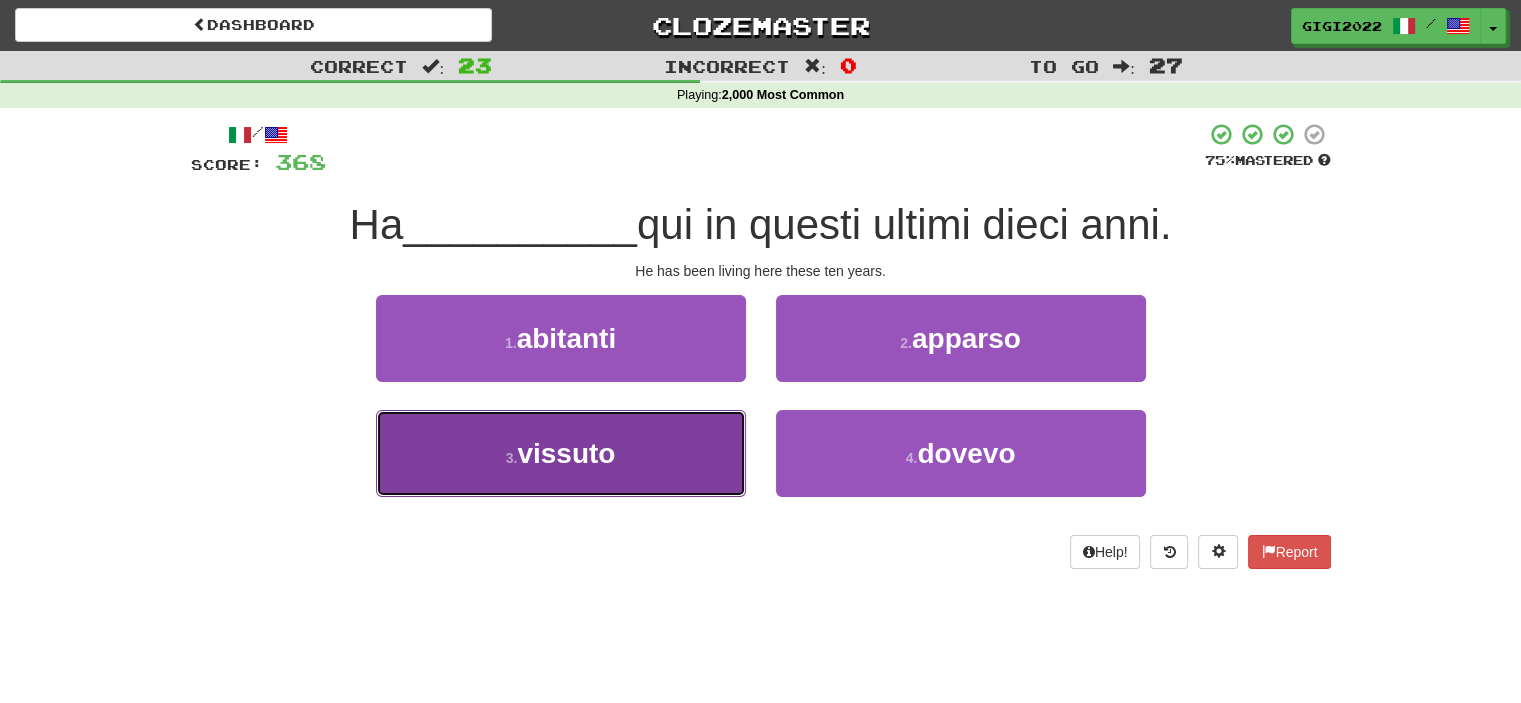 click on "3 .  vissuto" at bounding box center [561, 453] 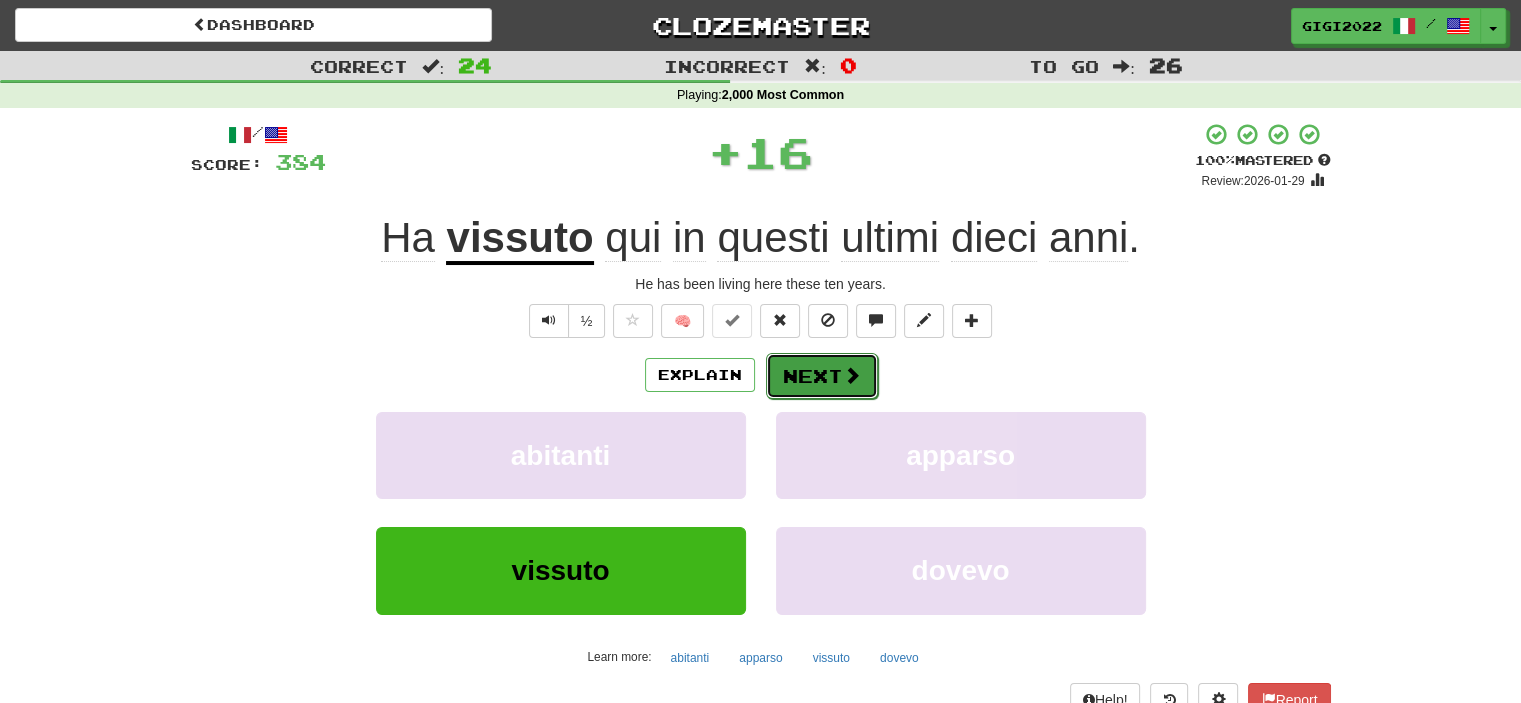 click on "Next" at bounding box center (822, 376) 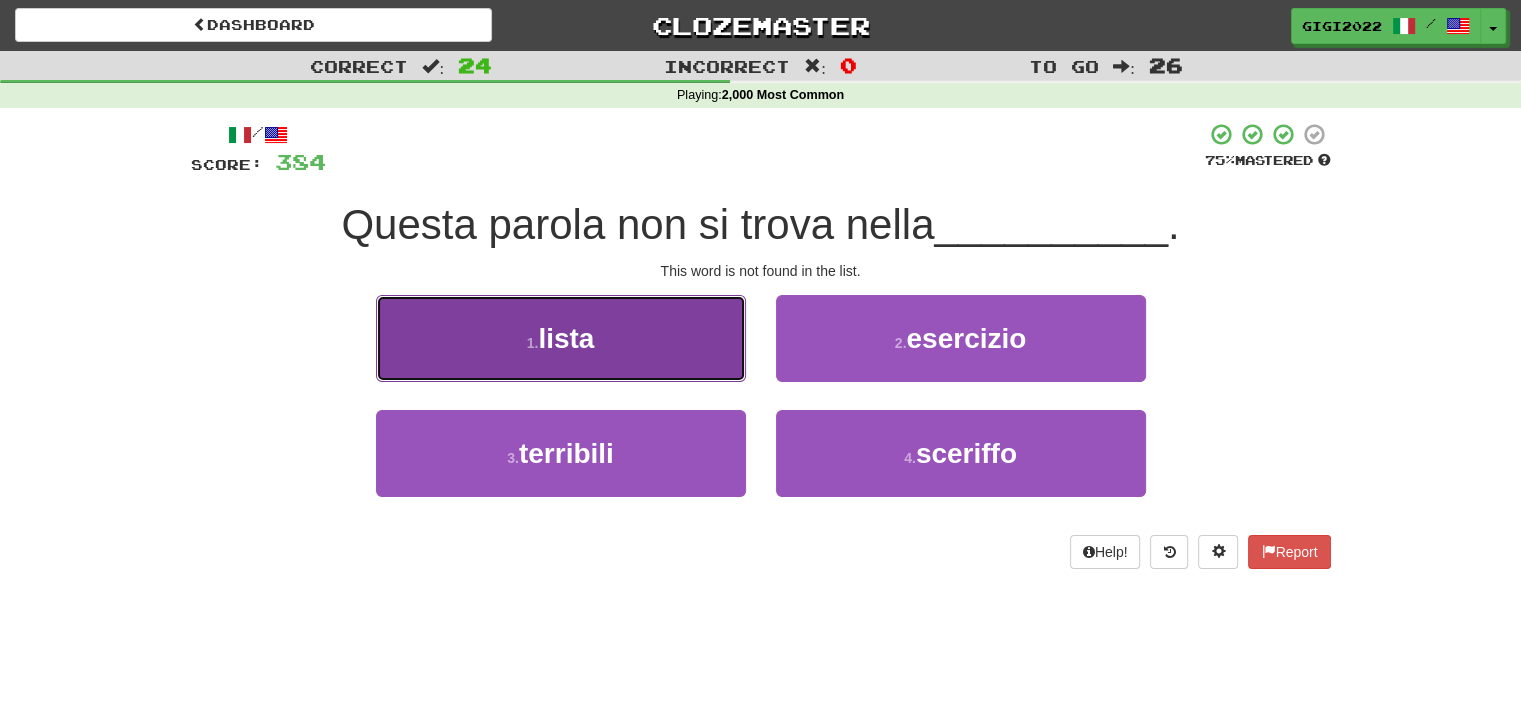 click on "1 .  lista" at bounding box center [561, 338] 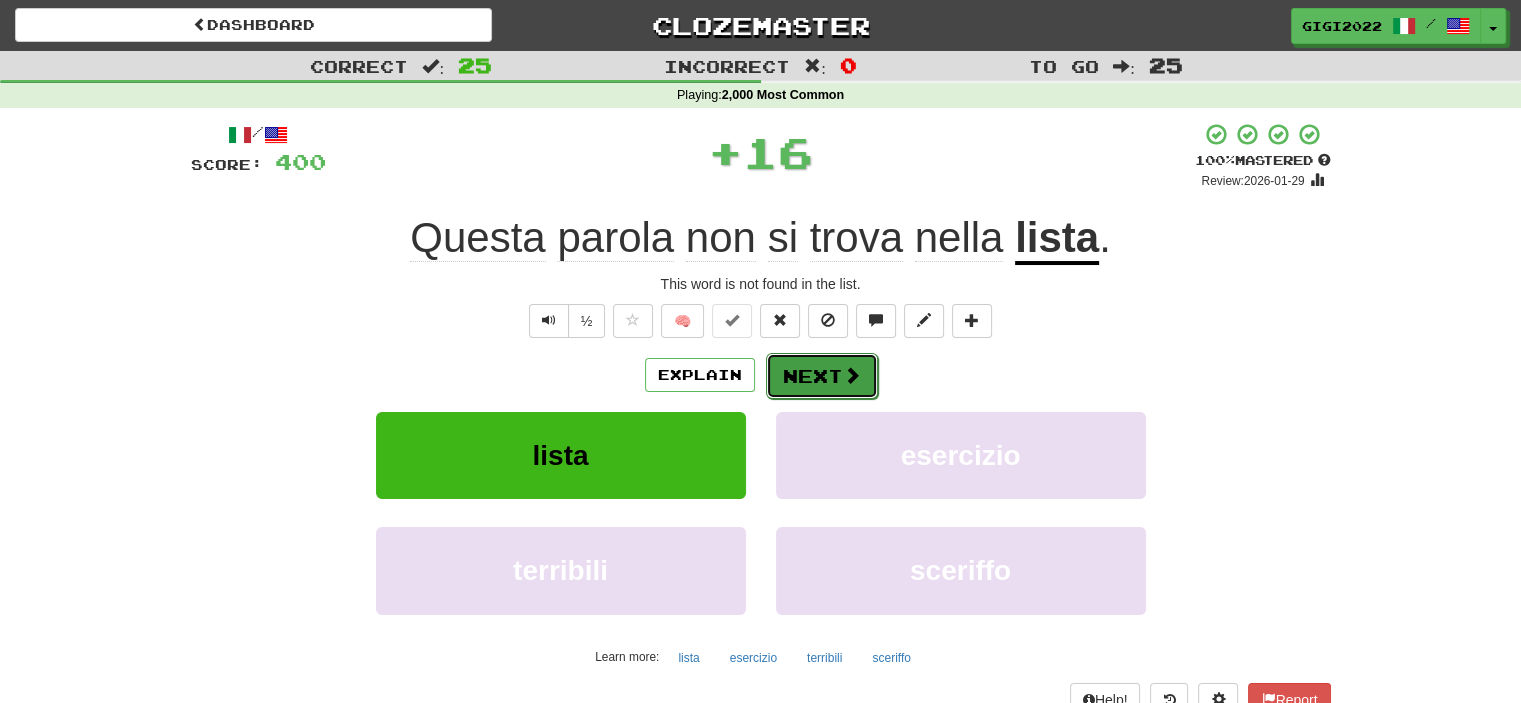 click on "Next" at bounding box center (822, 376) 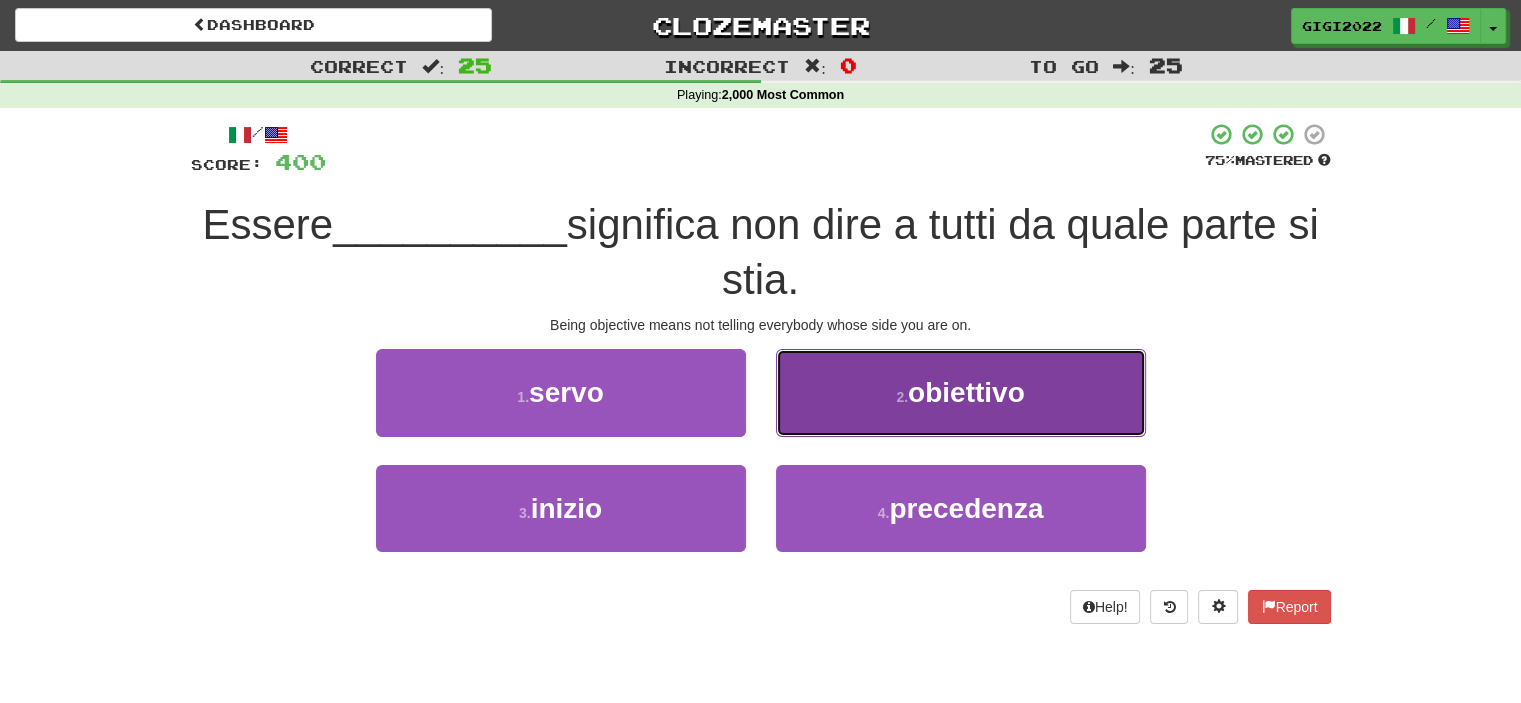 click on "2 .  obiettivo" at bounding box center [961, 392] 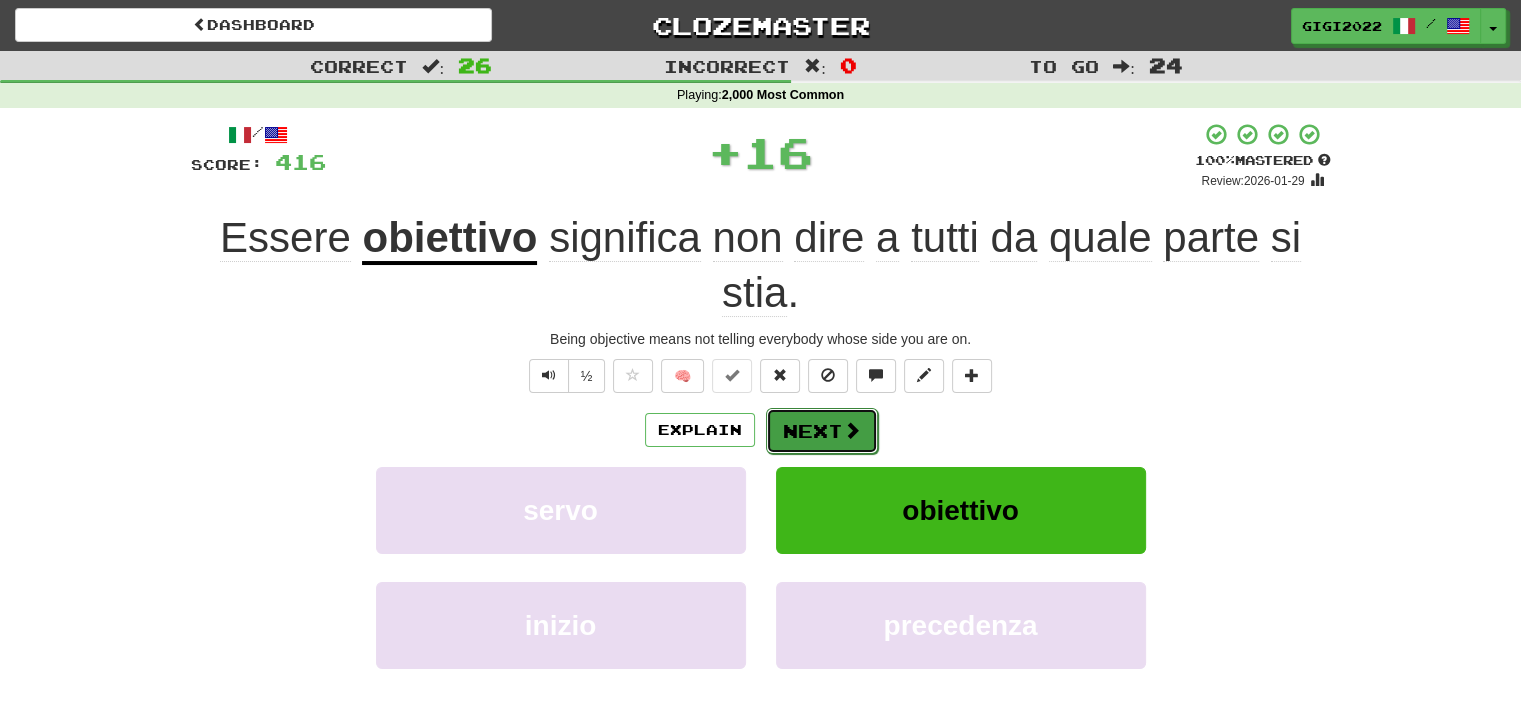 click on "Next" at bounding box center [822, 431] 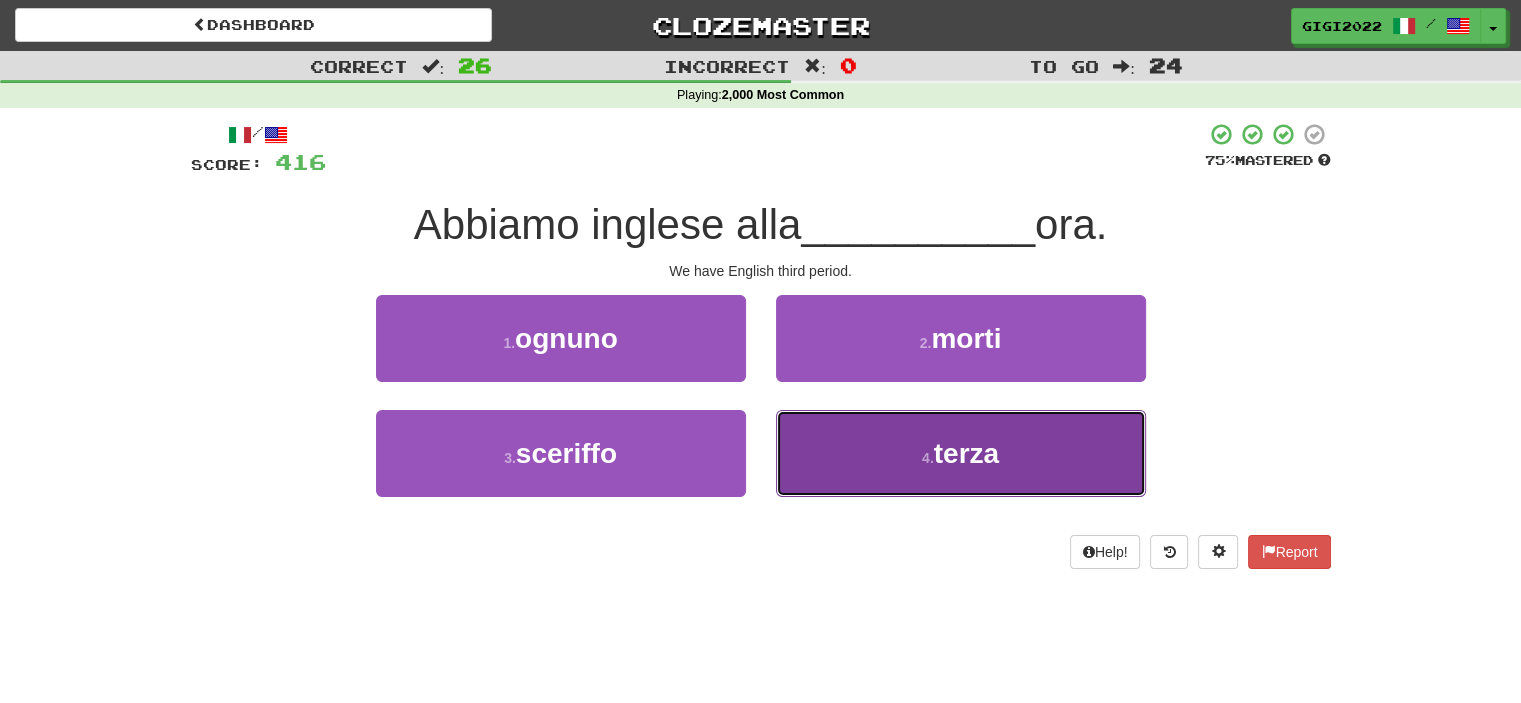 click on "4 .  terza" at bounding box center [961, 453] 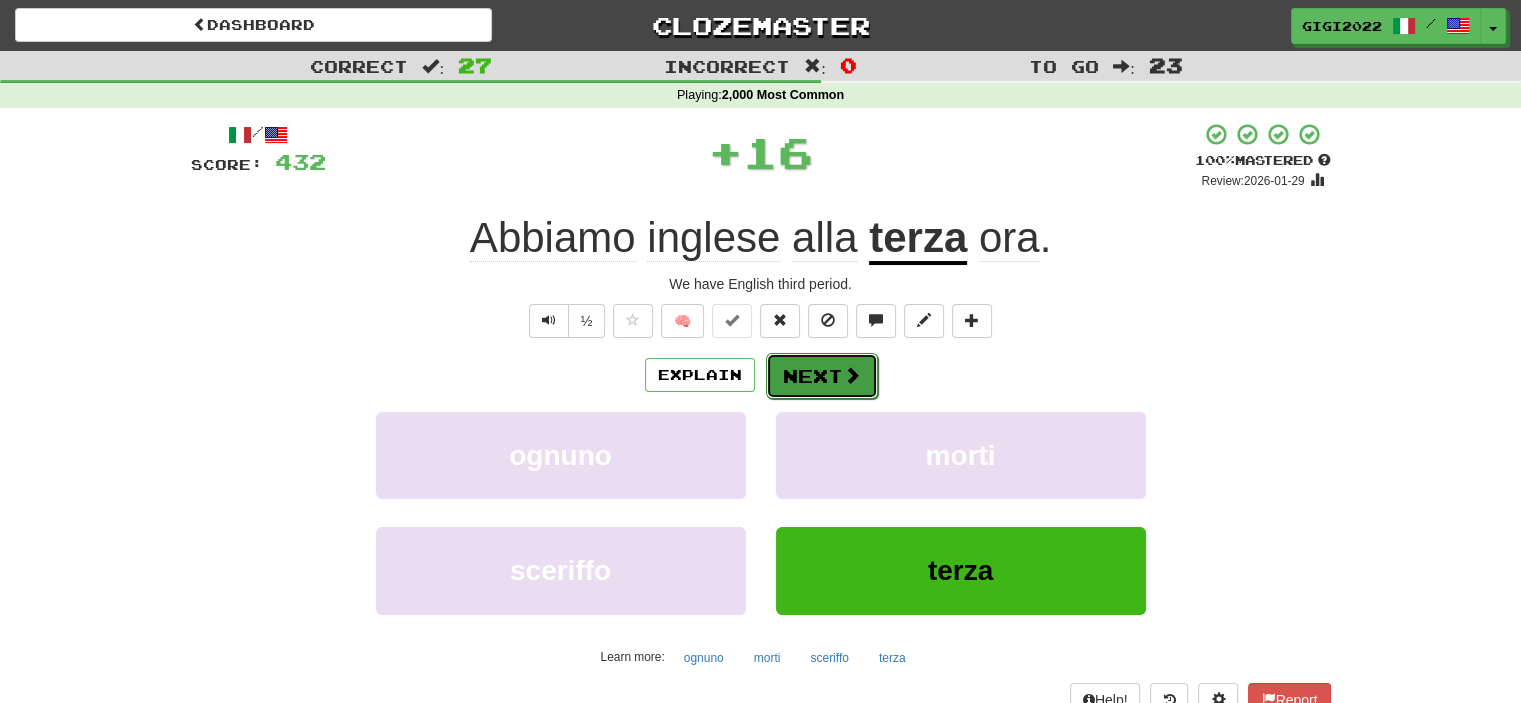 click on "Next" at bounding box center [822, 376] 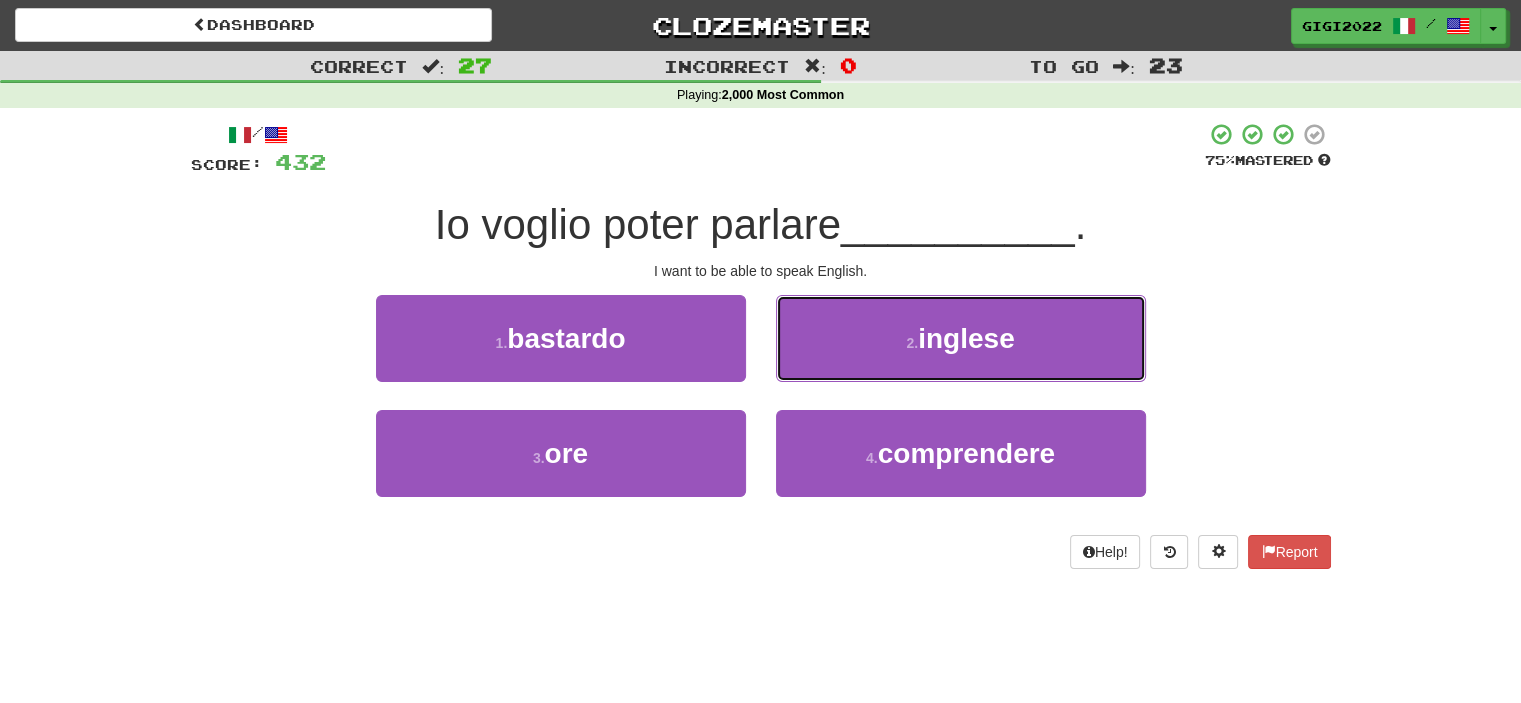 click on "2 .  inglese" at bounding box center (961, 338) 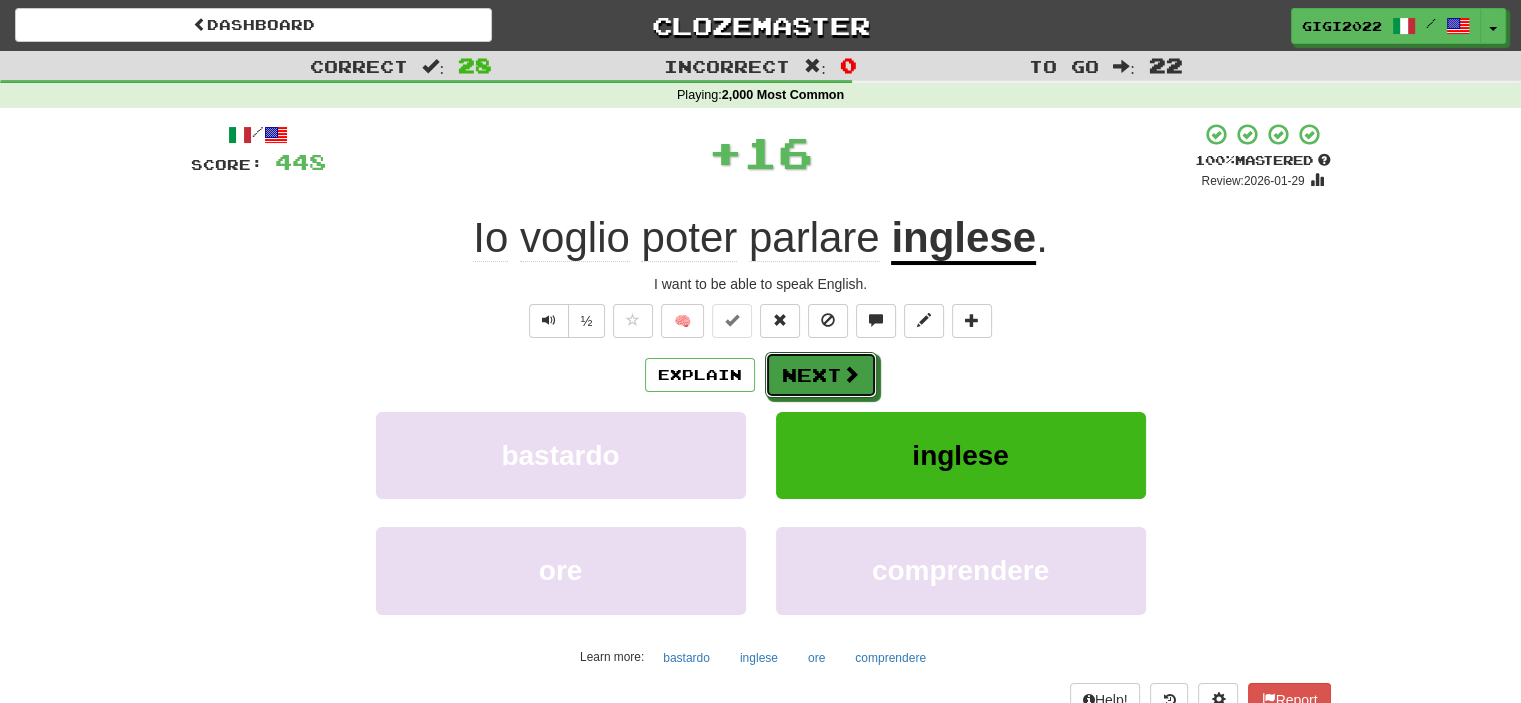 click on "Next" at bounding box center [821, 375] 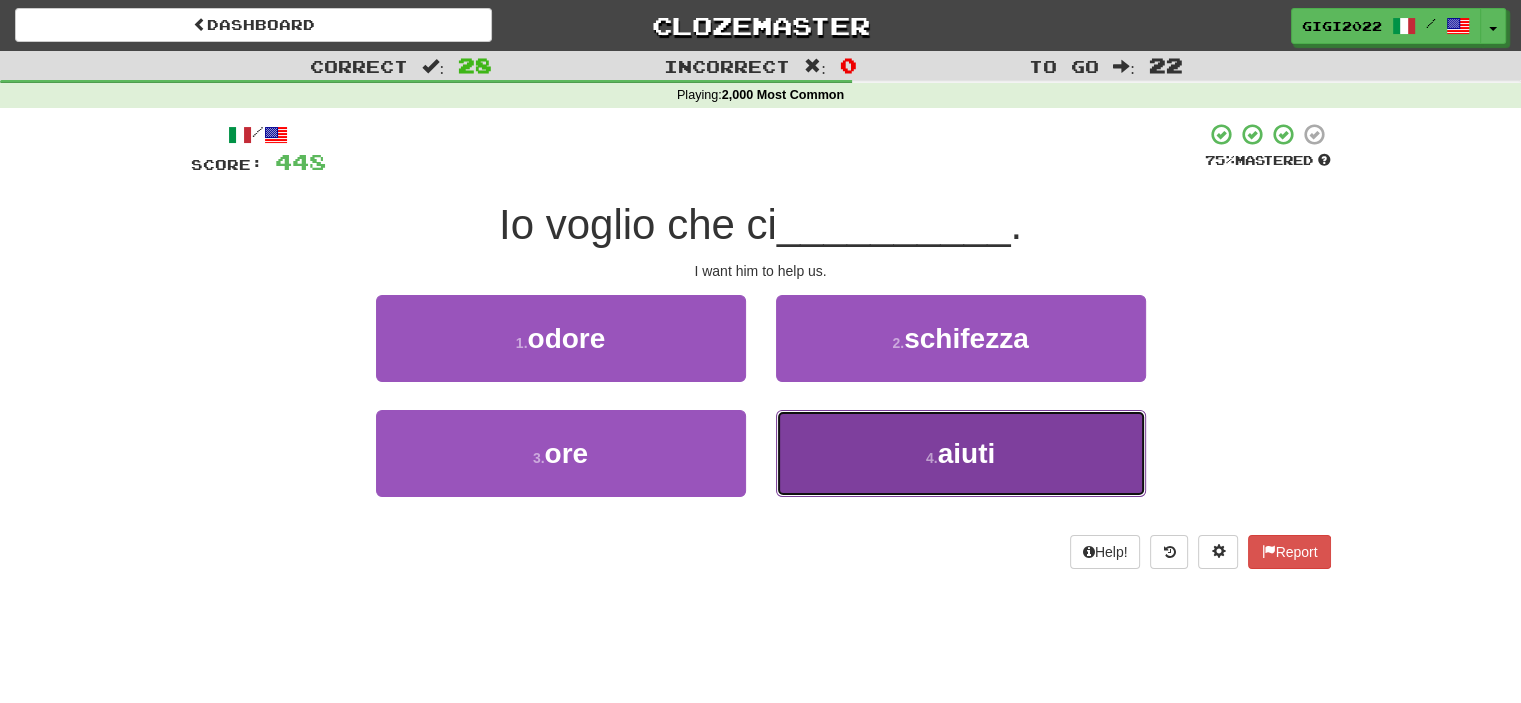 click on "4 .  aiuti" at bounding box center (961, 453) 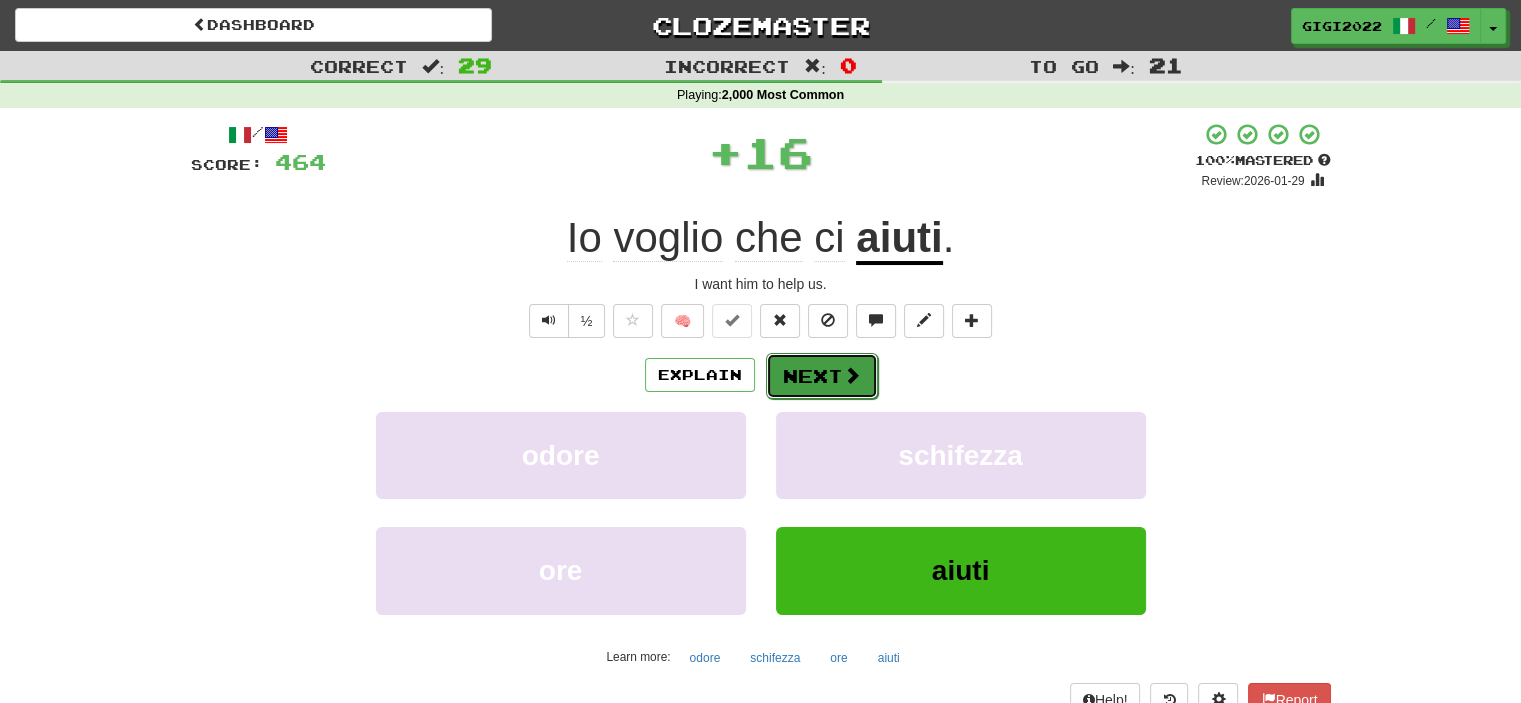 click on "Next" at bounding box center [822, 376] 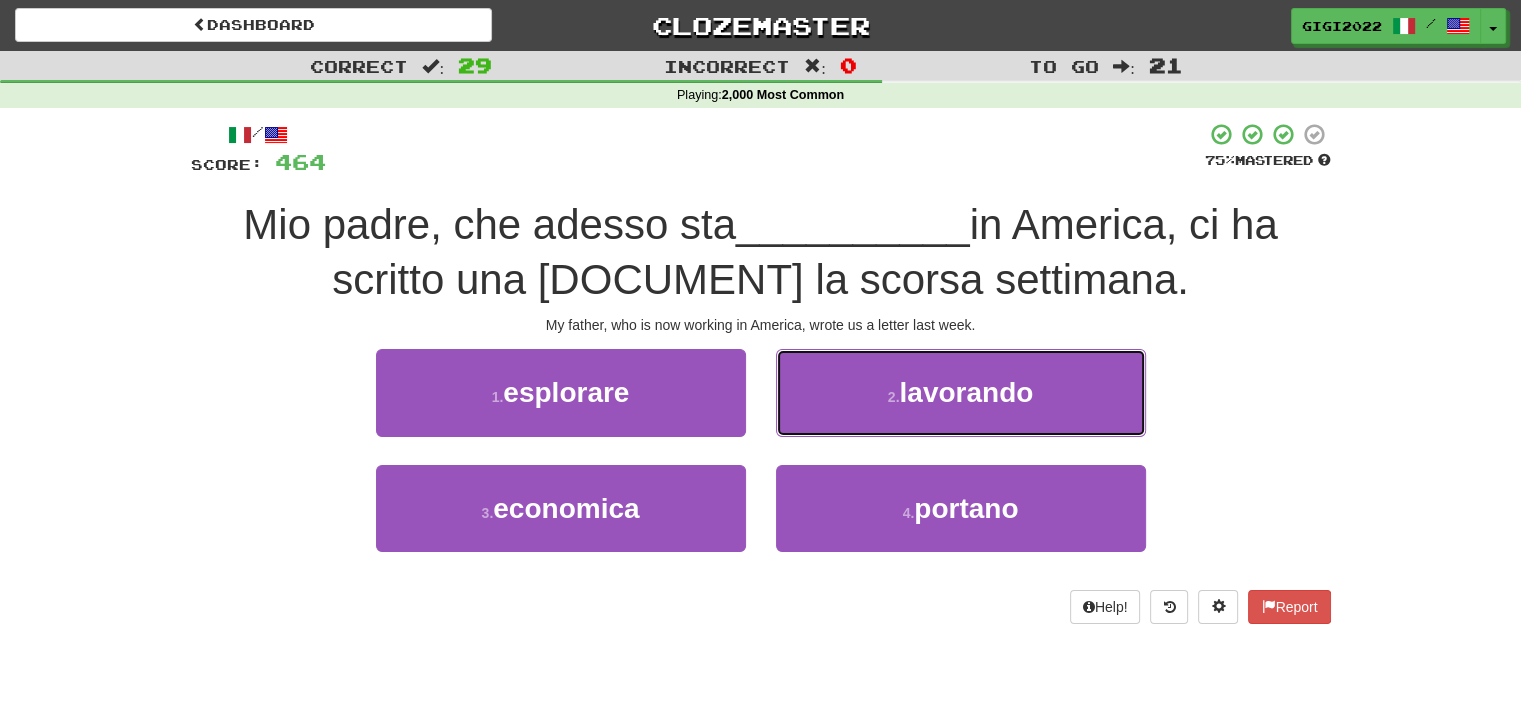 click on "2 .  lavorando" at bounding box center [961, 392] 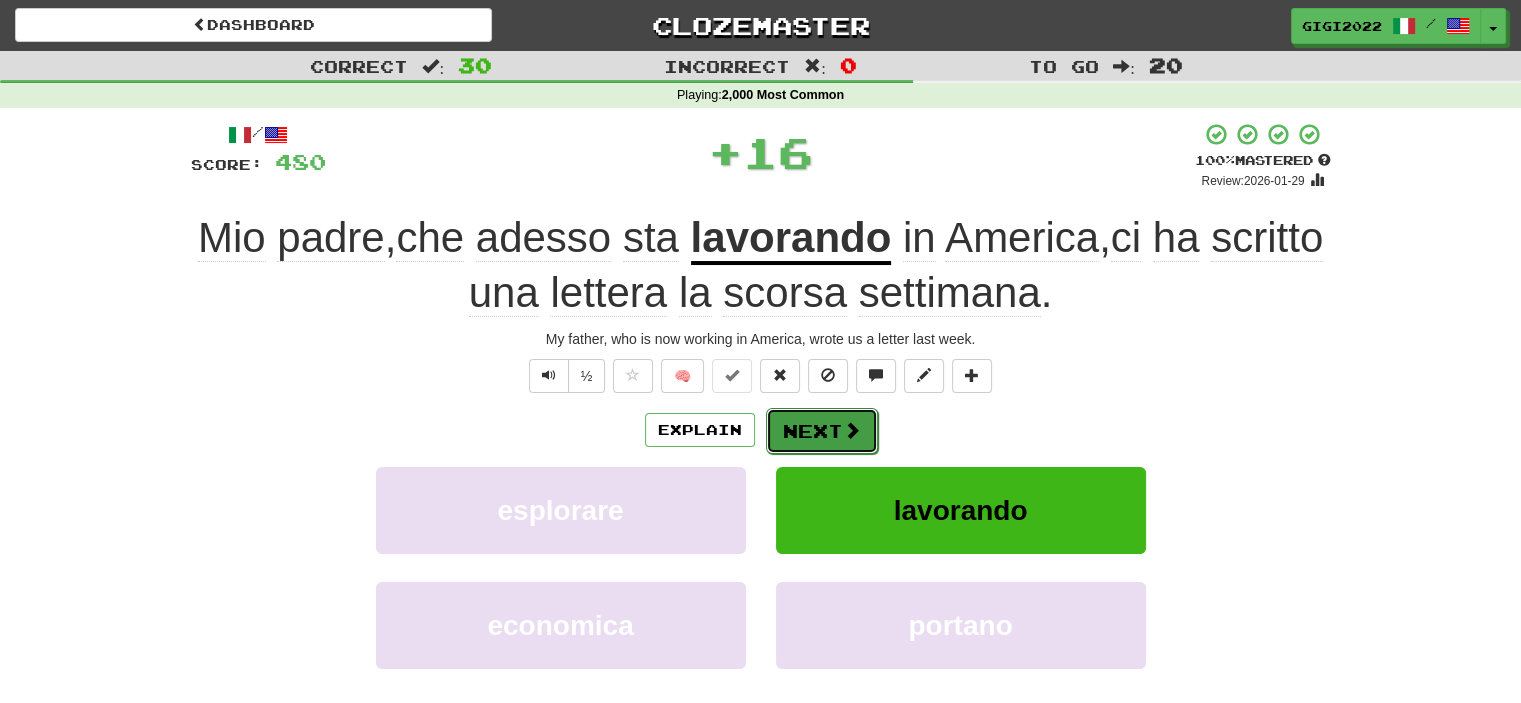 click on "Next" at bounding box center [822, 431] 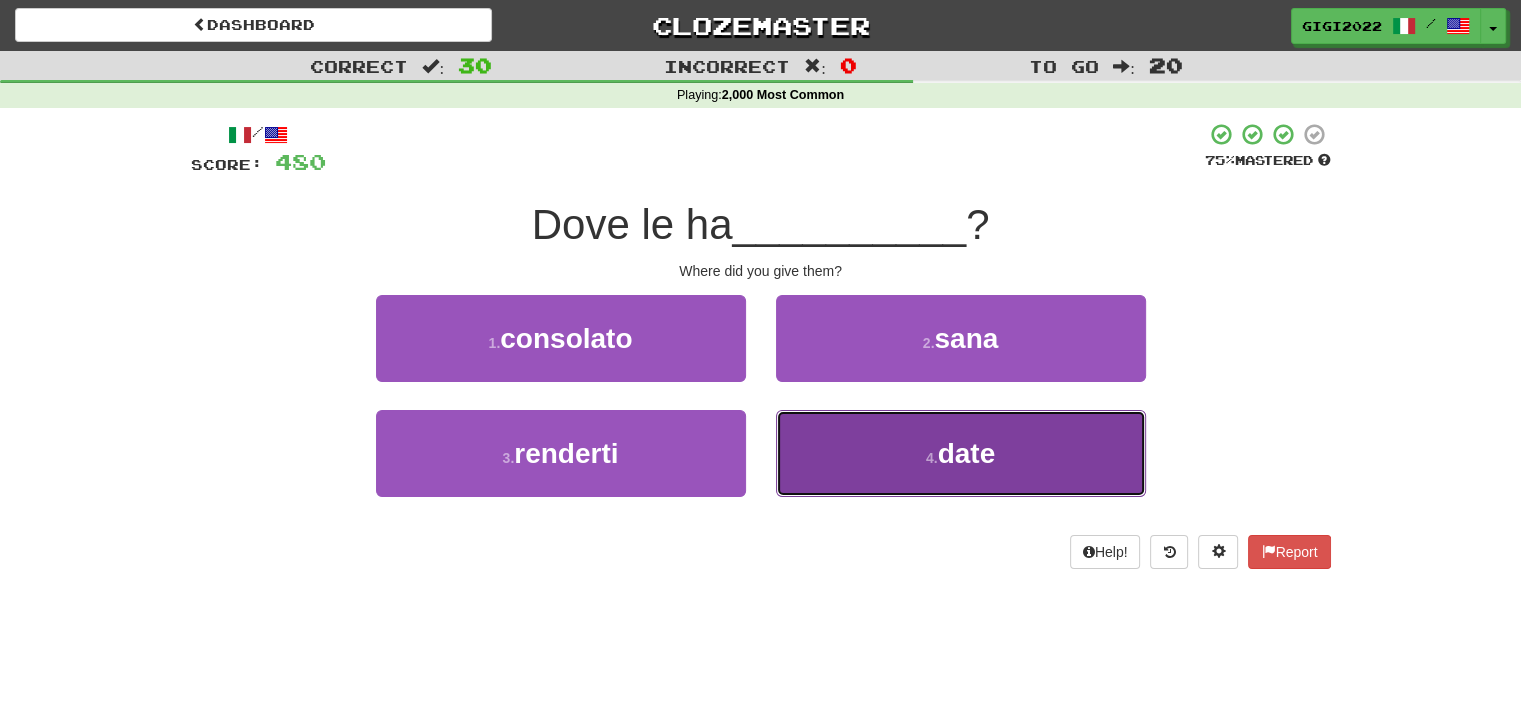 click on "4 .  date" at bounding box center (961, 453) 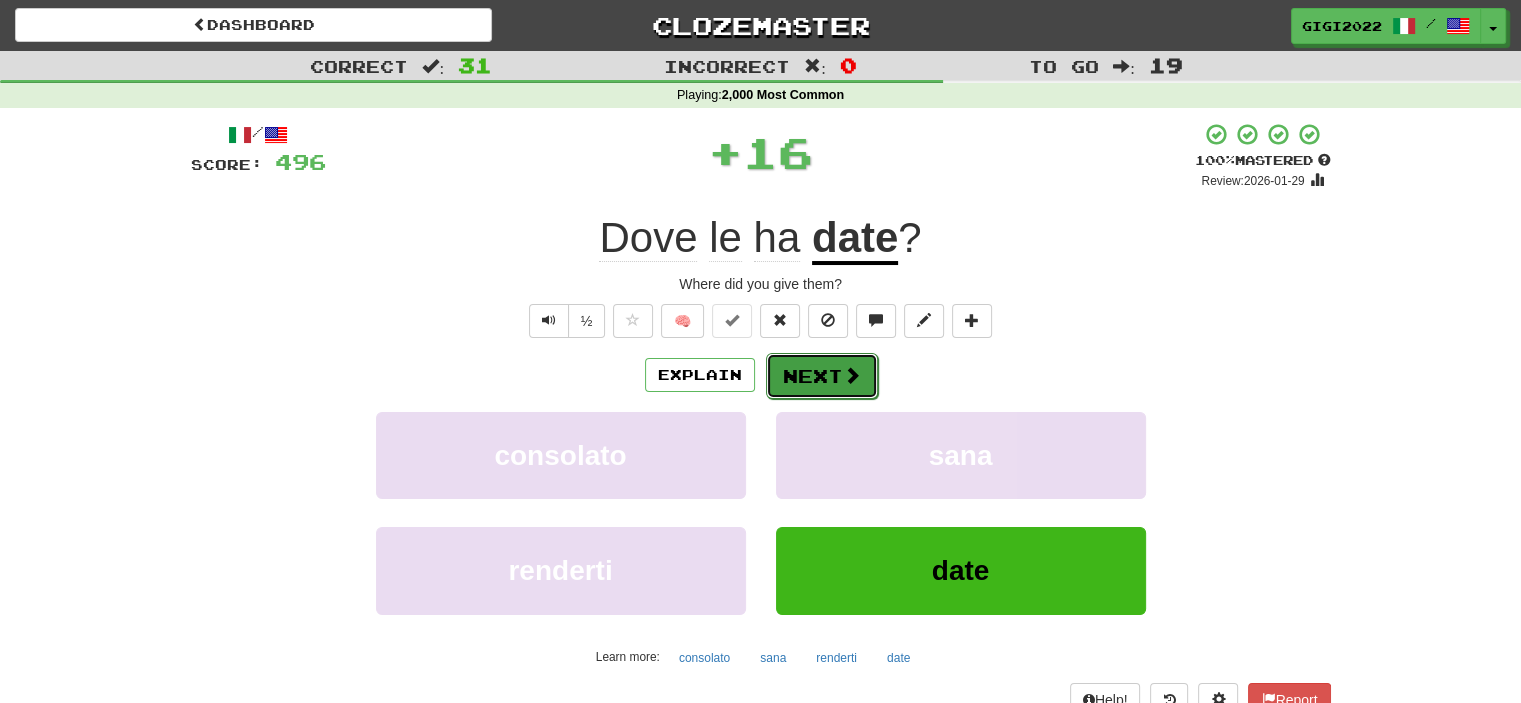 click on "Next" at bounding box center [822, 376] 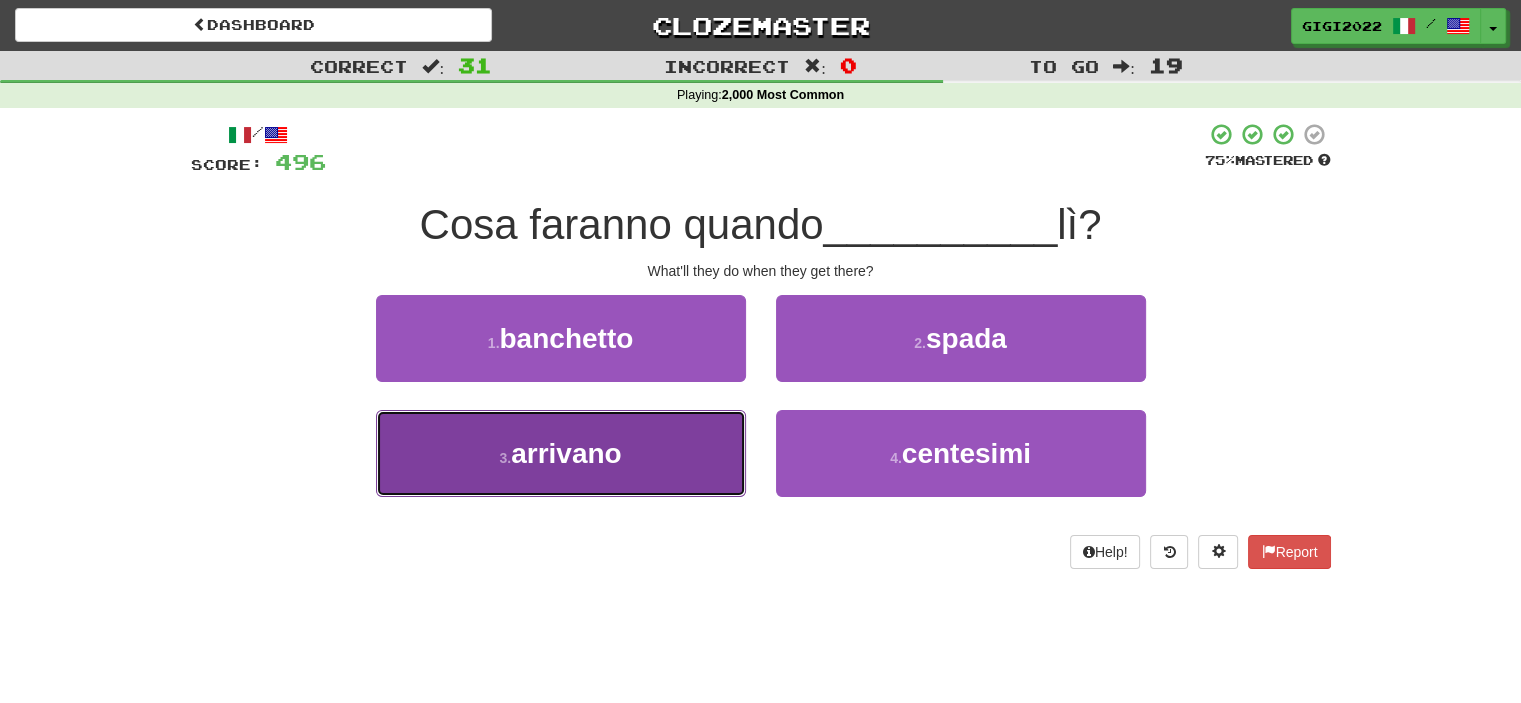 click on "3 .  arrivano" at bounding box center (561, 453) 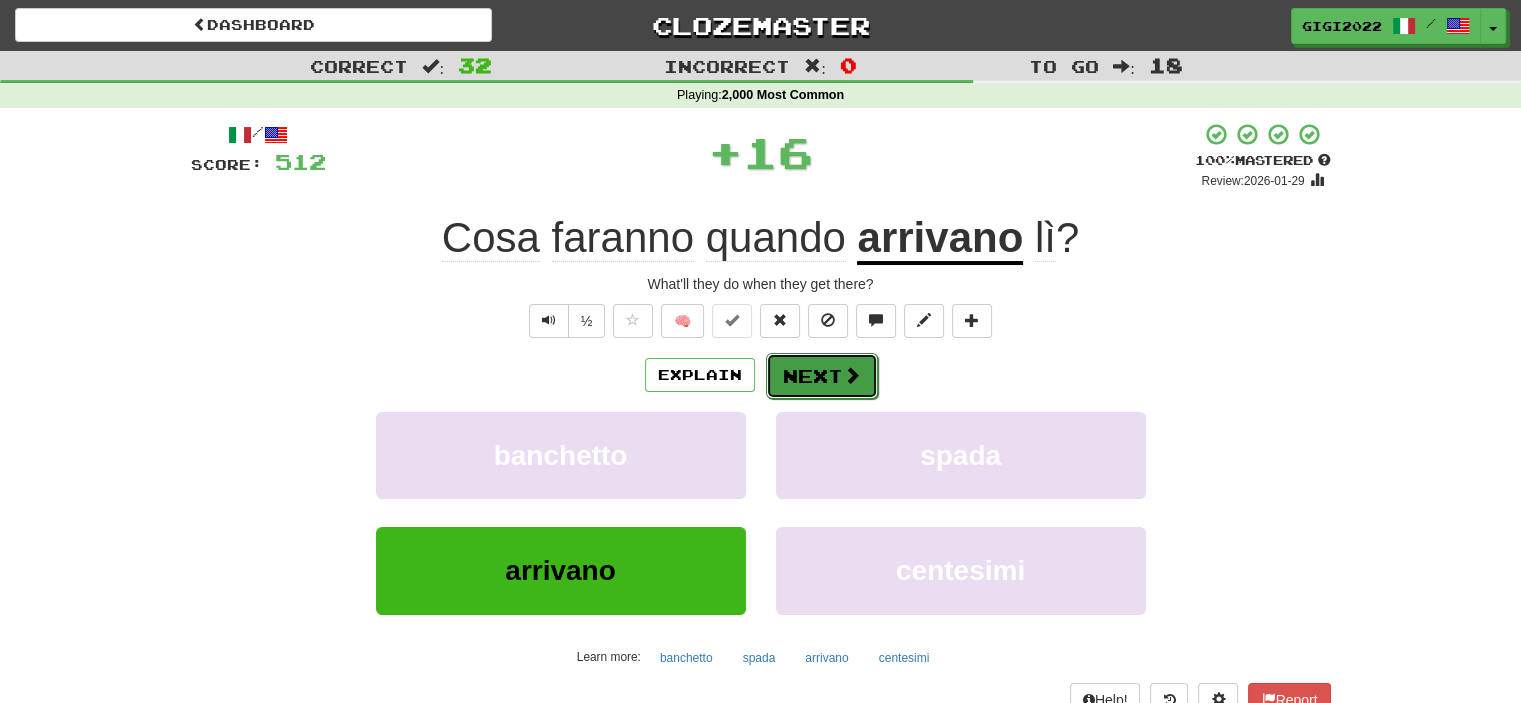 click on "Next" at bounding box center (822, 376) 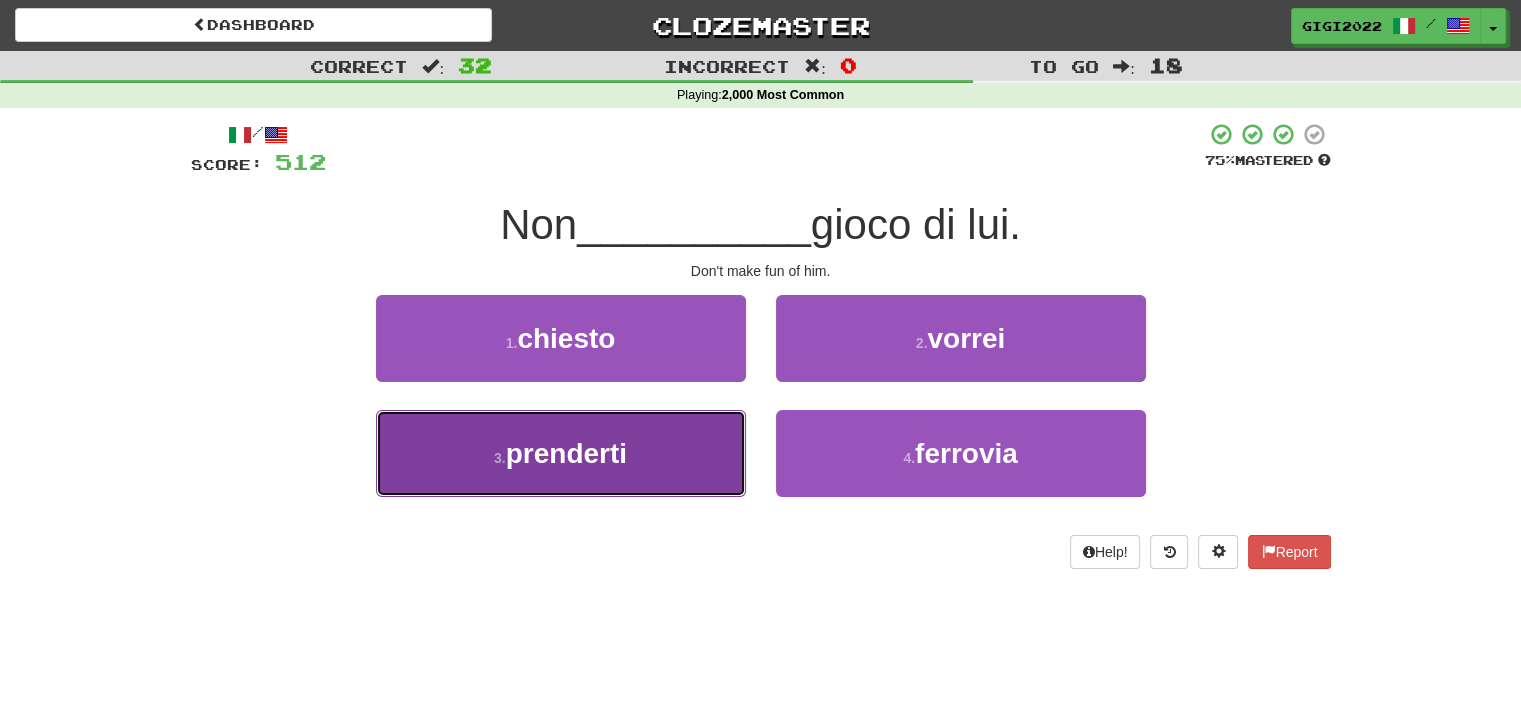 click on "3 .  prenderti" at bounding box center (561, 453) 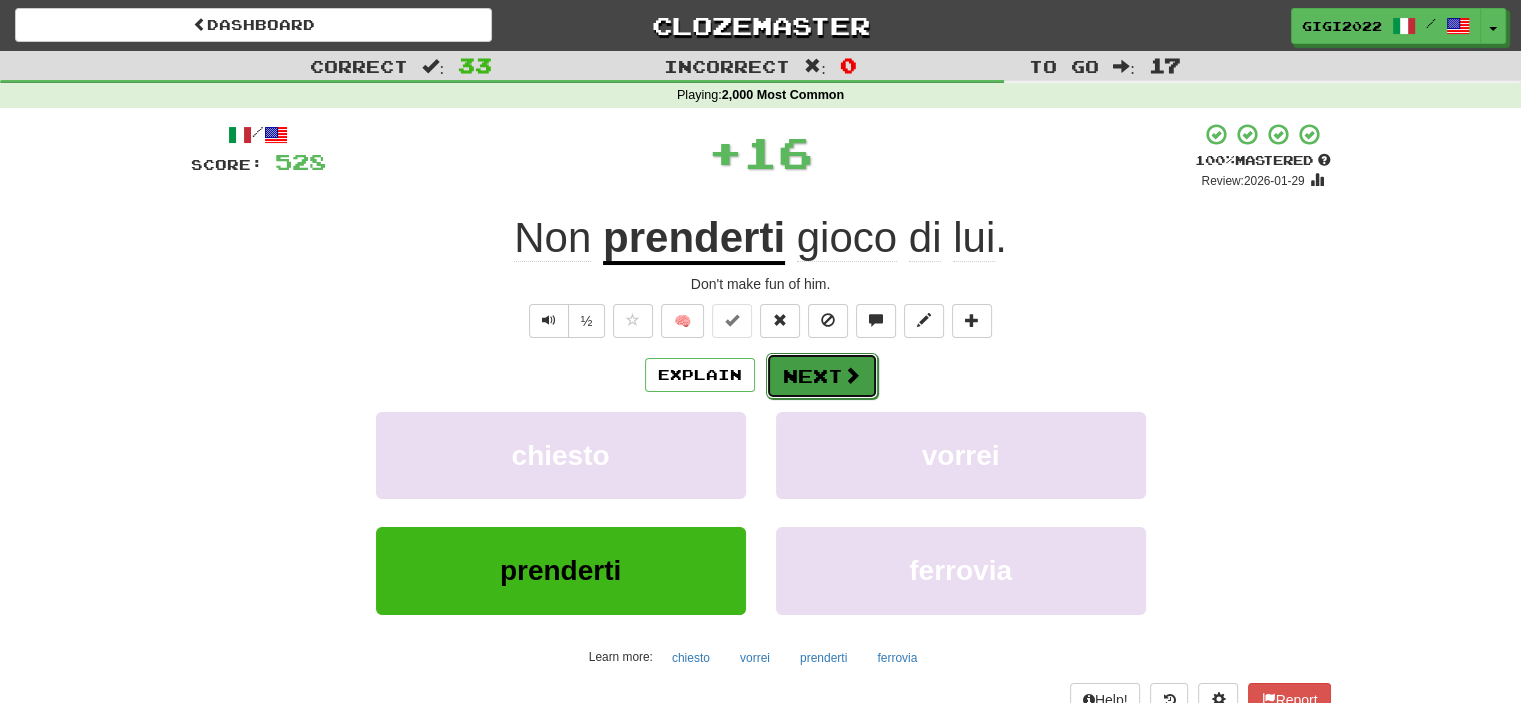 click on "Next" at bounding box center [822, 376] 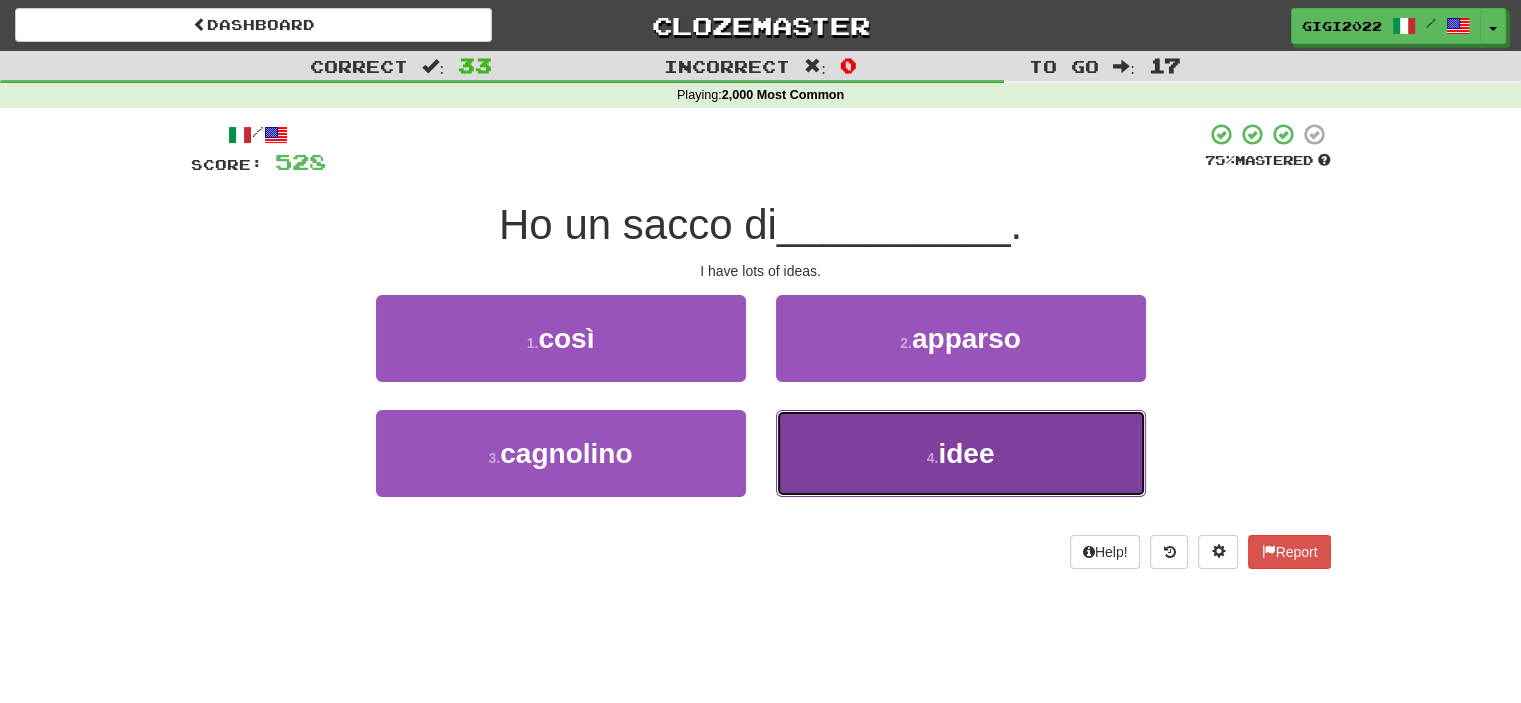 click on "4 .  idee" at bounding box center (961, 453) 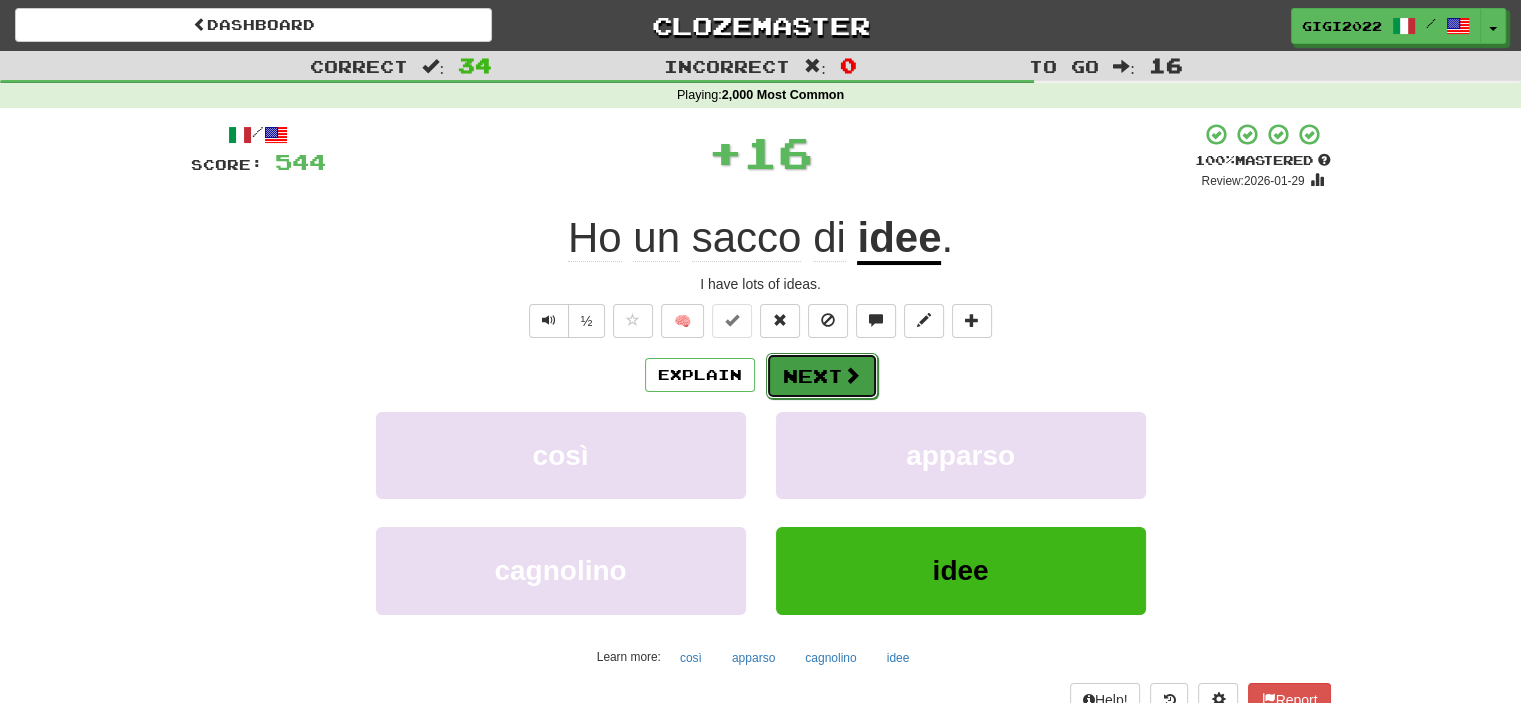 click on "Next" at bounding box center (822, 376) 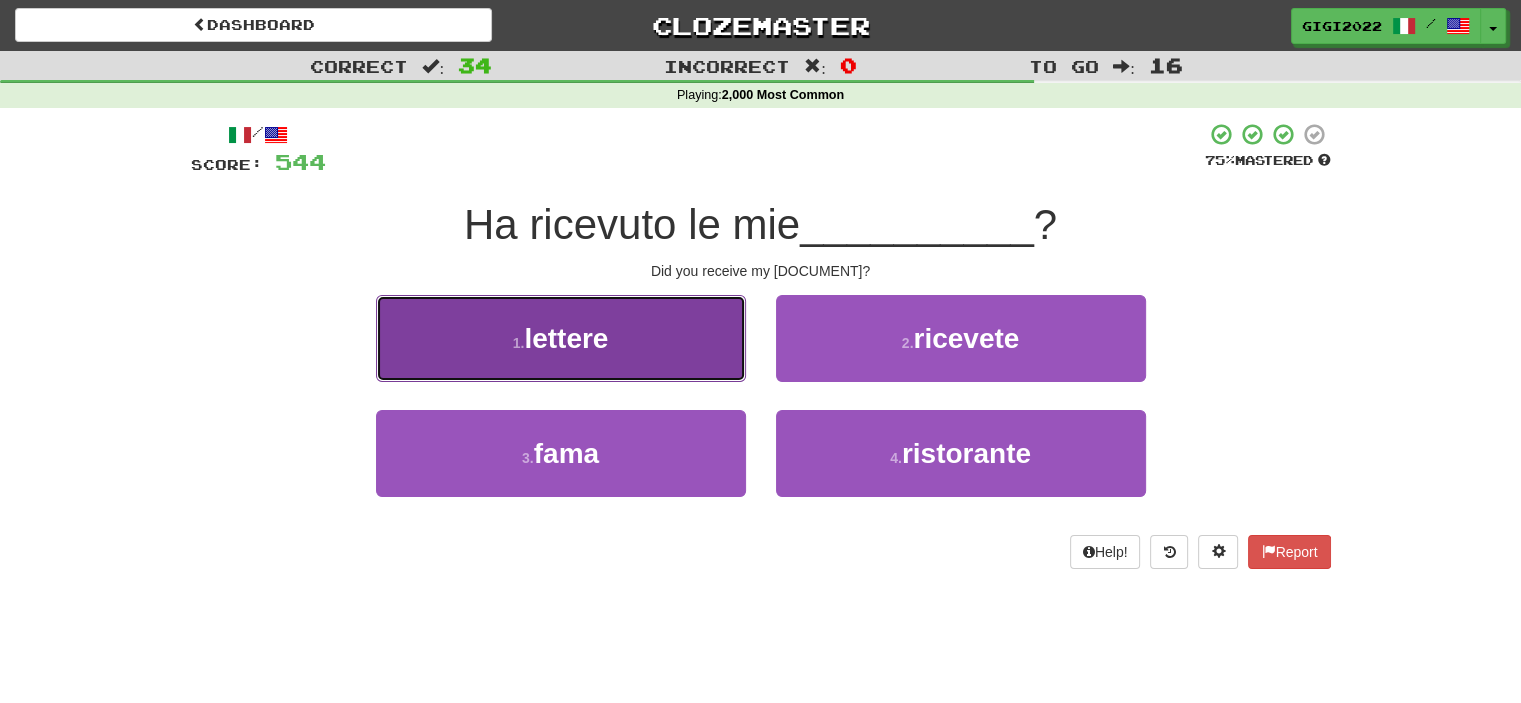 click on "1 .  lettere" at bounding box center [561, 338] 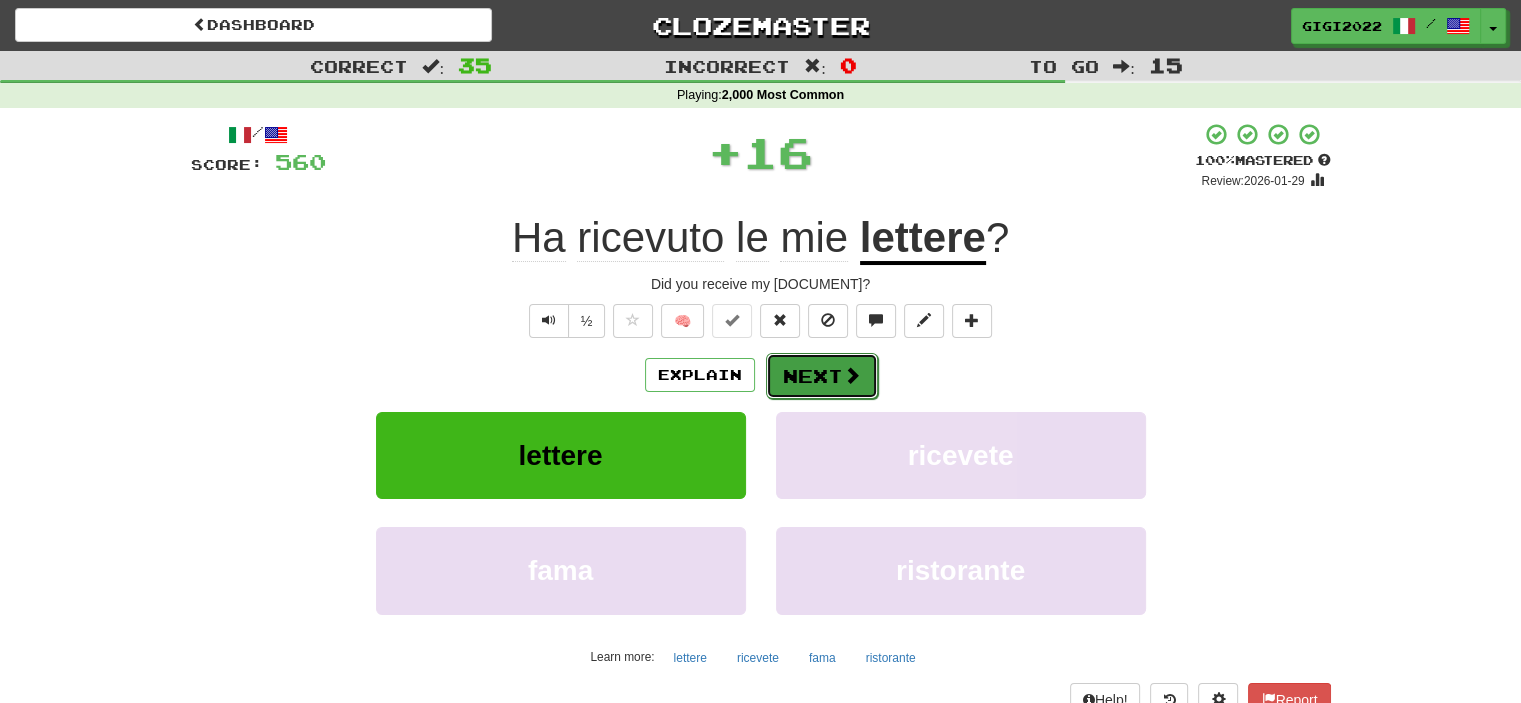 click on "Next" at bounding box center (822, 376) 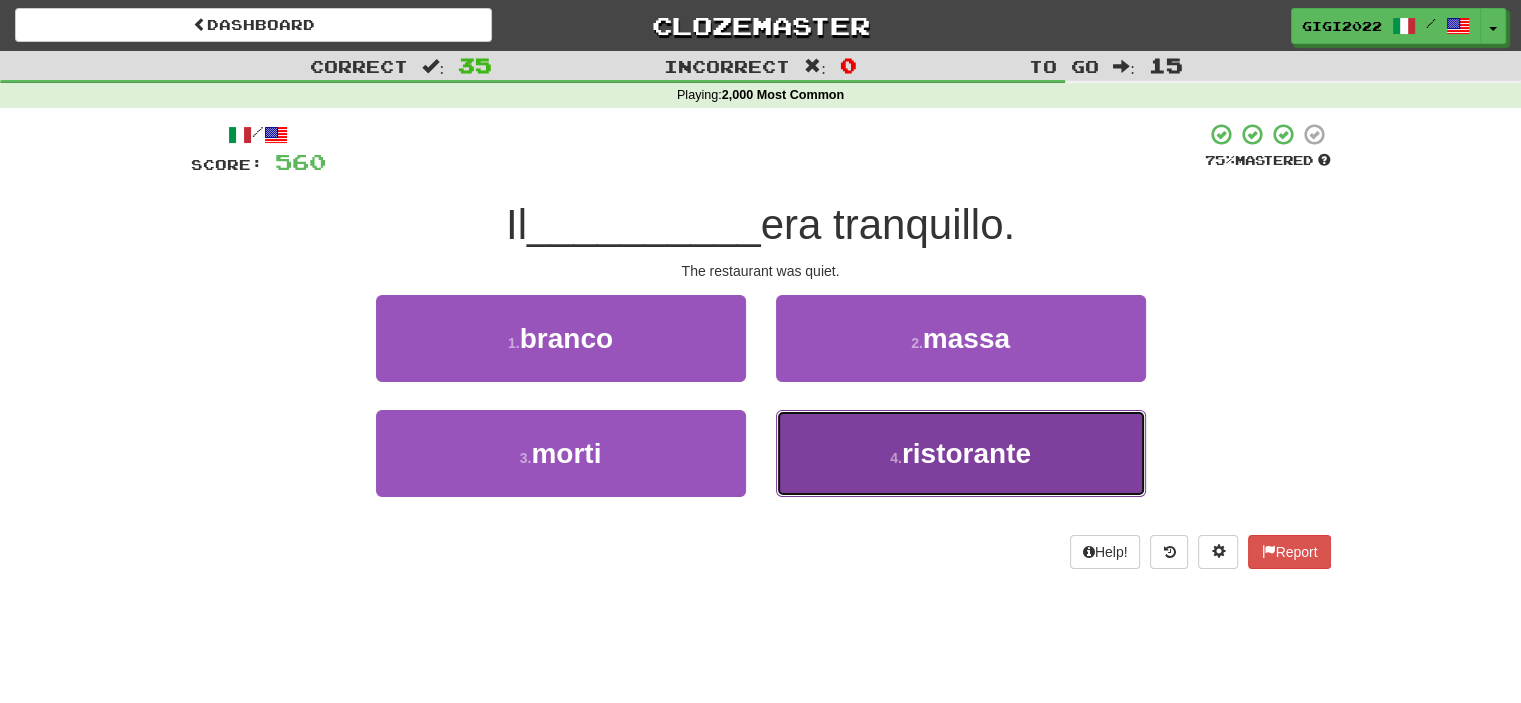 click on "4 .  ristorante" at bounding box center (961, 453) 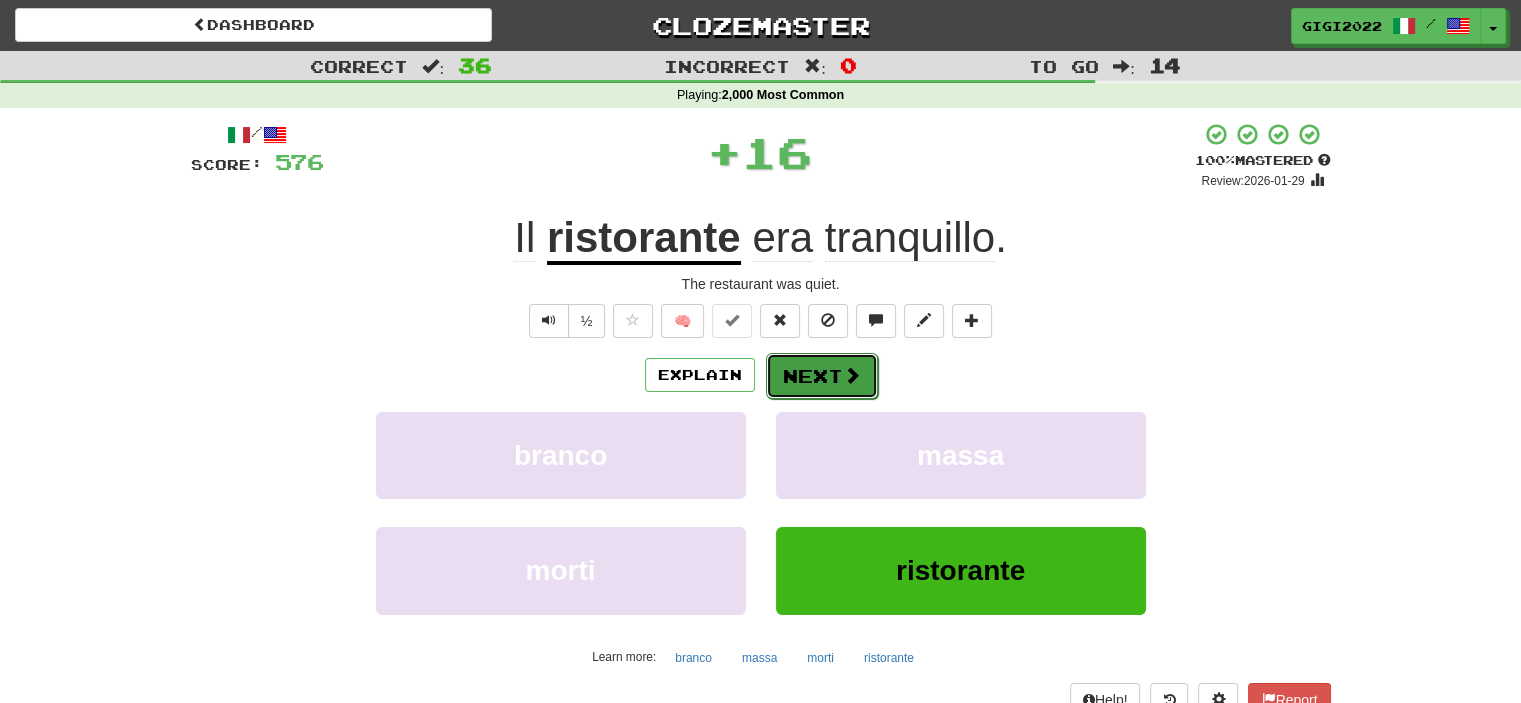 click on "Next" at bounding box center (822, 376) 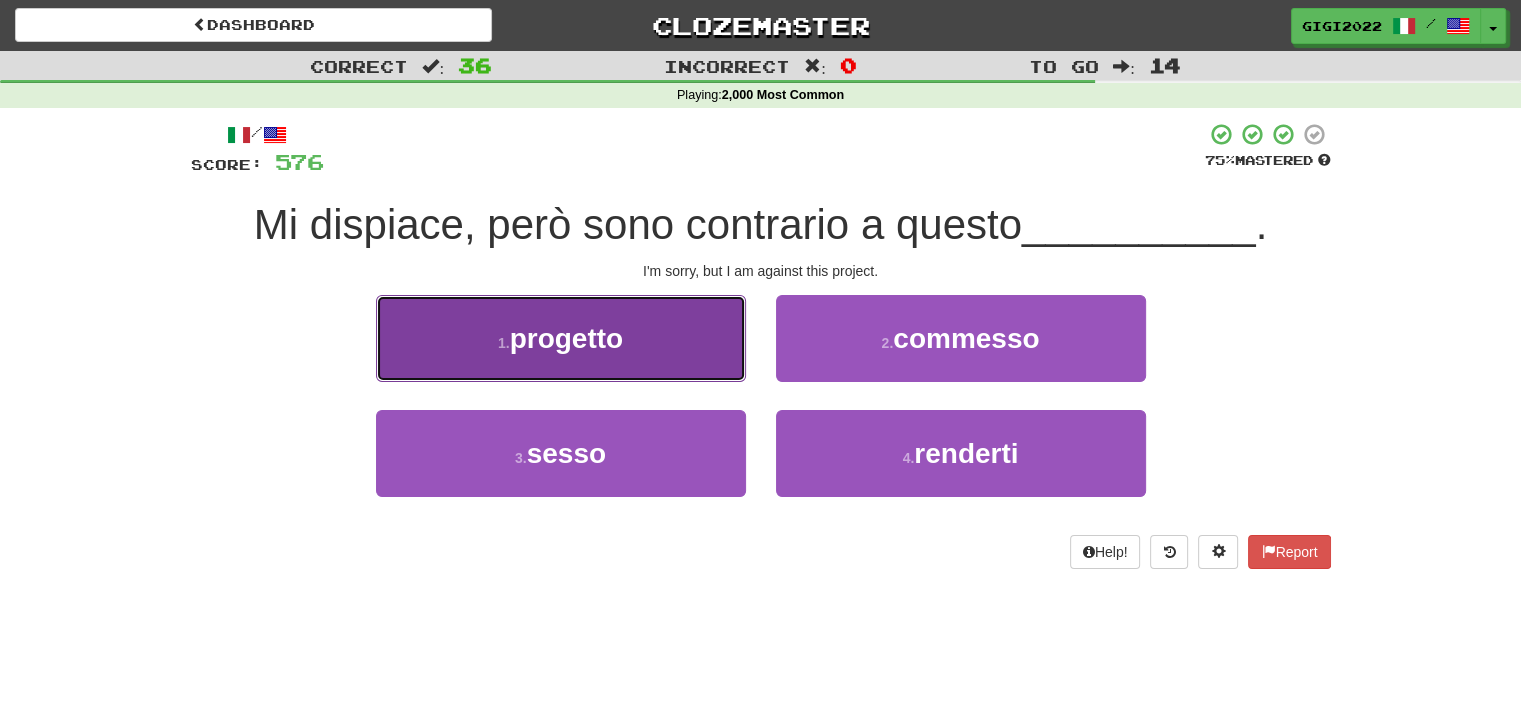click on "1 .  progetto" at bounding box center [561, 338] 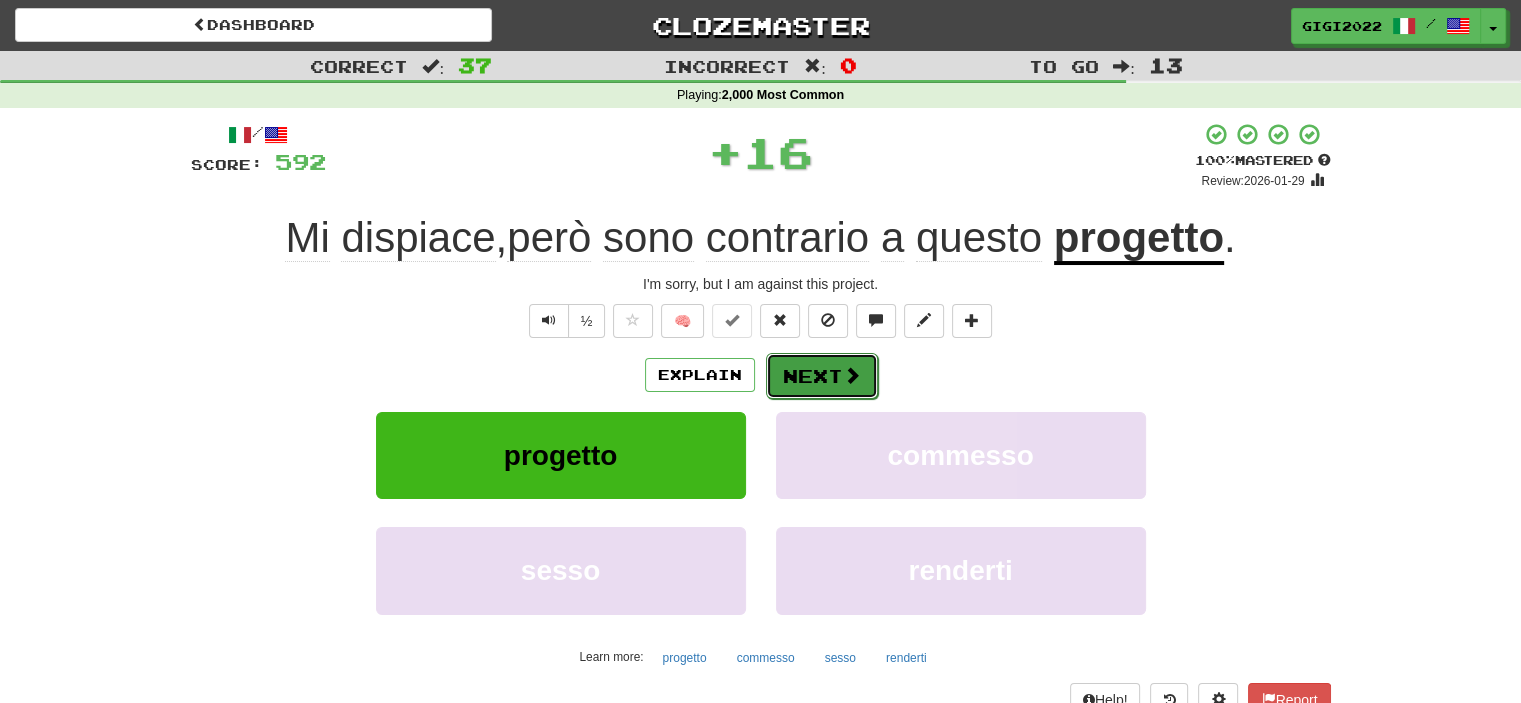 click on "Next" at bounding box center (822, 376) 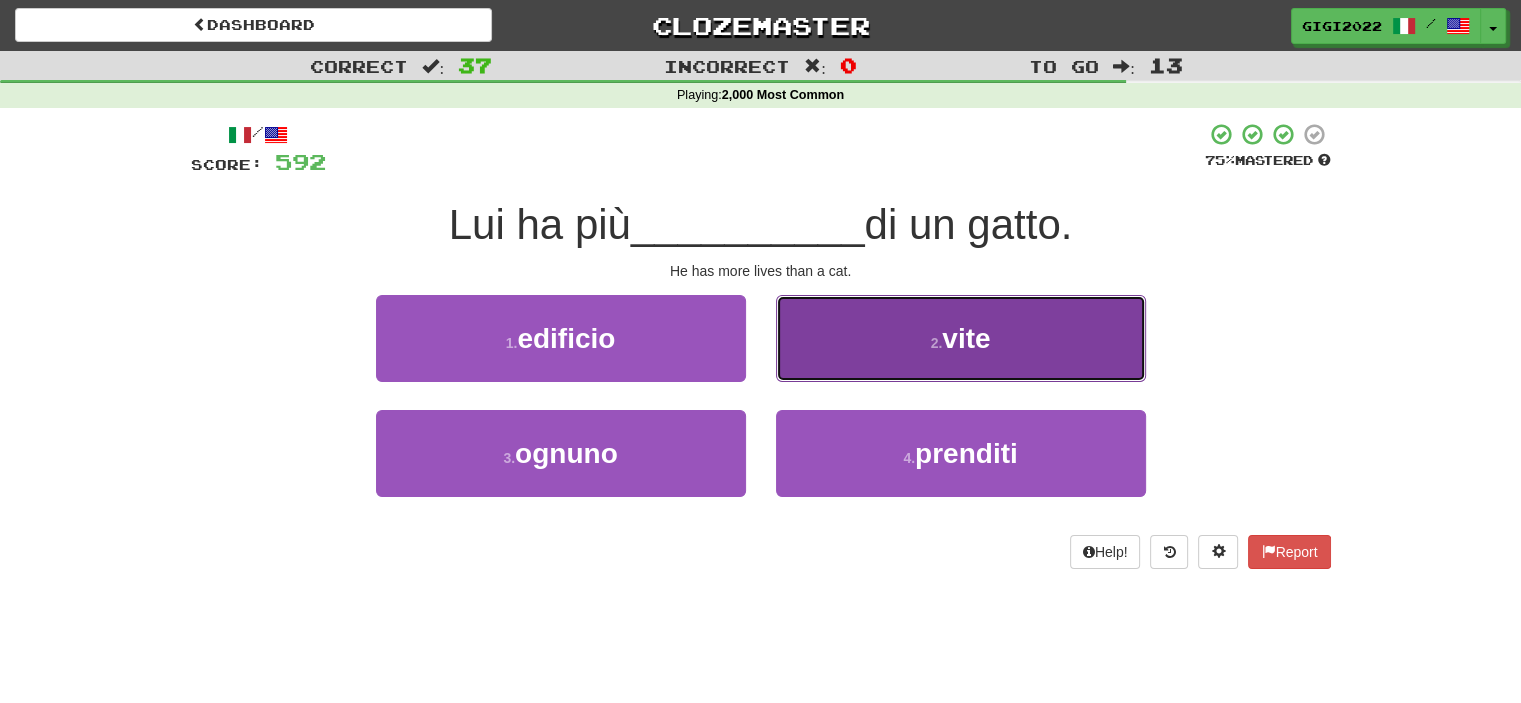 click on "2 .  vite" at bounding box center [961, 338] 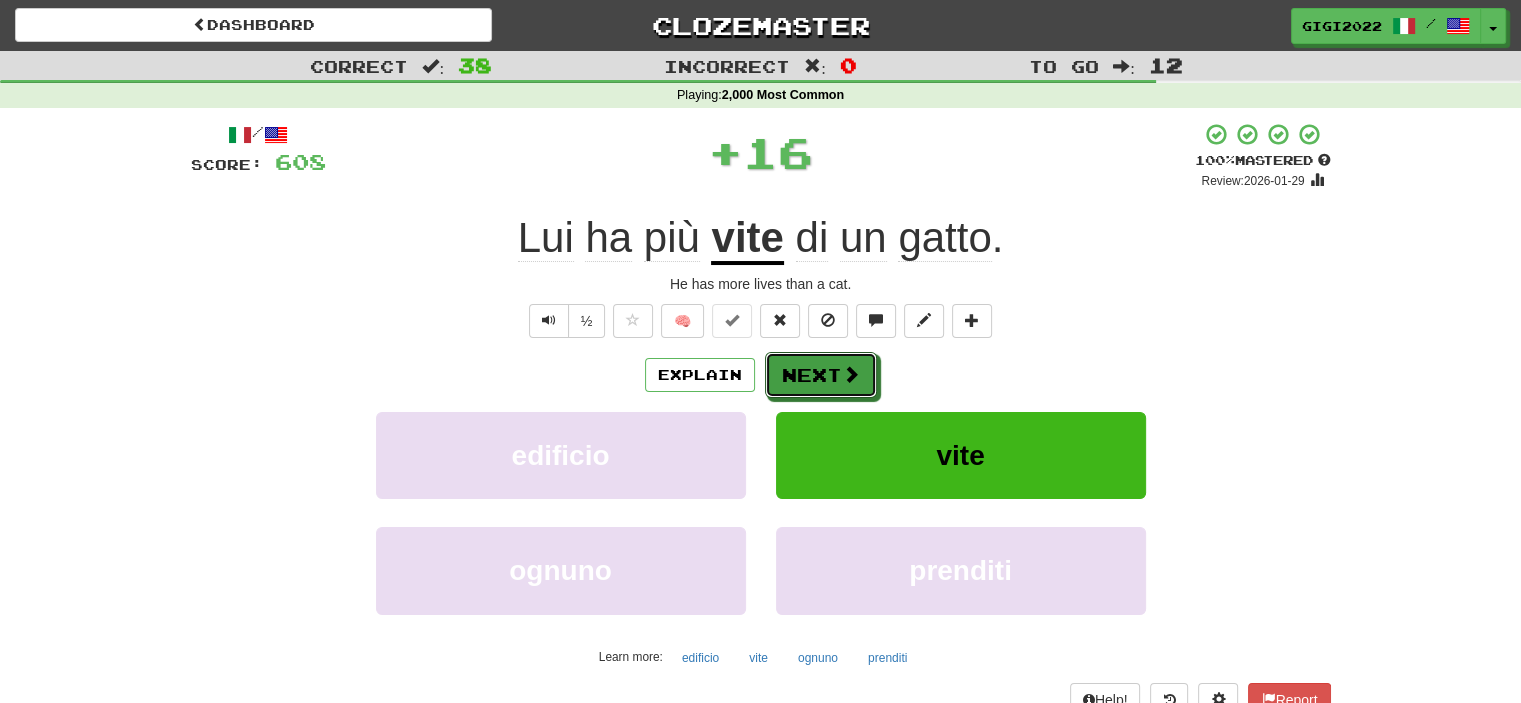 click on "Next" at bounding box center [821, 375] 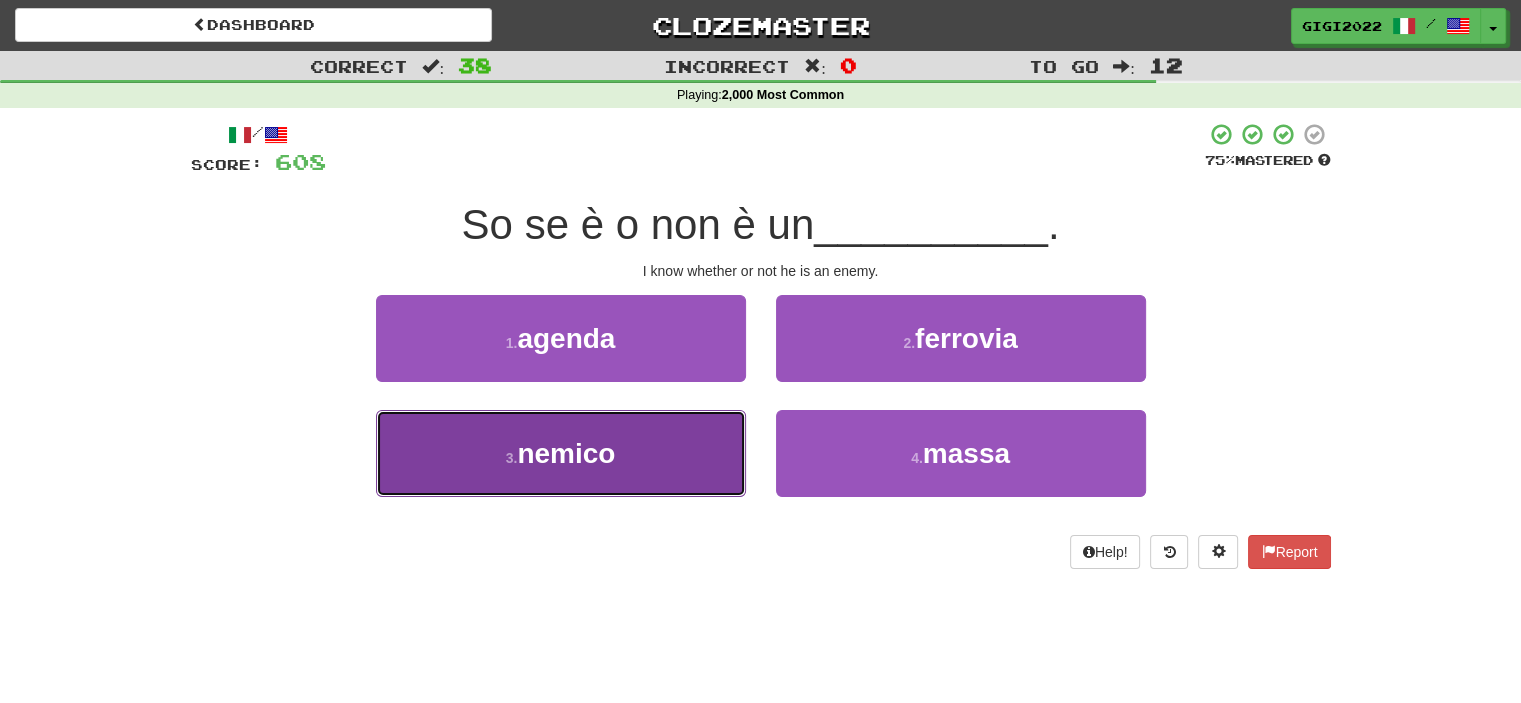 click on "3 .  nemico" at bounding box center (561, 453) 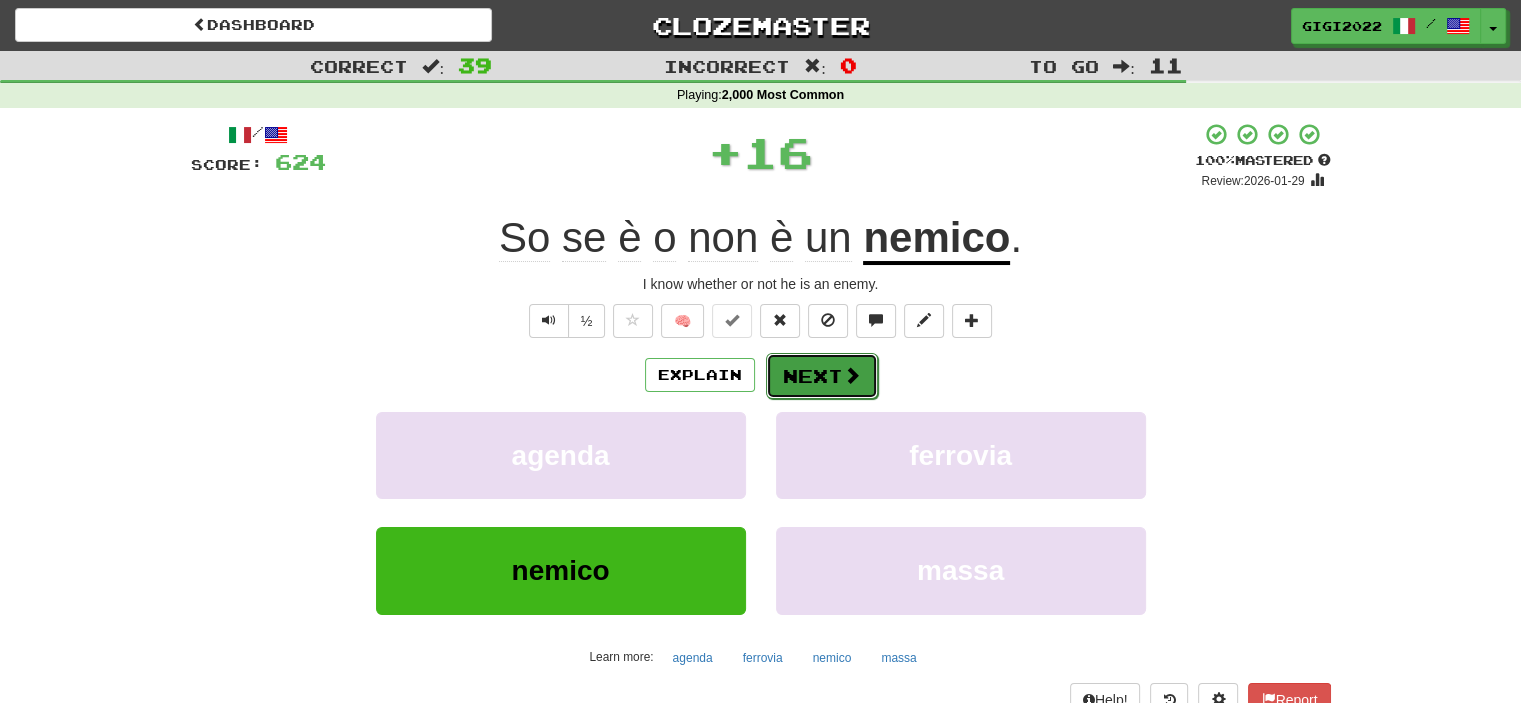 click on "Next" at bounding box center (822, 376) 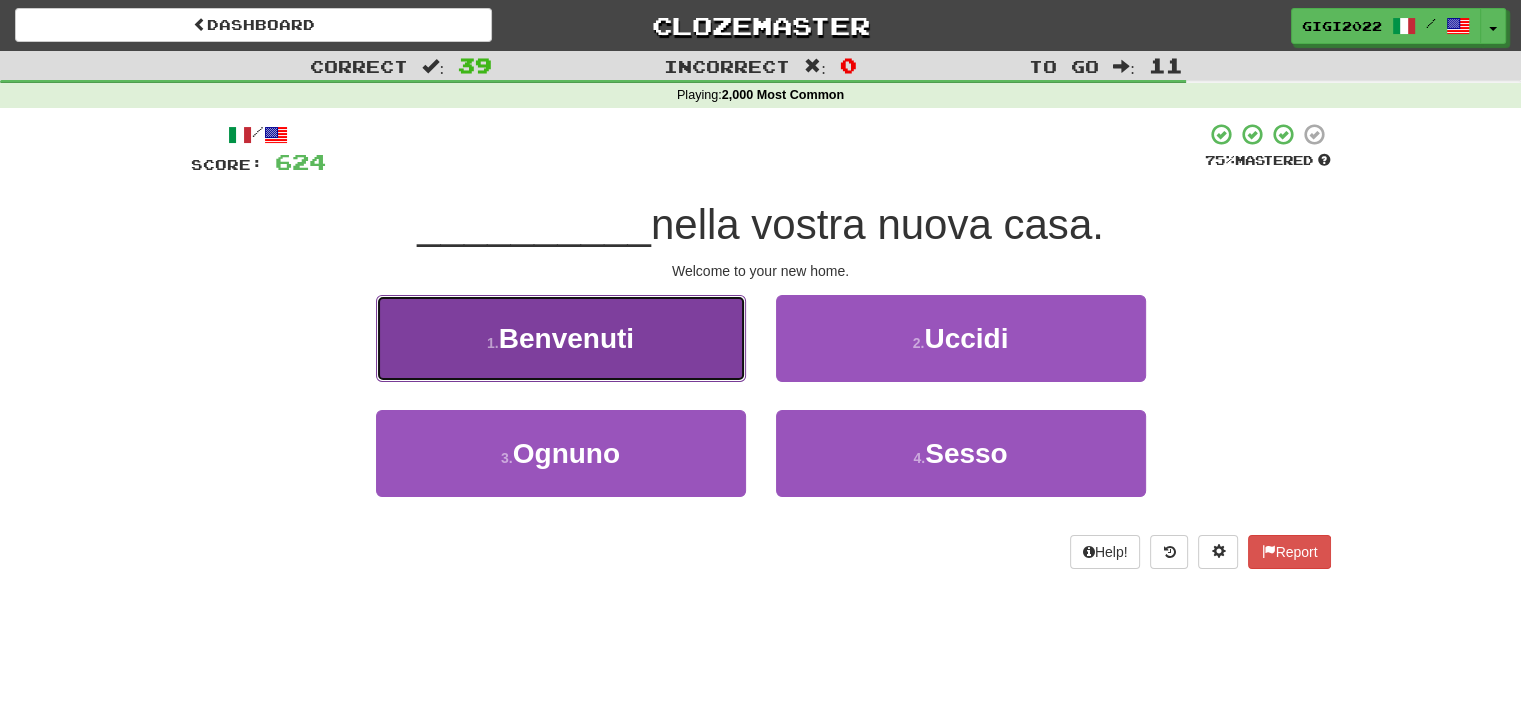 click on "1 .  Benvenuti" at bounding box center (561, 338) 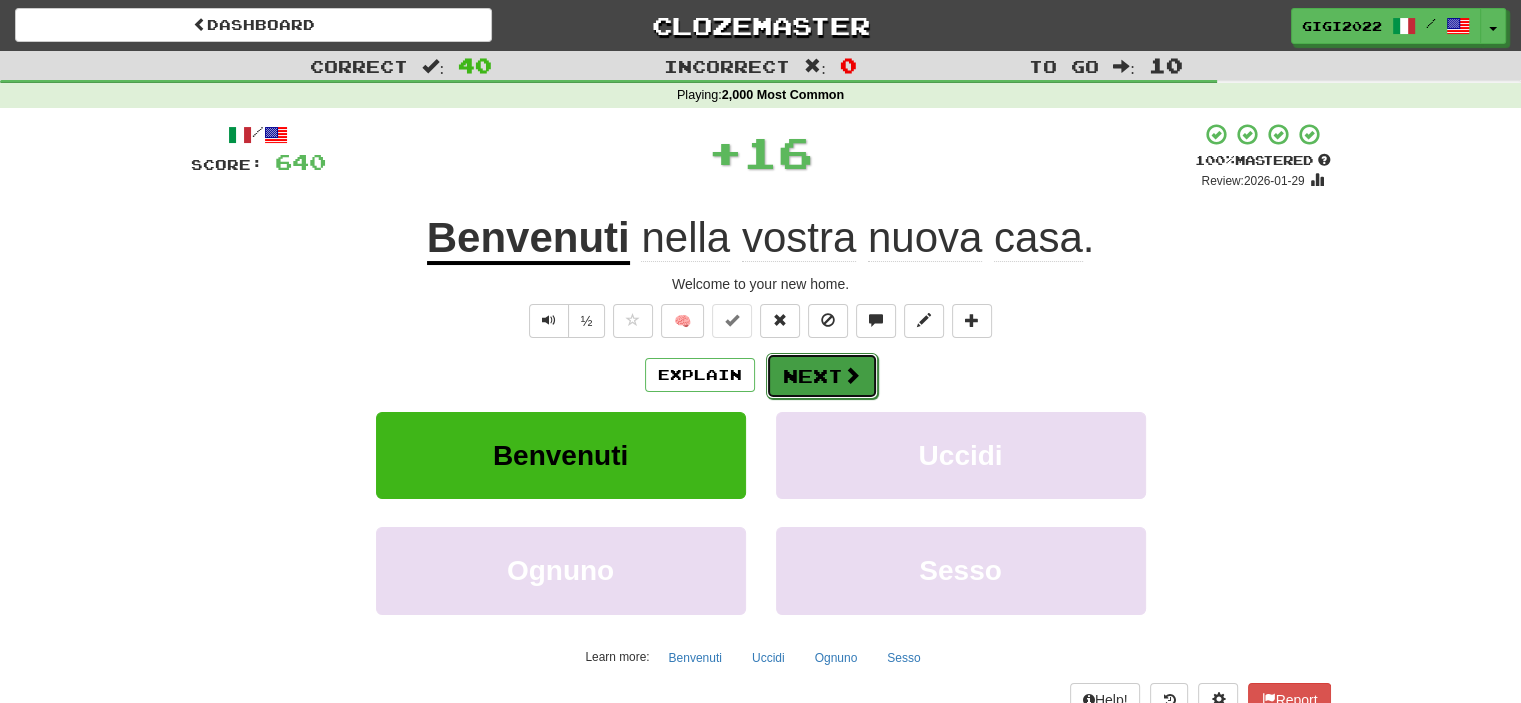 click on "Next" at bounding box center [822, 376] 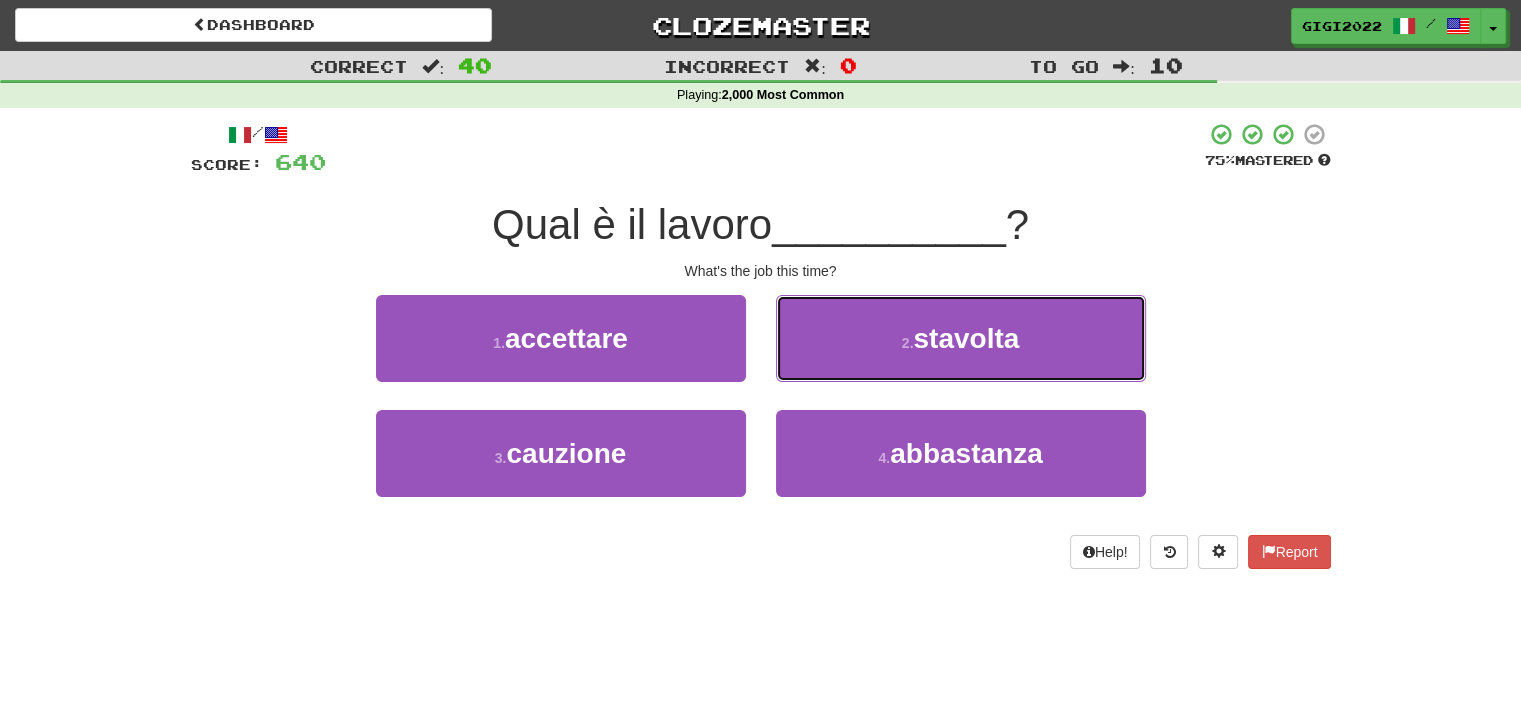 click on "2 .  stavolta" at bounding box center (961, 338) 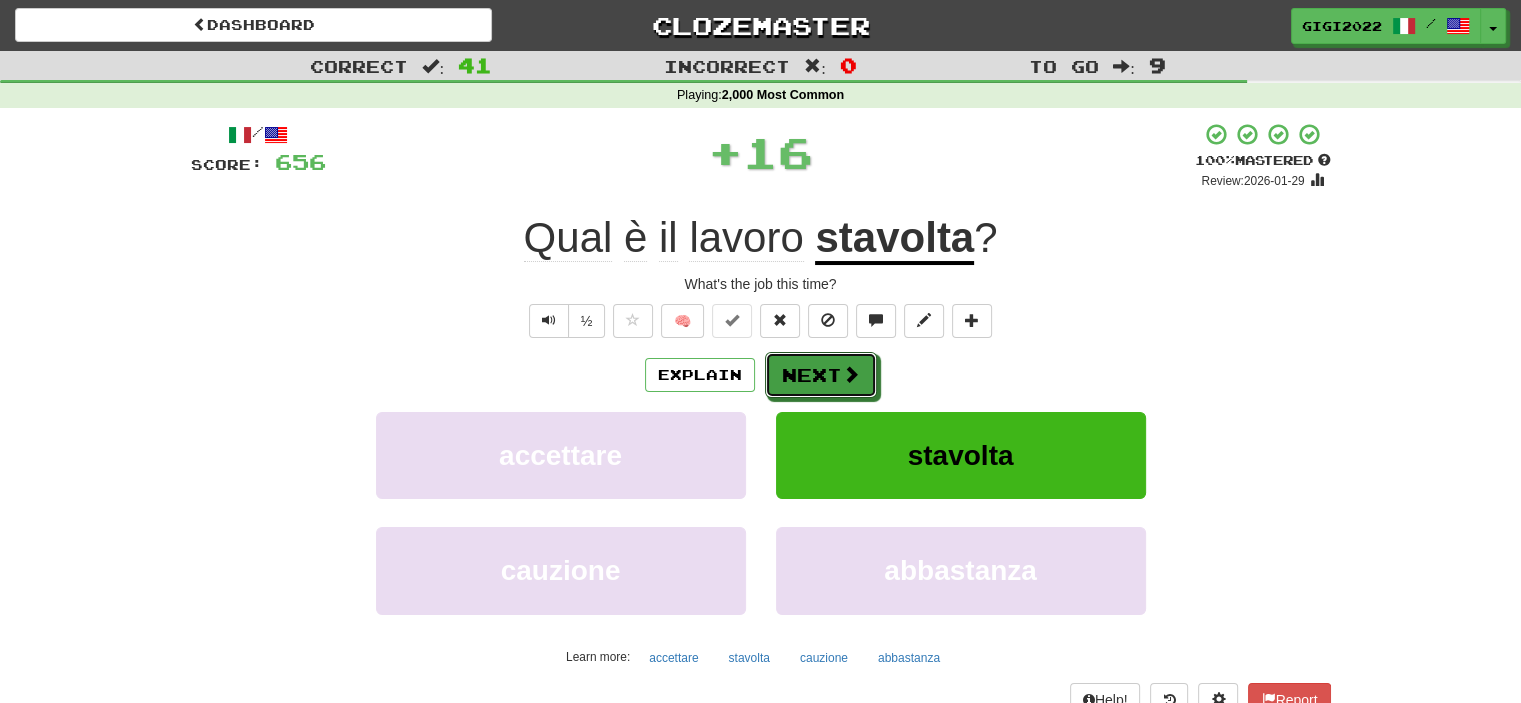 click on "Next" at bounding box center [821, 375] 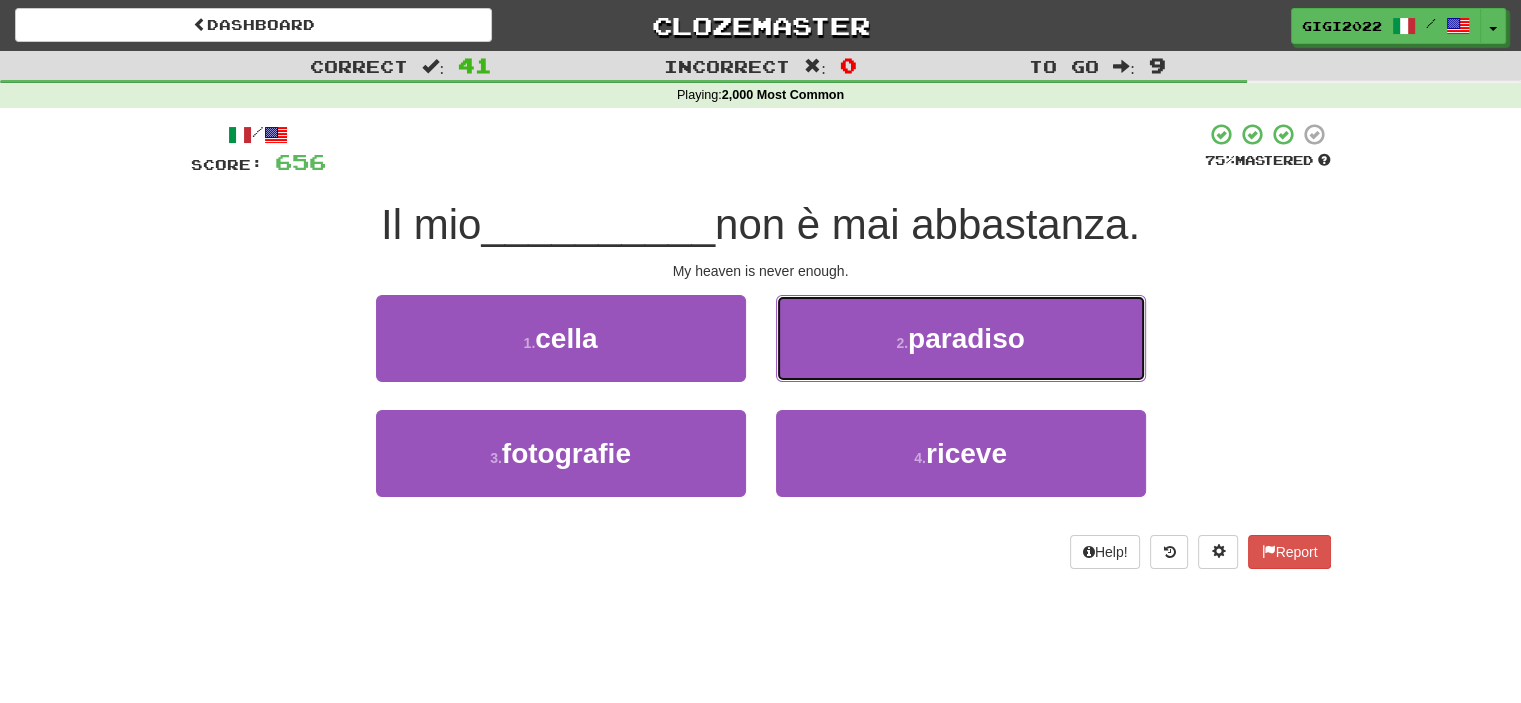 click on "2 .  paradiso" at bounding box center [961, 338] 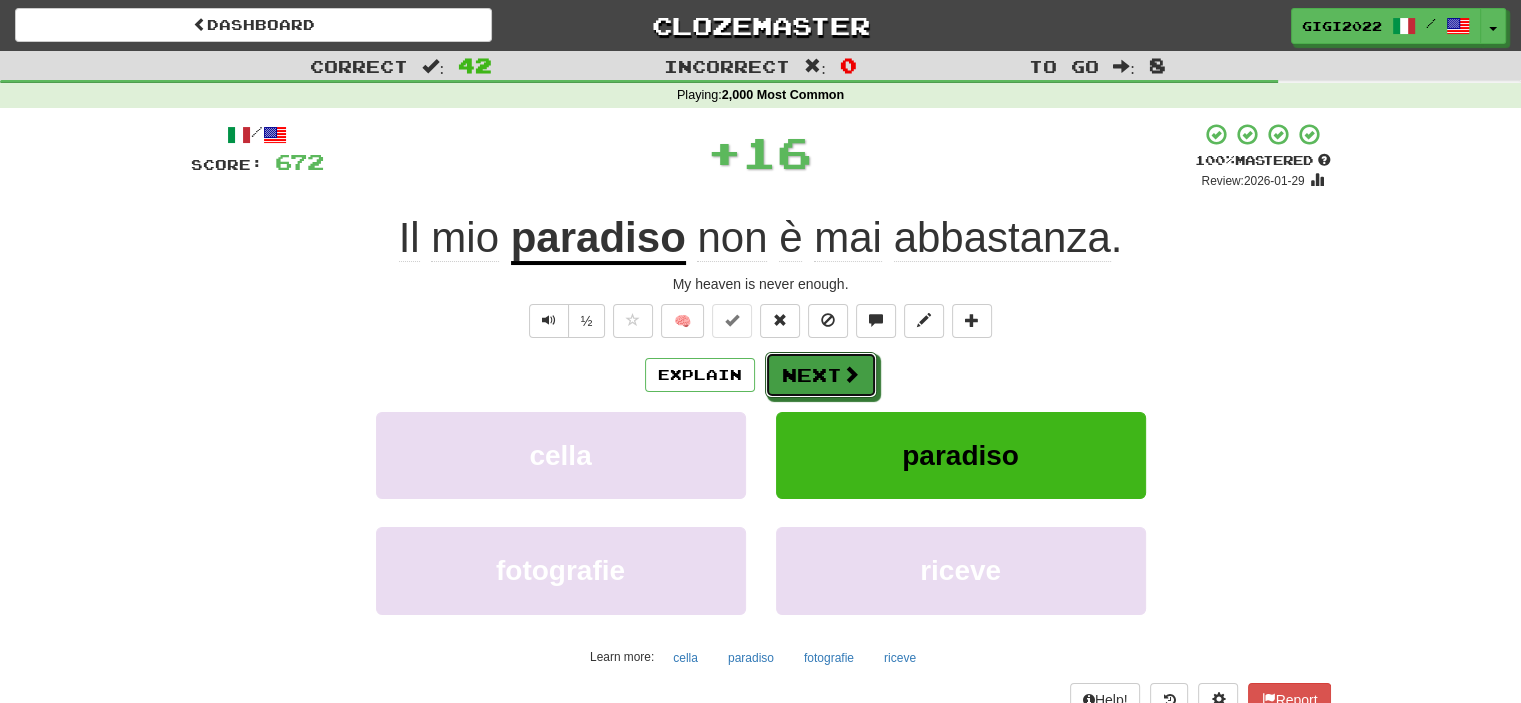 click on "Next" at bounding box center [821, 375] 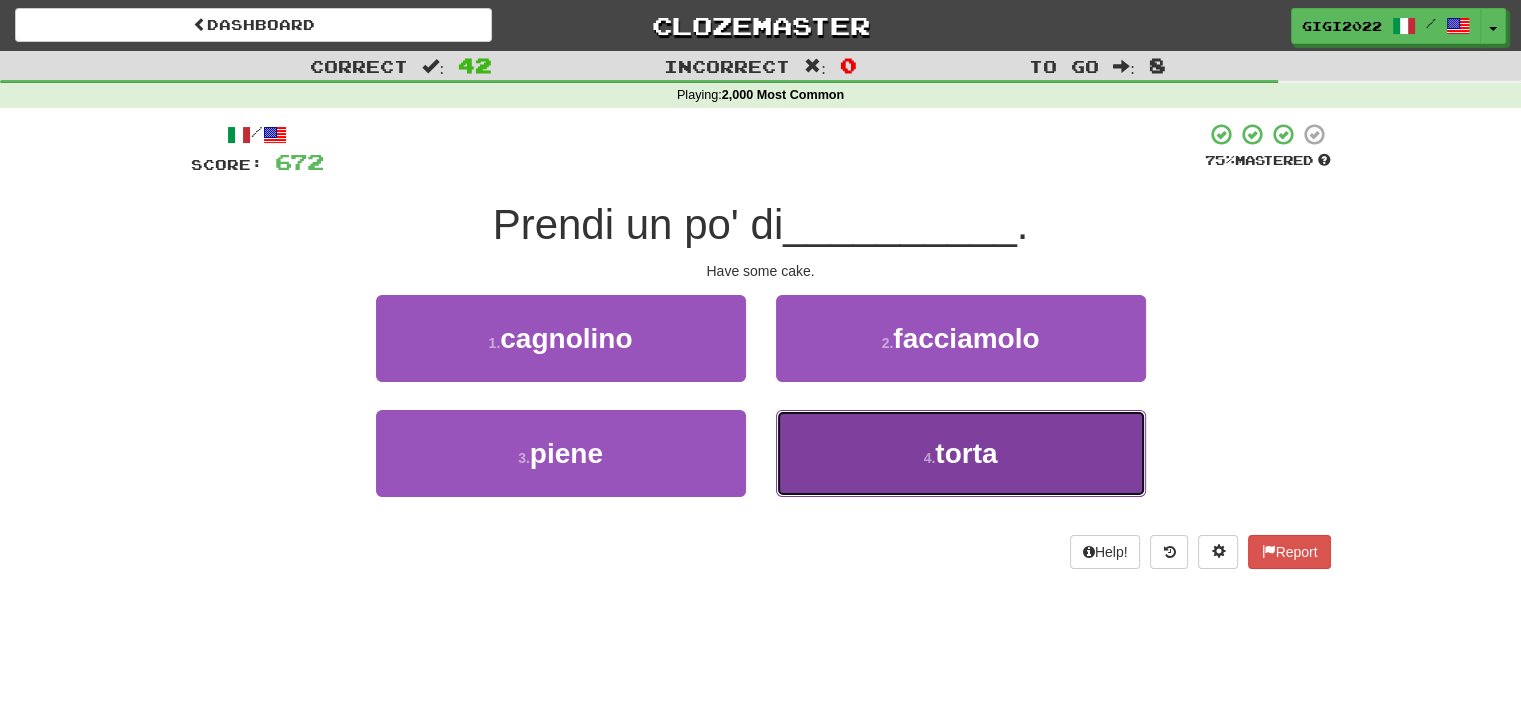 click on "4 .  torta" at bounding box center (961, 453) 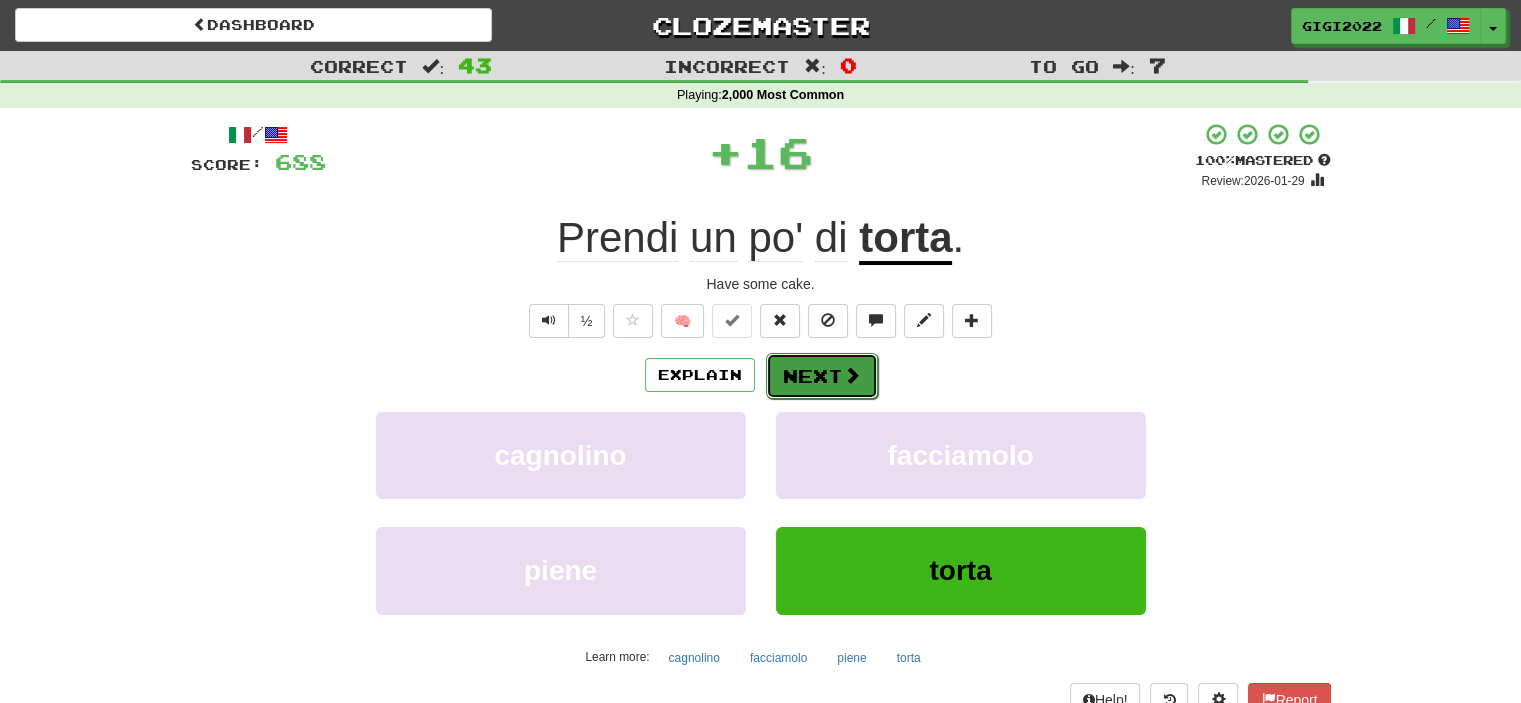 click on "Next" at bounding box center [822, 376] 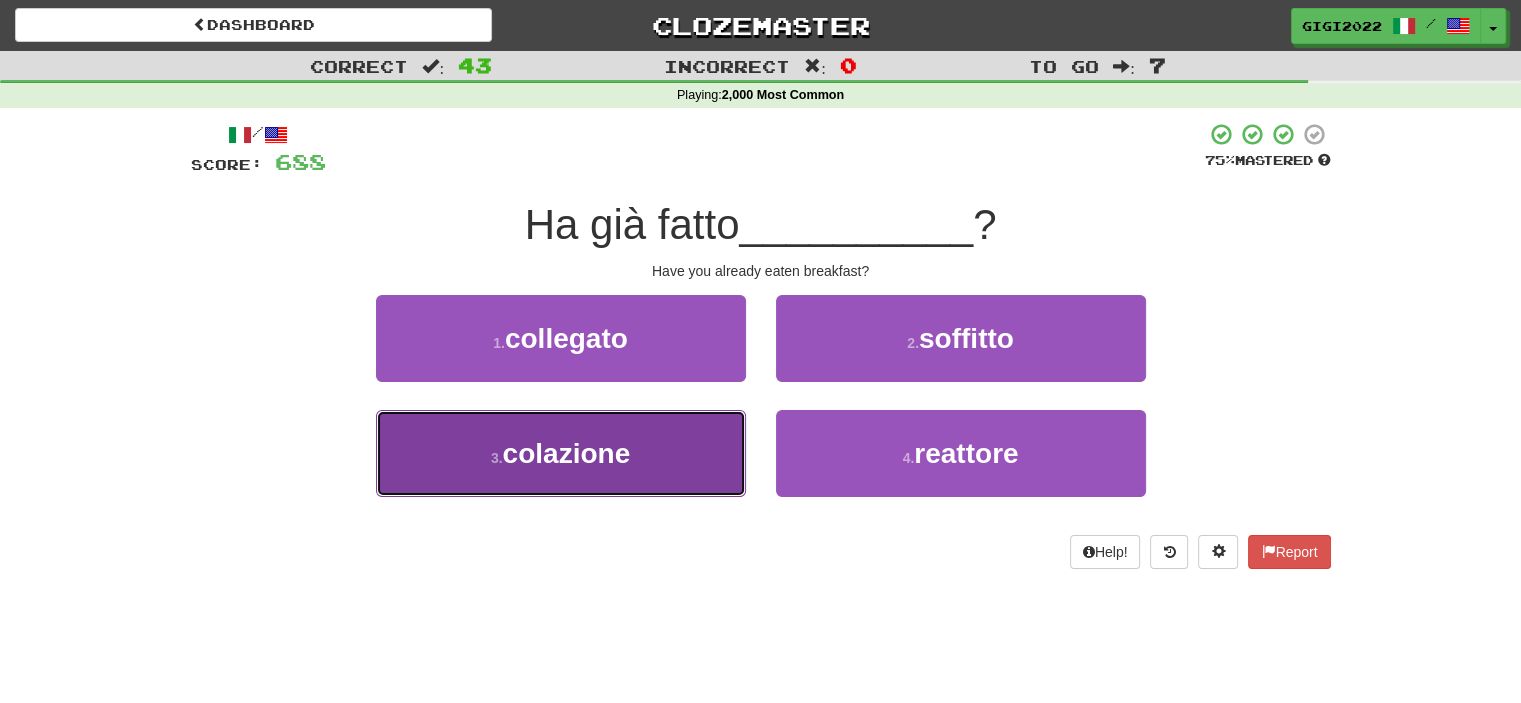 click on "3 .  colazione" at bounding box center [561, 453] 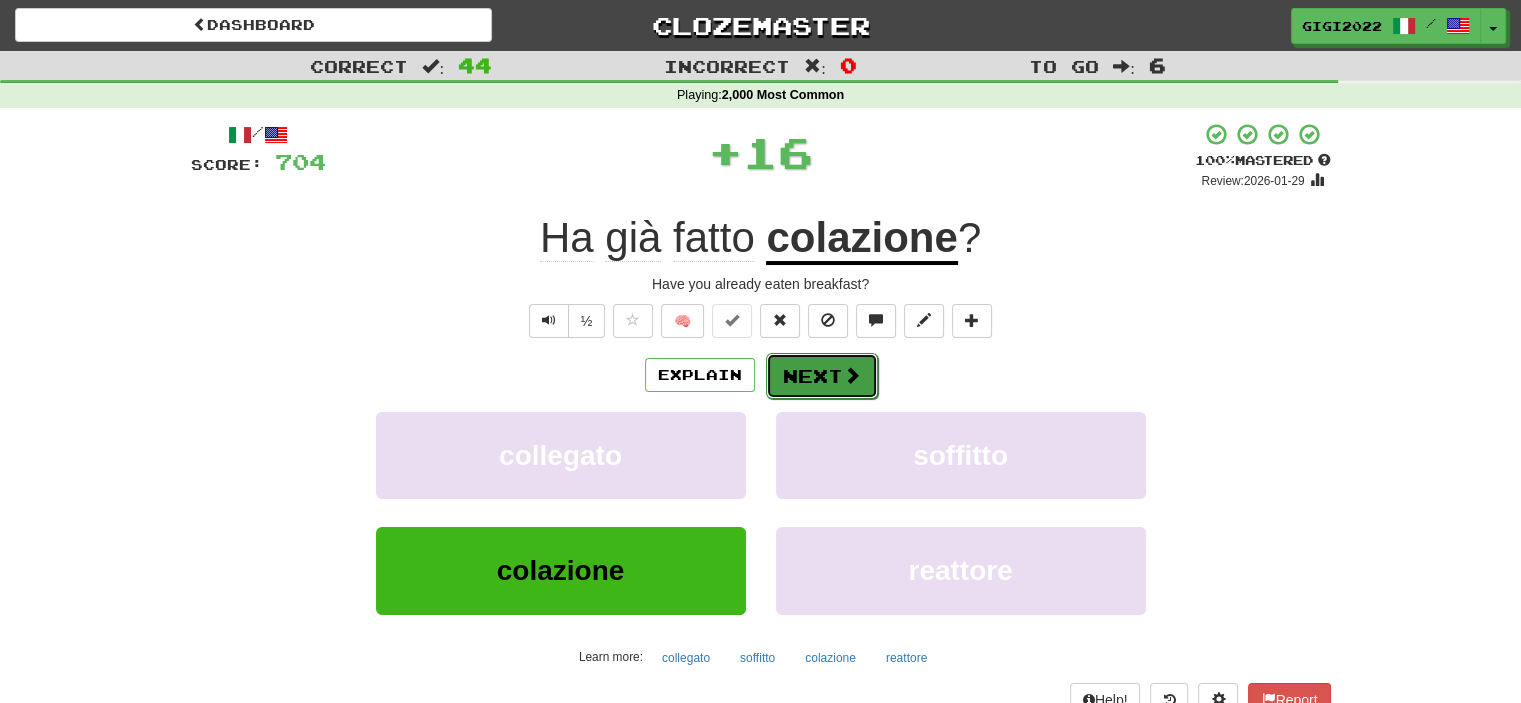 click on "Next" at bounding box center [822, 376] 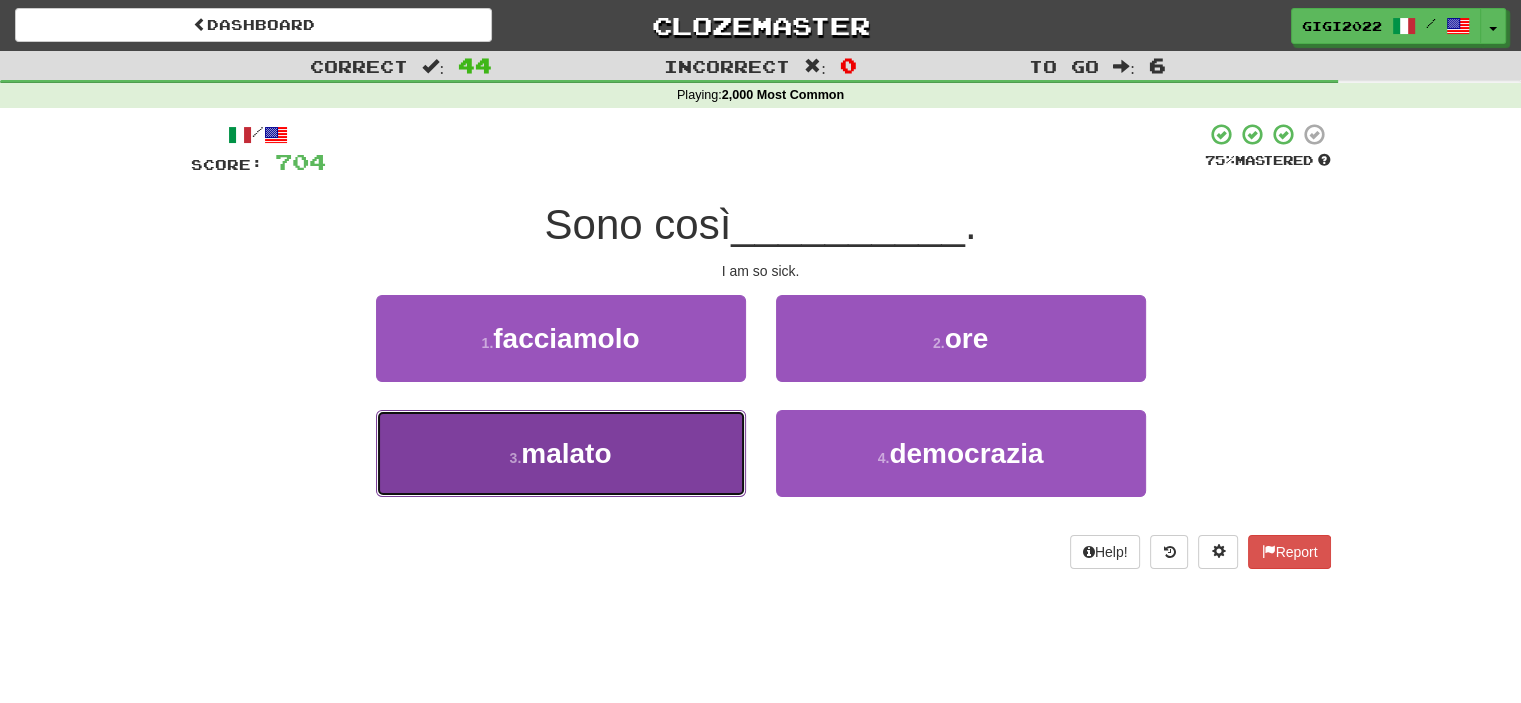 click on "3 .  malato" at bounding box center [561, 453] 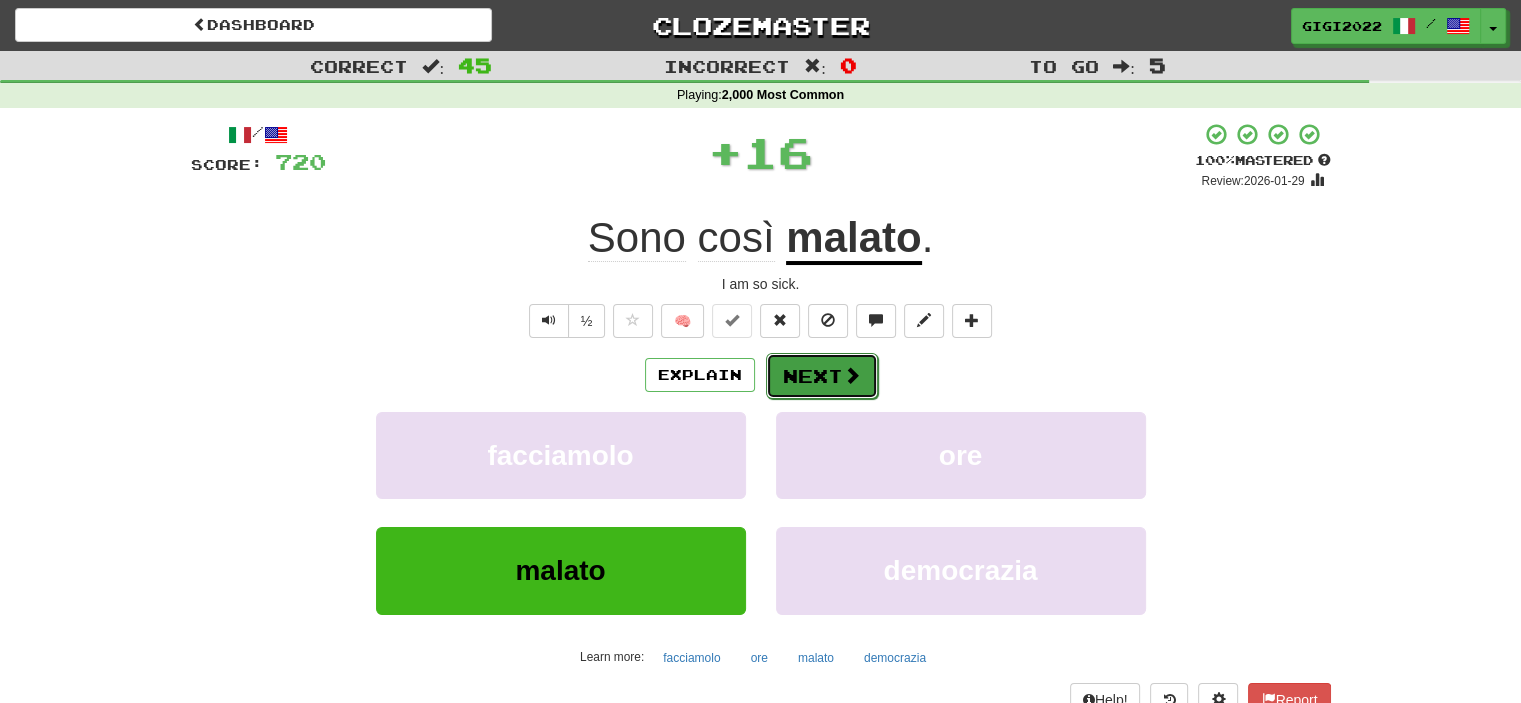 click on "Next" at bounding box center [822, 376] 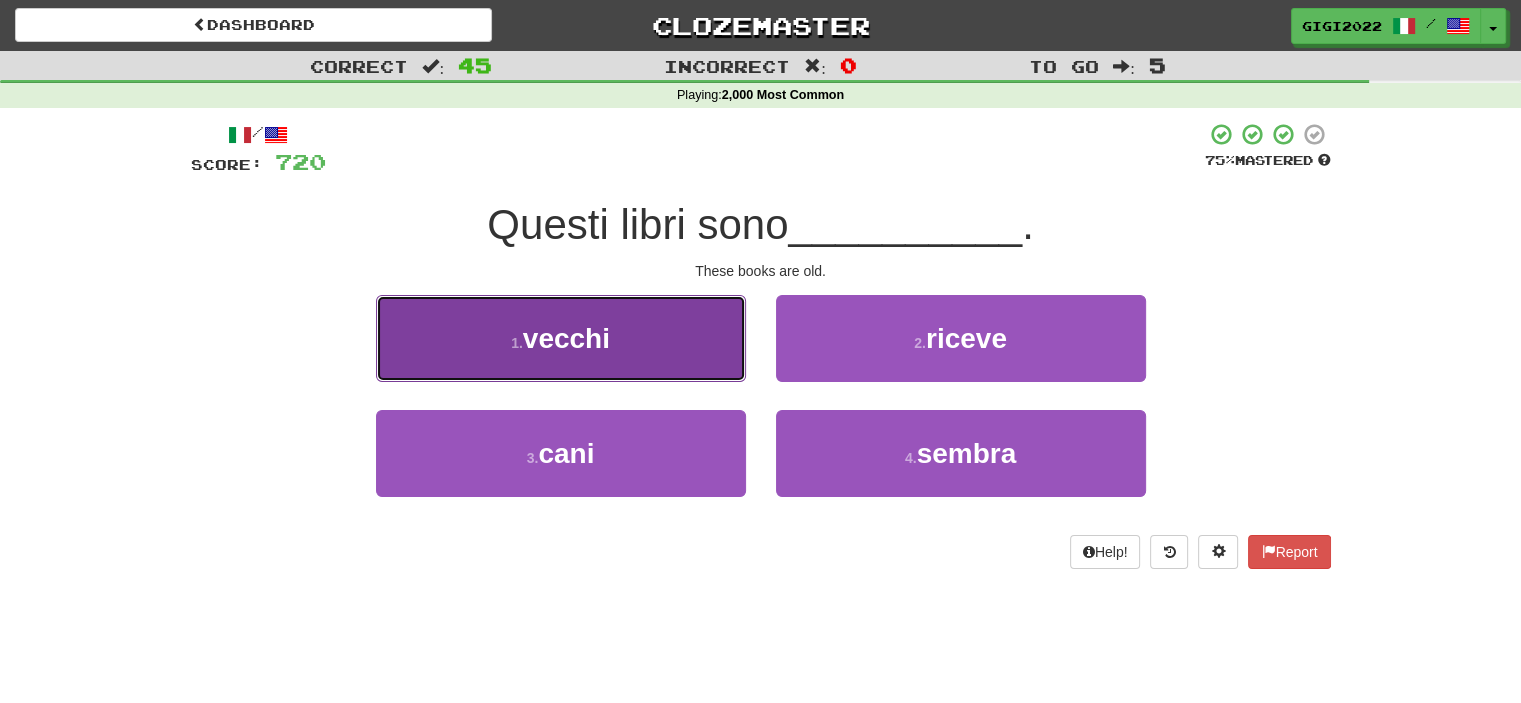 click on "1 .  vecchi" at bounding box center [561, 338] 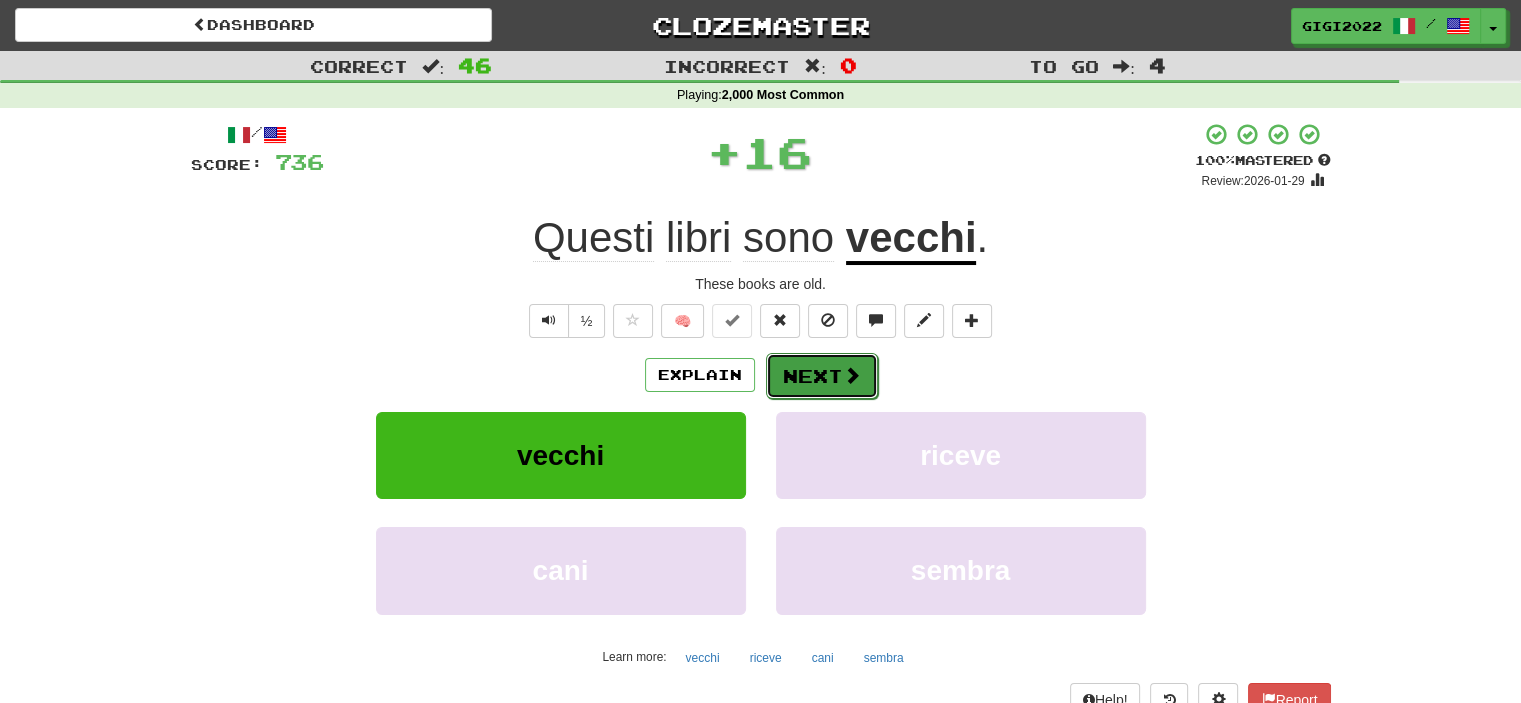 click on "Next" at bounding box center (822, 376) 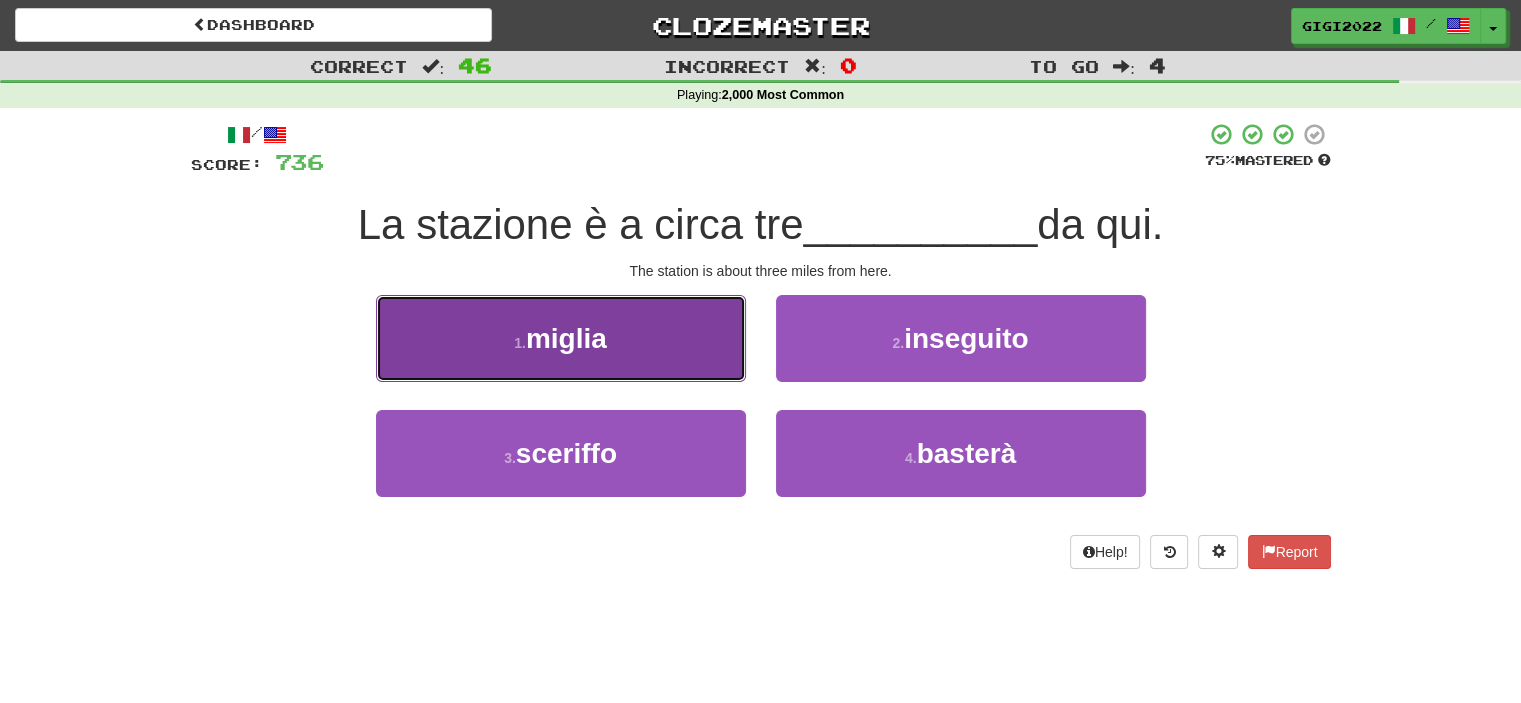click on "1 .  miglia" at bounding box center [561, 338] 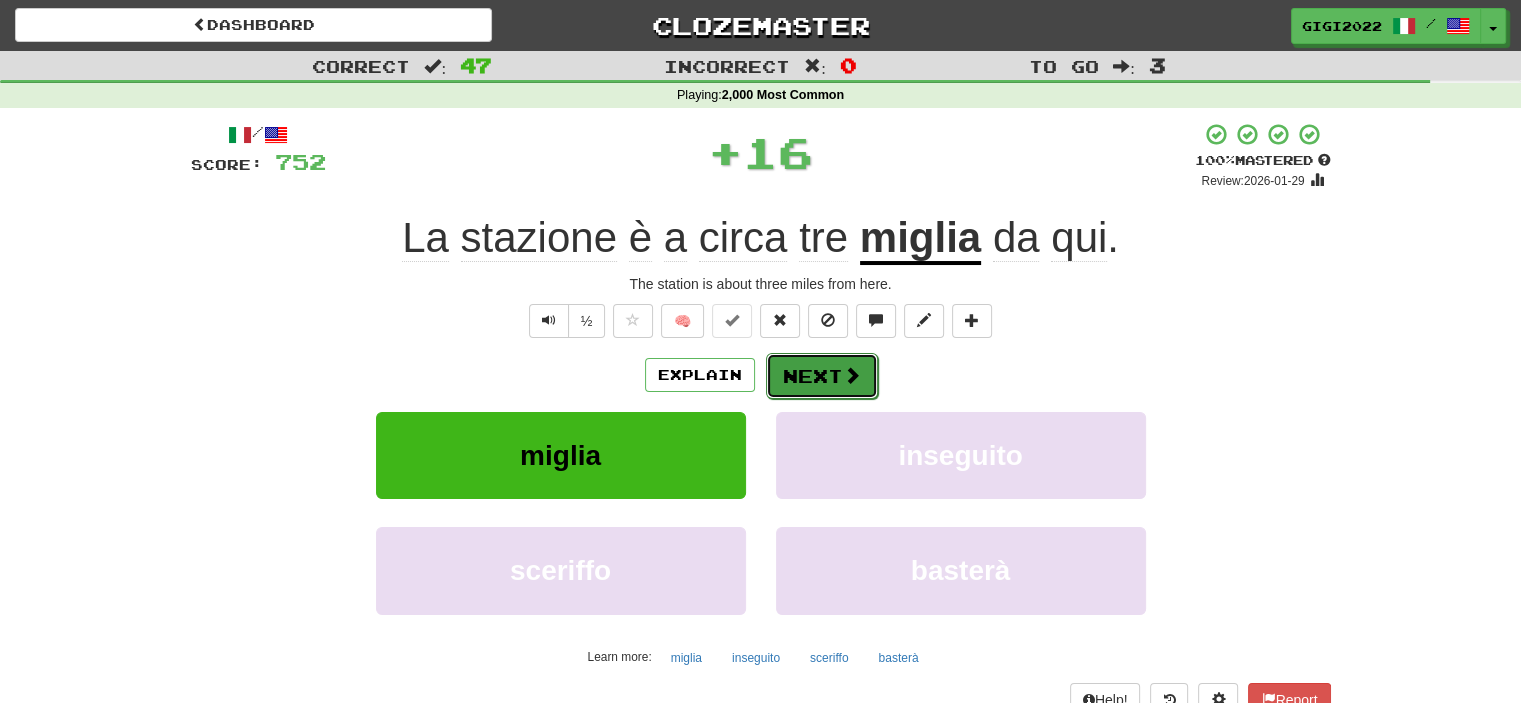 click on "Next" at bounding box center [822, 376] 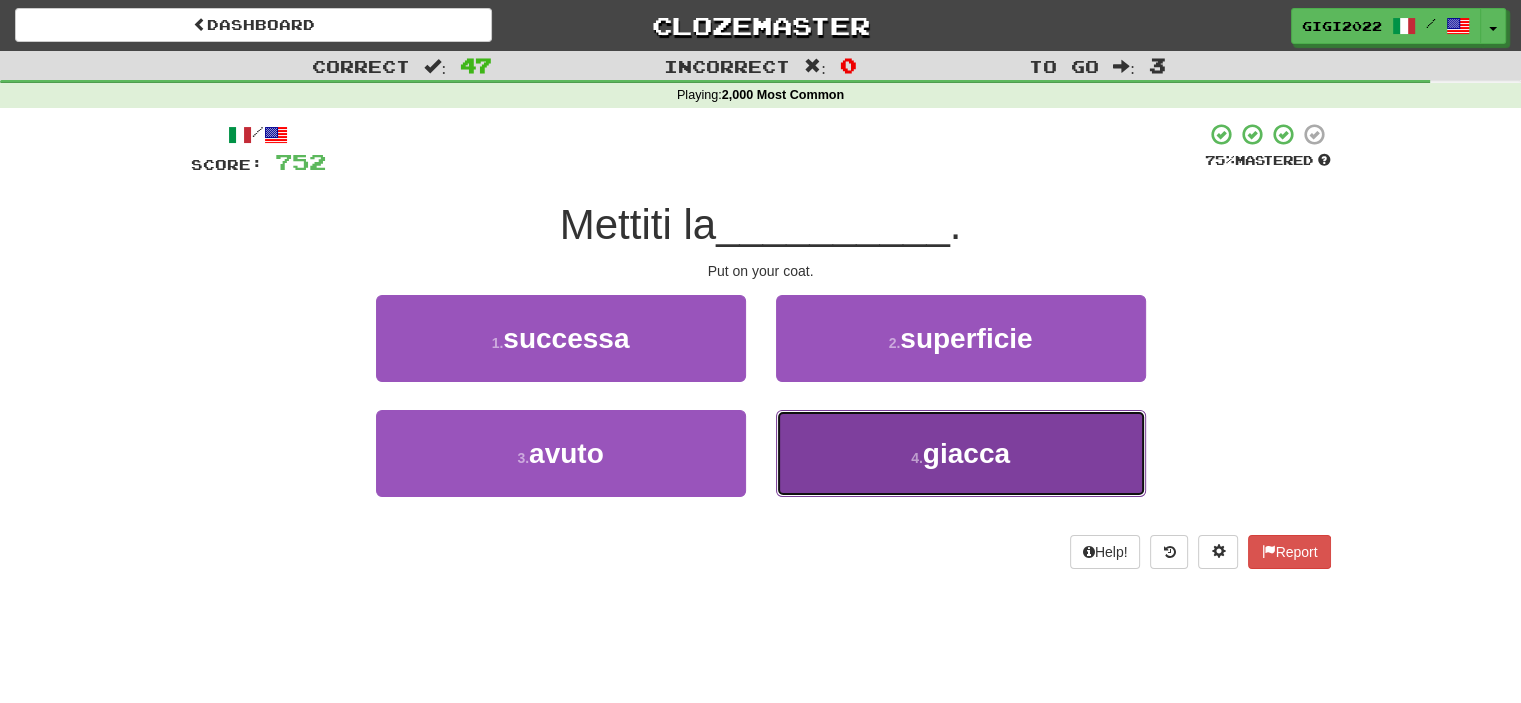 click on "4 .  giacca" at bounding box center (961, 453) 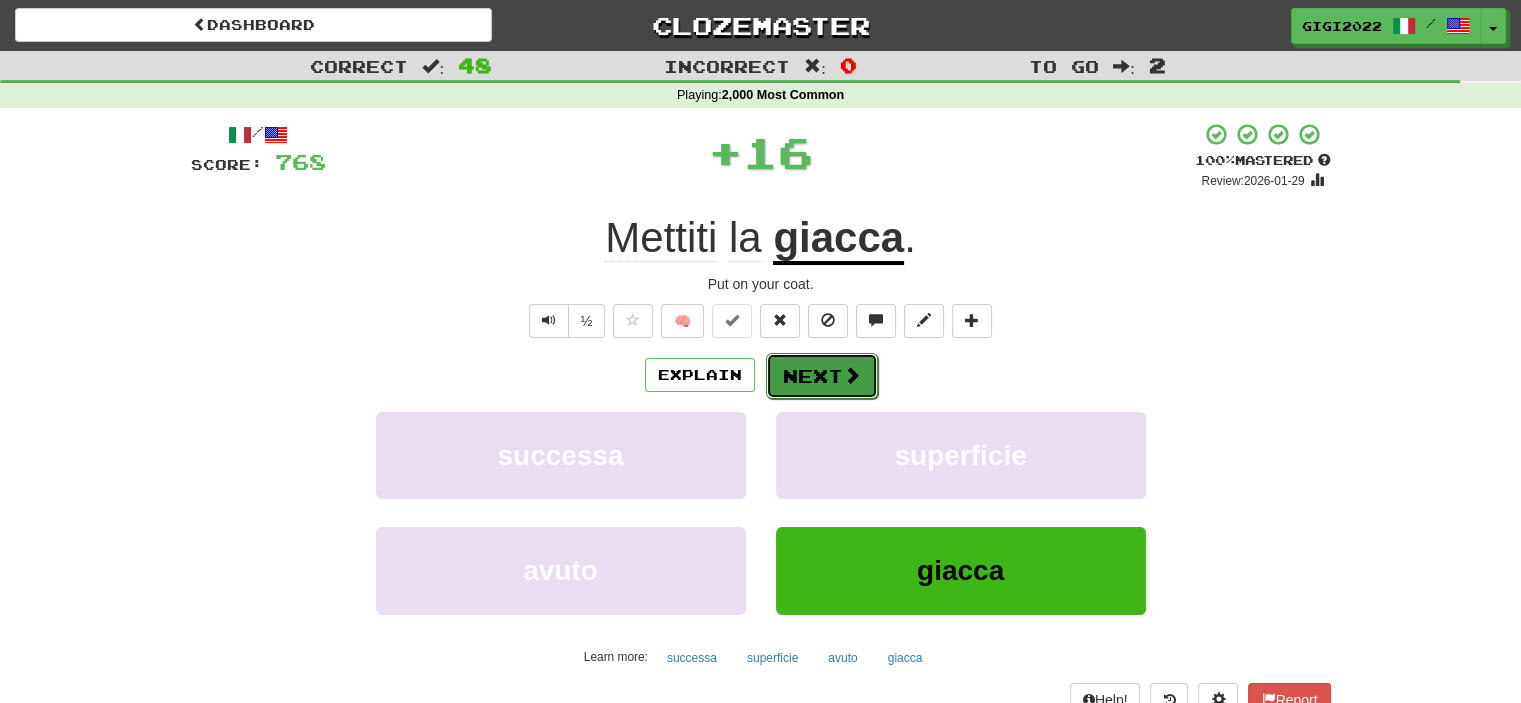 click on "Next" at bounding box center (822, 376) 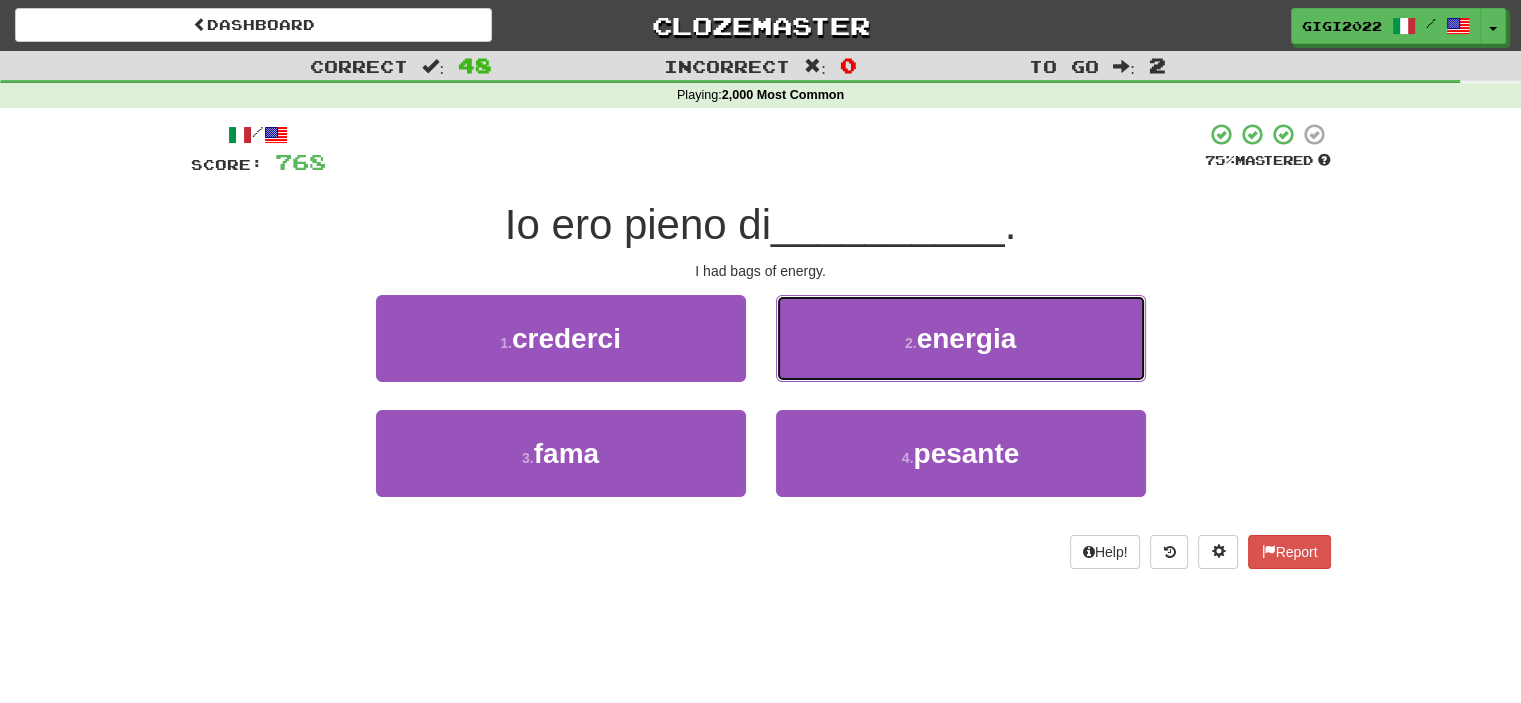 click on "2 .  energia" at bounding box center [961, 338] 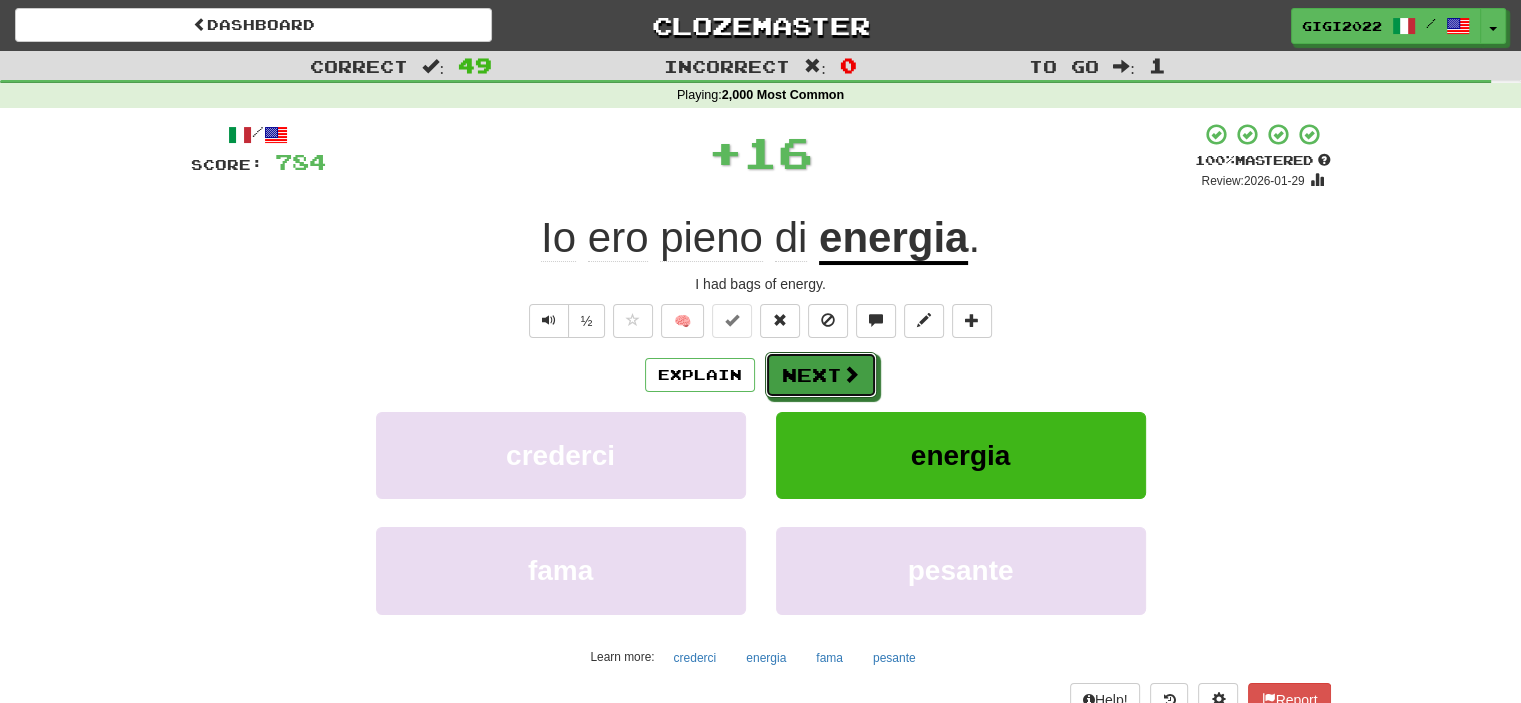 click on "Next" at bounding box center (821, 375) 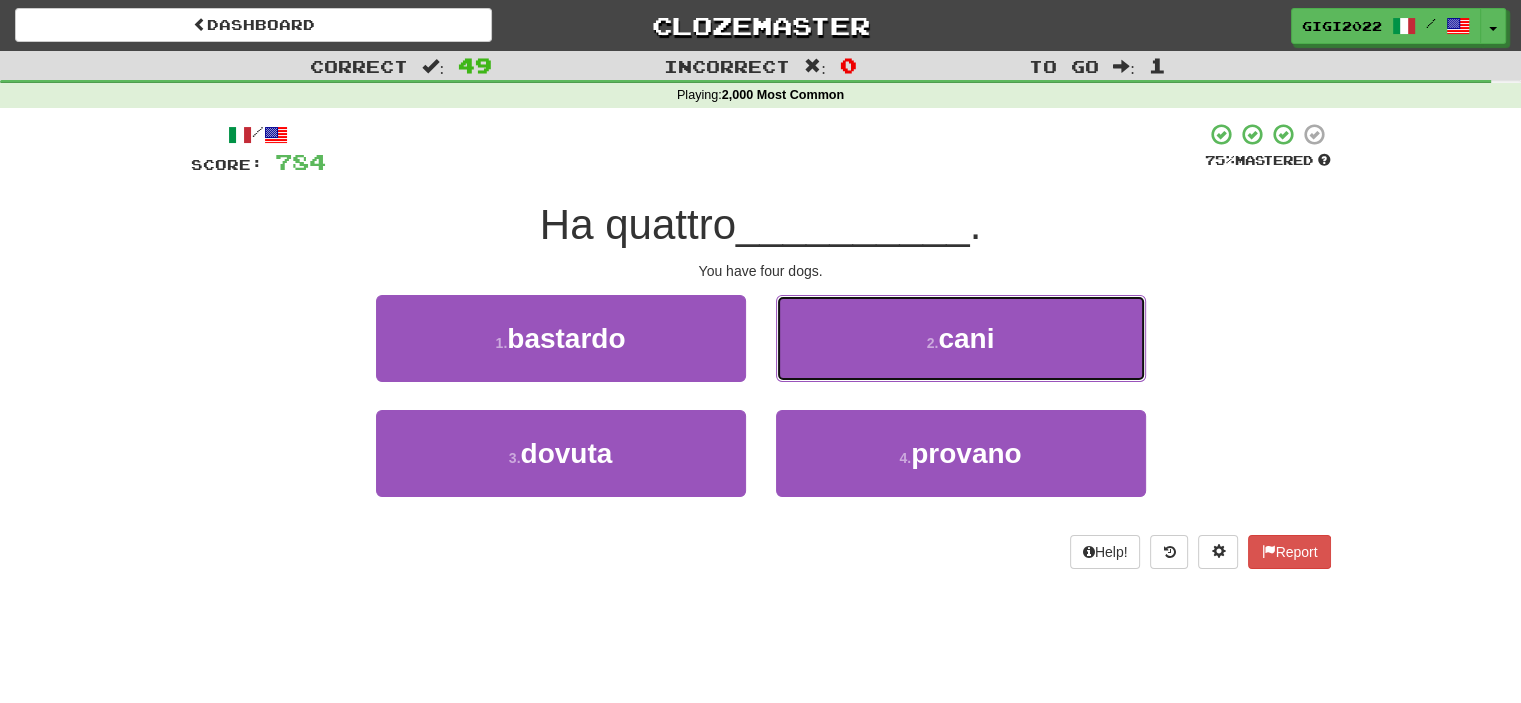 click on "2 .  cani" at bounding box center [961, 338] 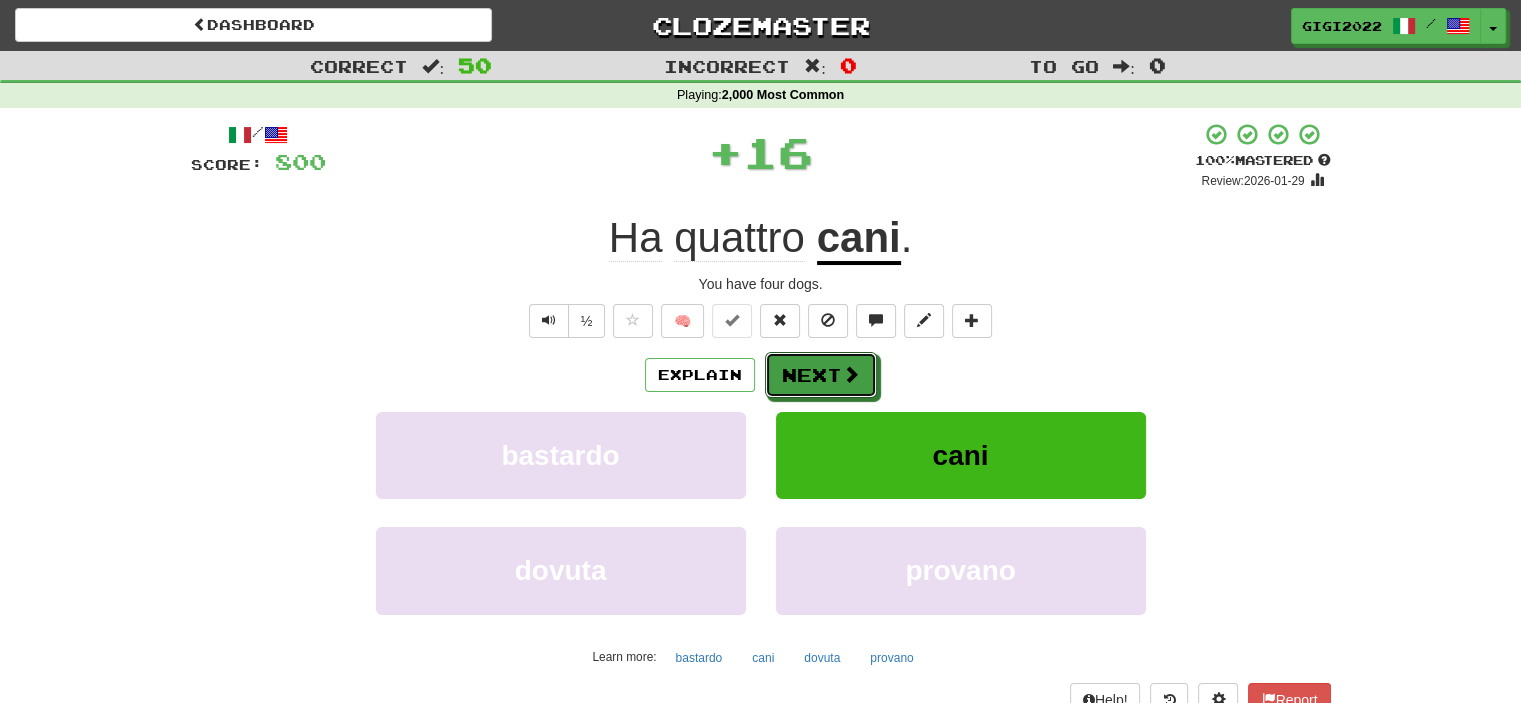 click on "Next" at bounding box center (821, 375) 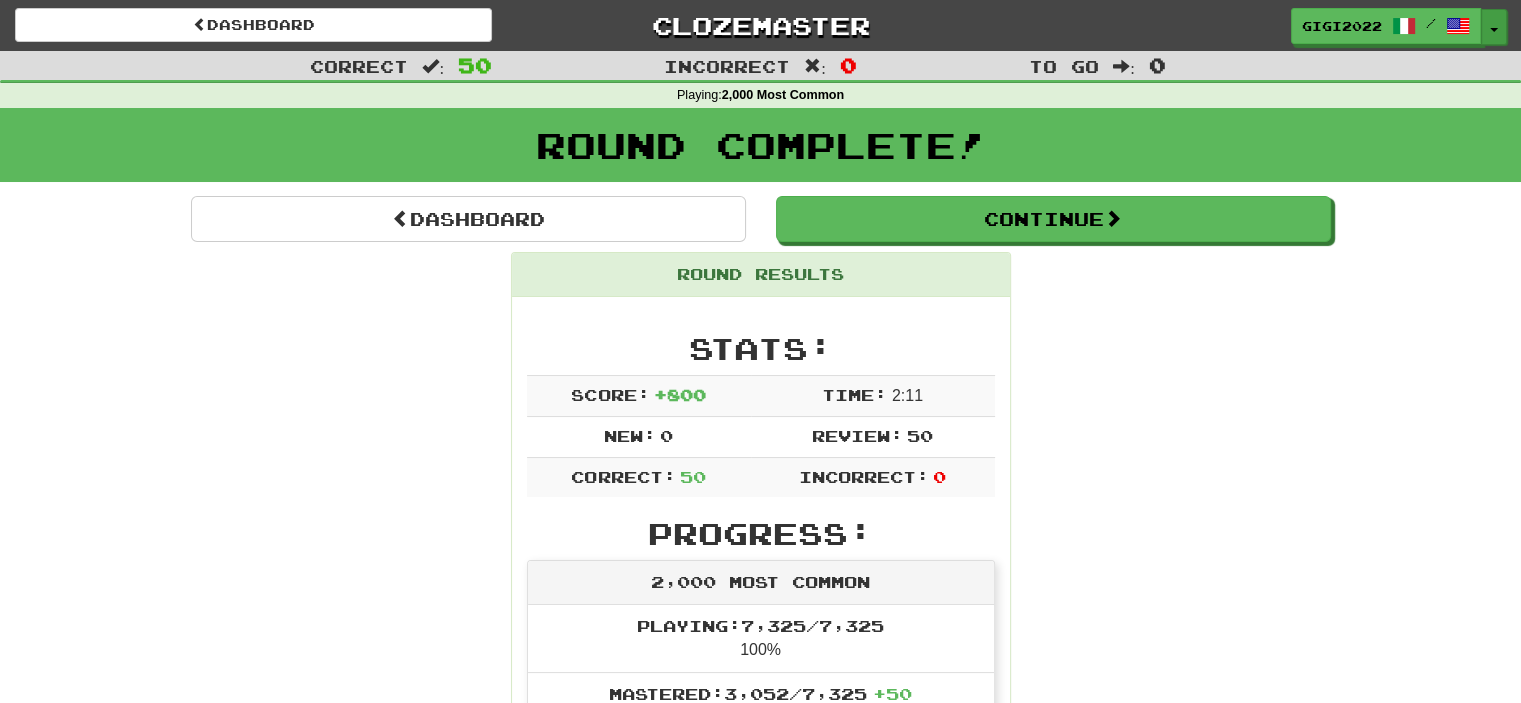 click on "Toggle Dropdown" at bounding box center (1494, 27) 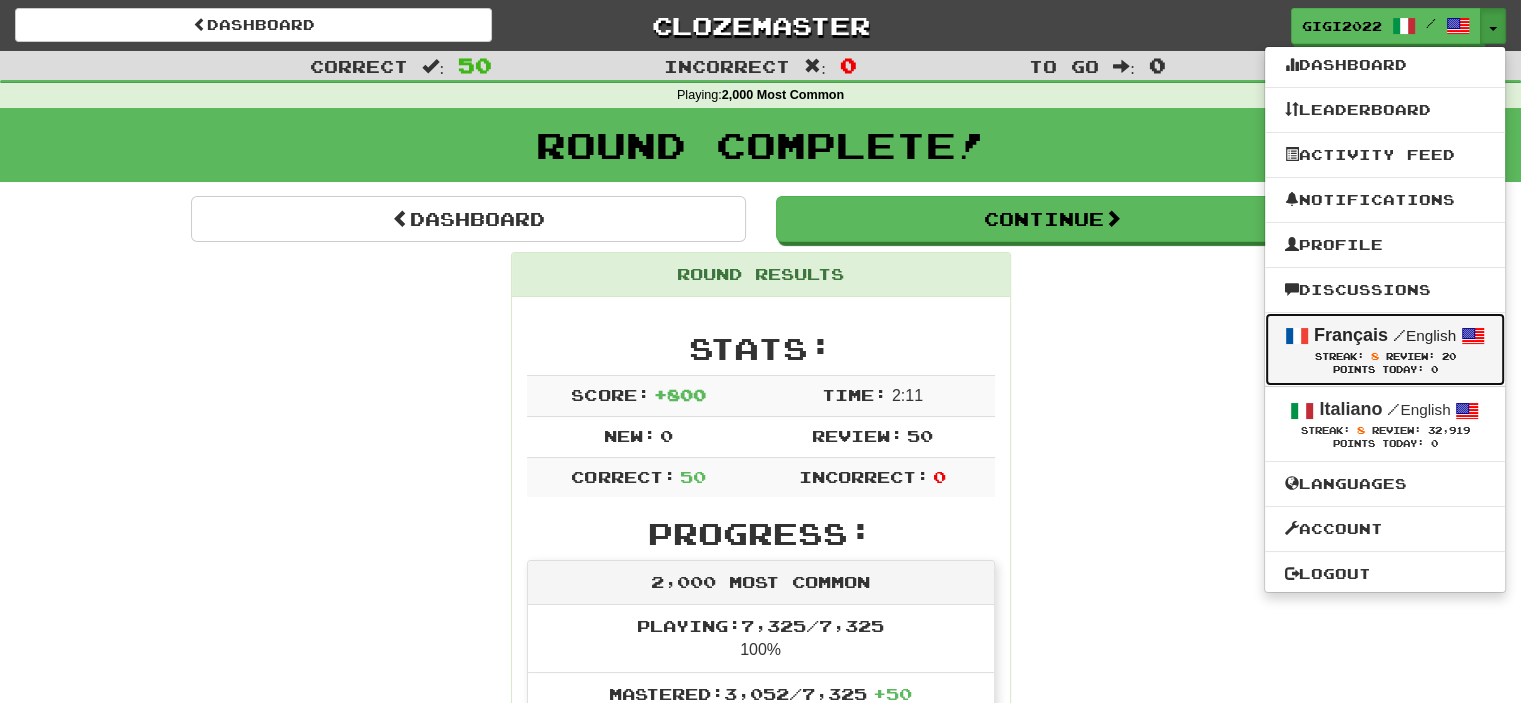 click on "Français" at bounding box center (1351, 335) 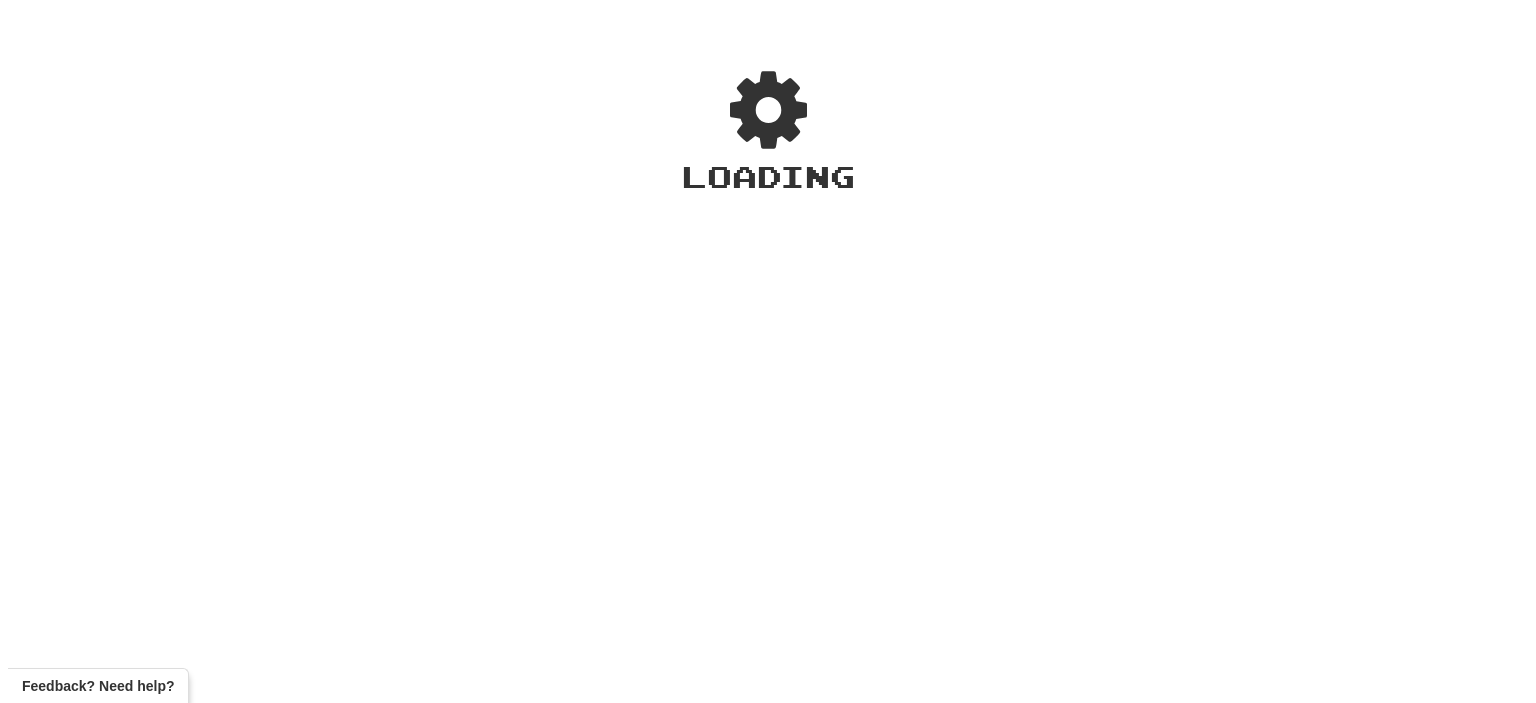 scroll, scrollTop: 0, scrollLeft: 0, axis: both 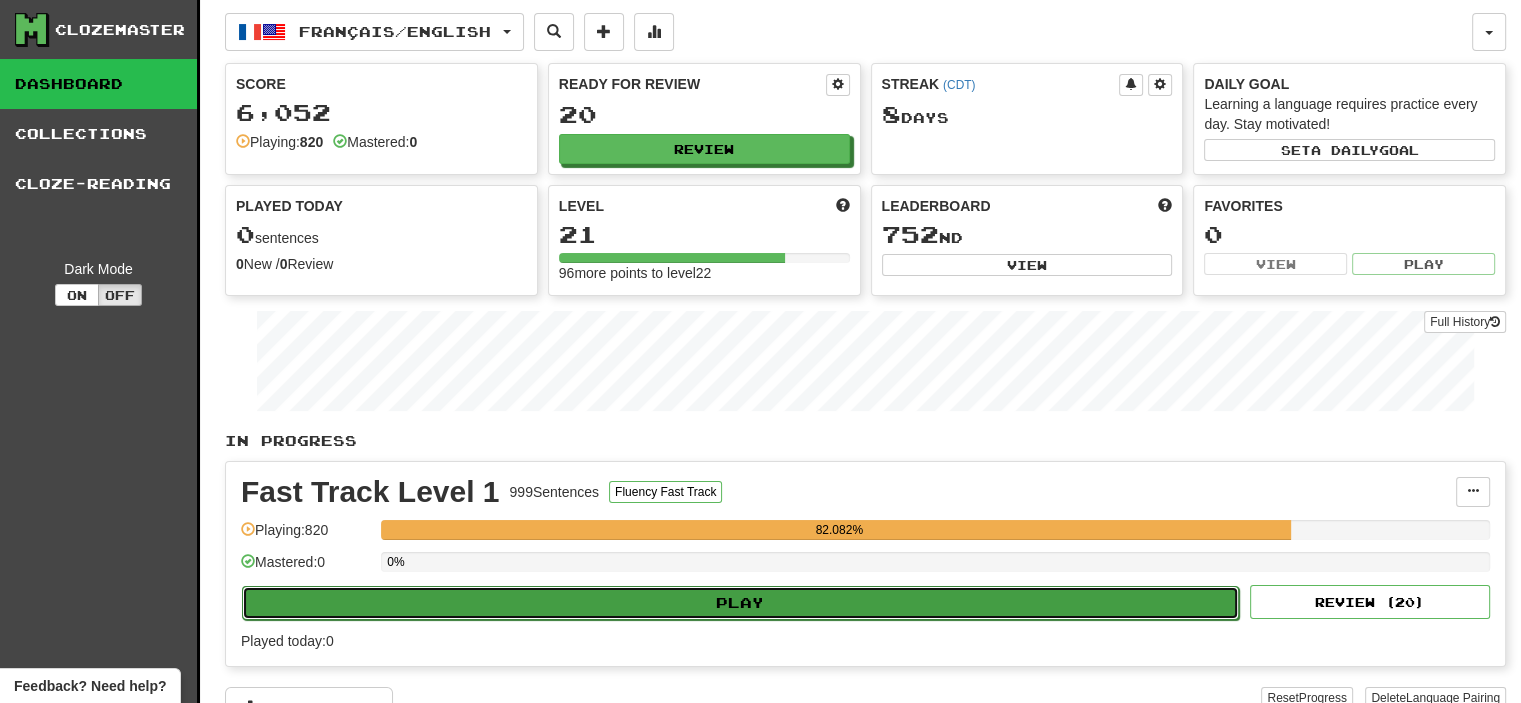 click on "Play" at bounding box center [740, 603] 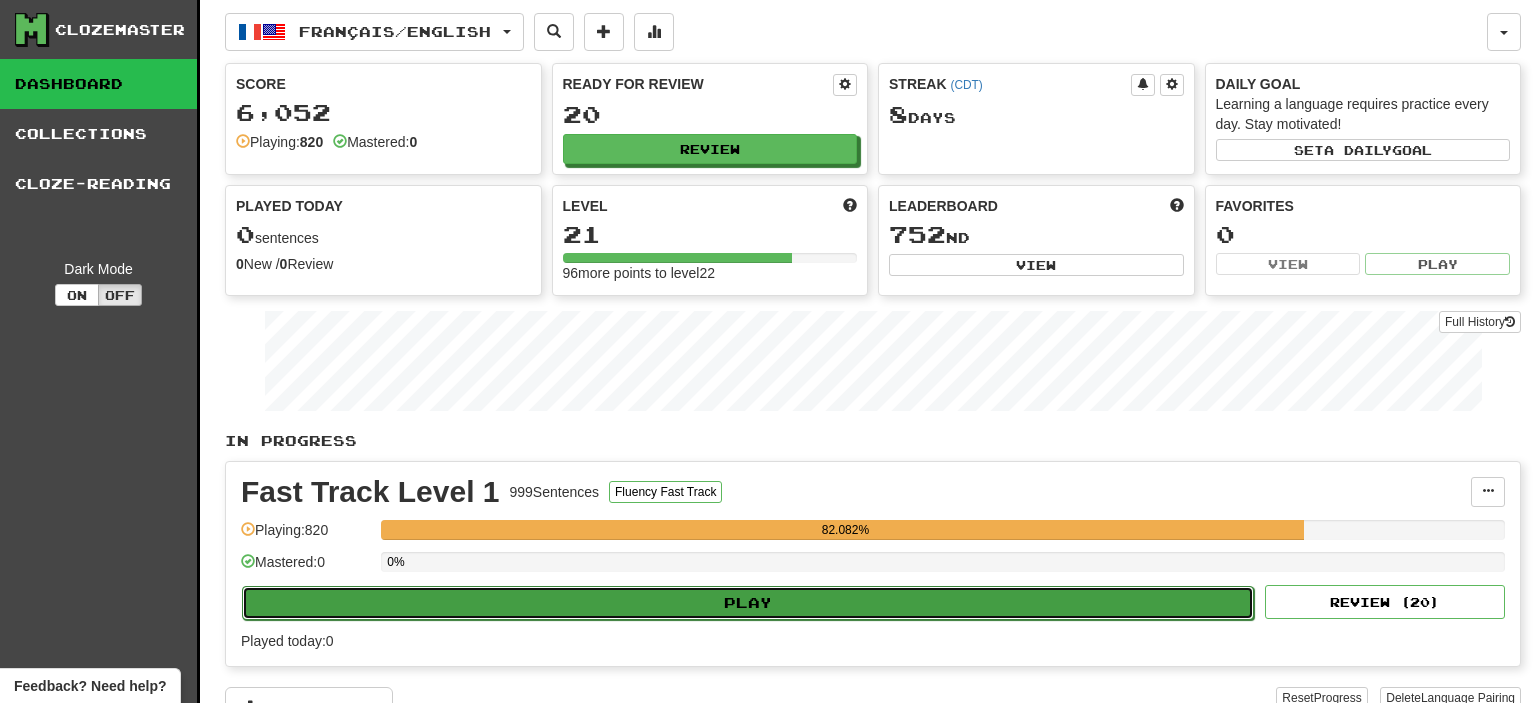 select on "**" 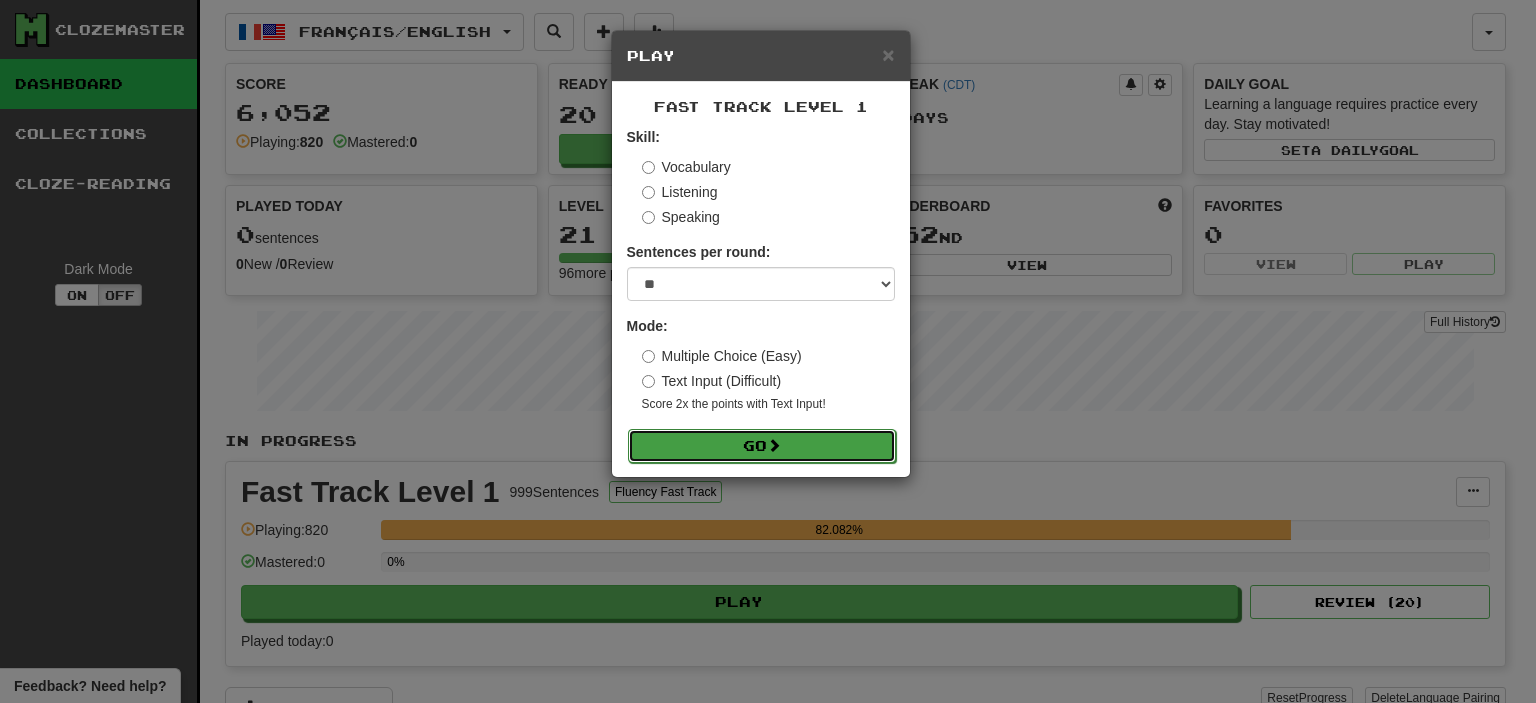 click on "Go" at bounding box center (762, 446) 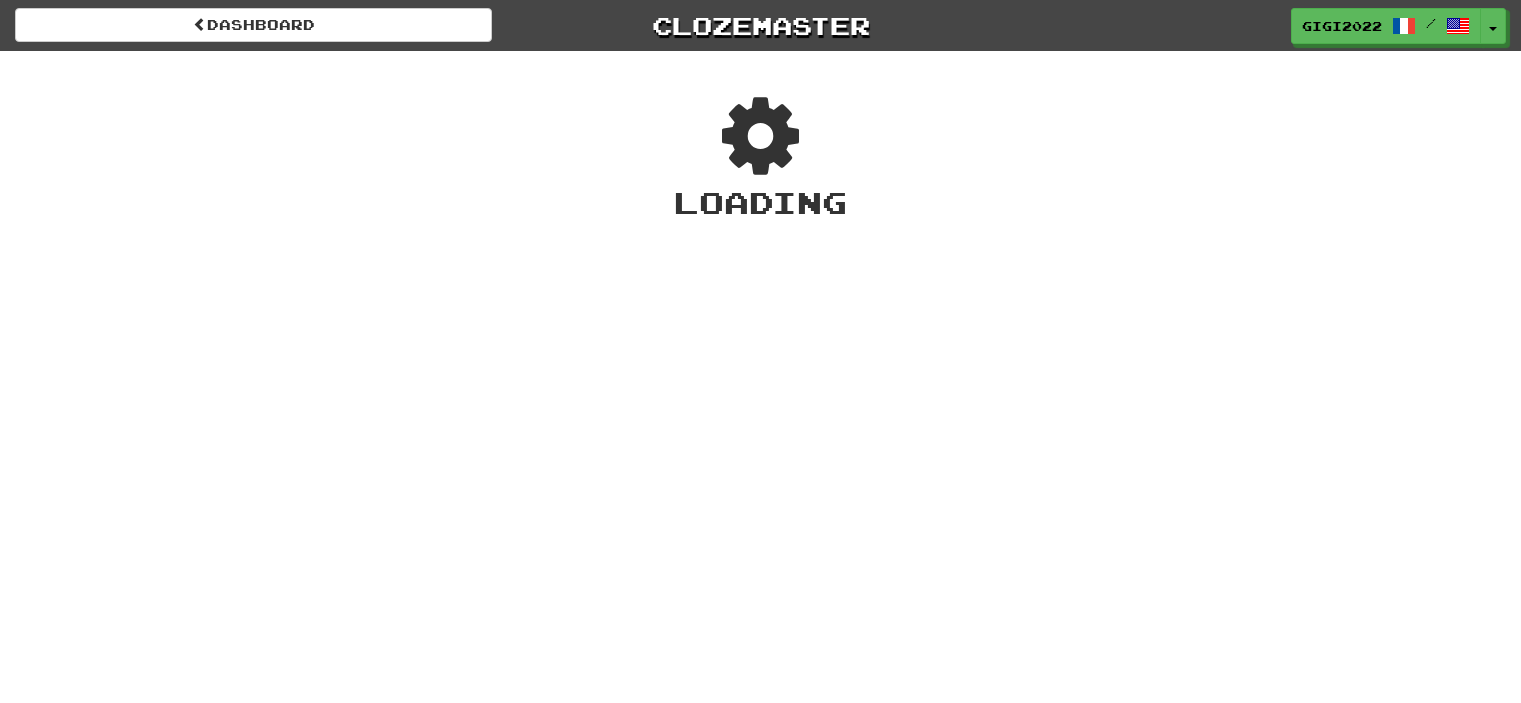 scroll, scrollTop: 0, scrollLeft: 0, axis: both 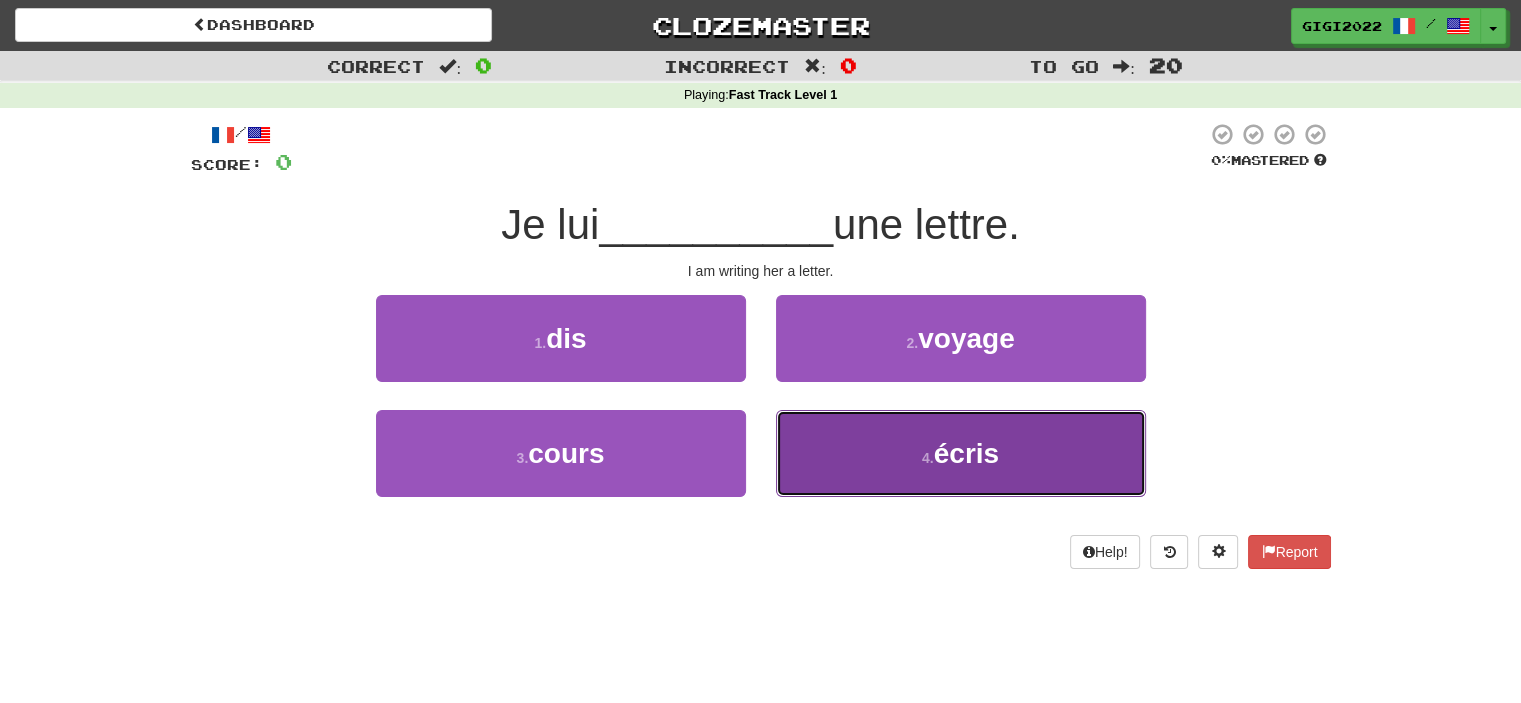 click on "4 .  écris" at bounding box center (961, 453) 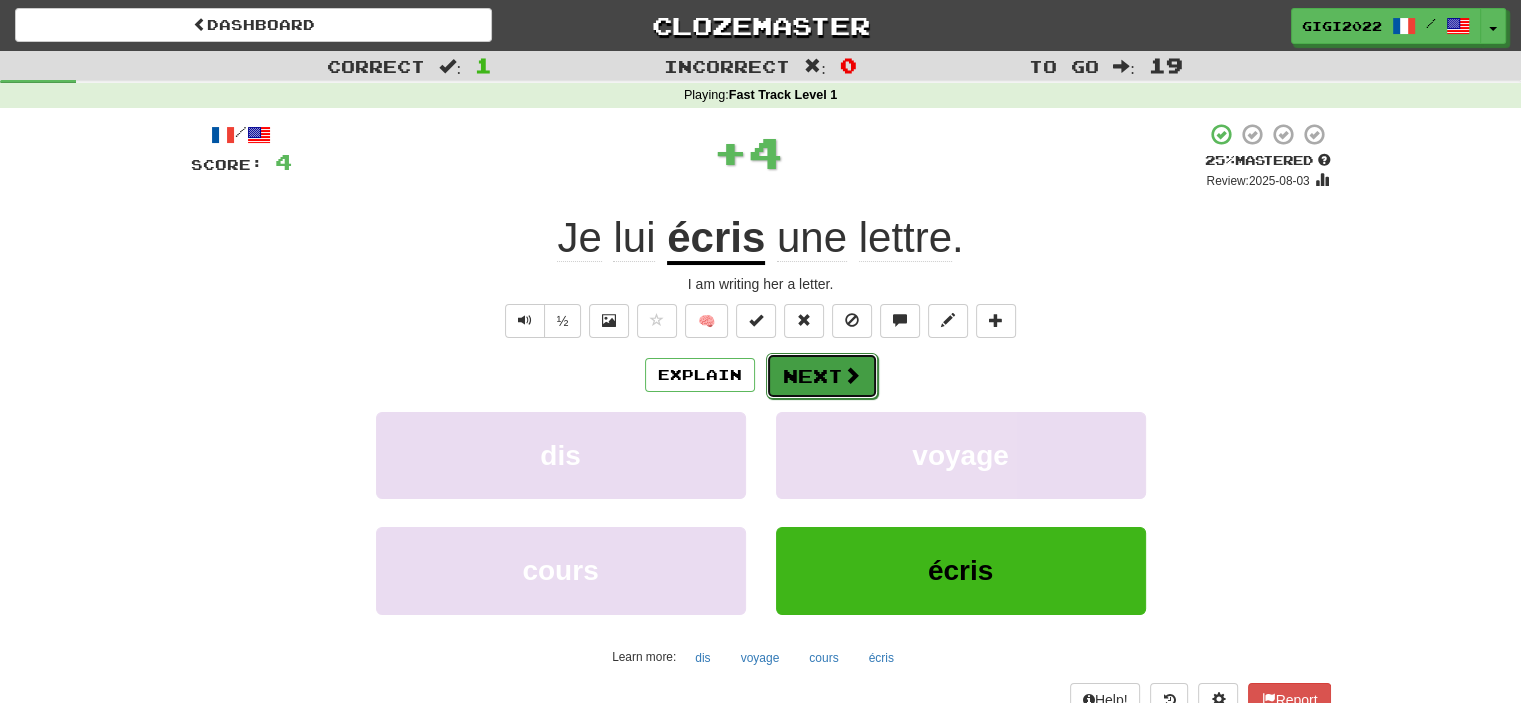 click on "Next" at bounding box center (822, 376) 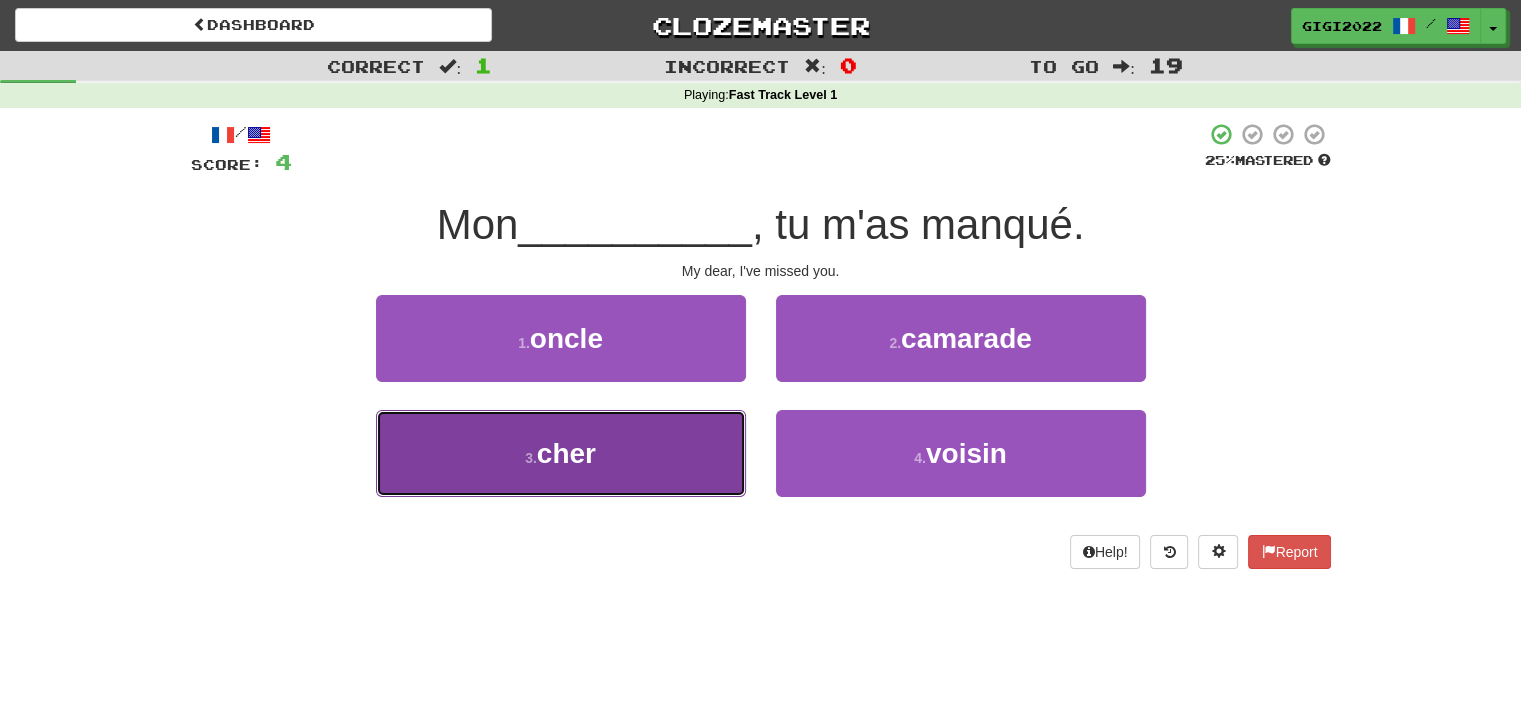 click on "3 .  cher" at bounding box center [561, 453] 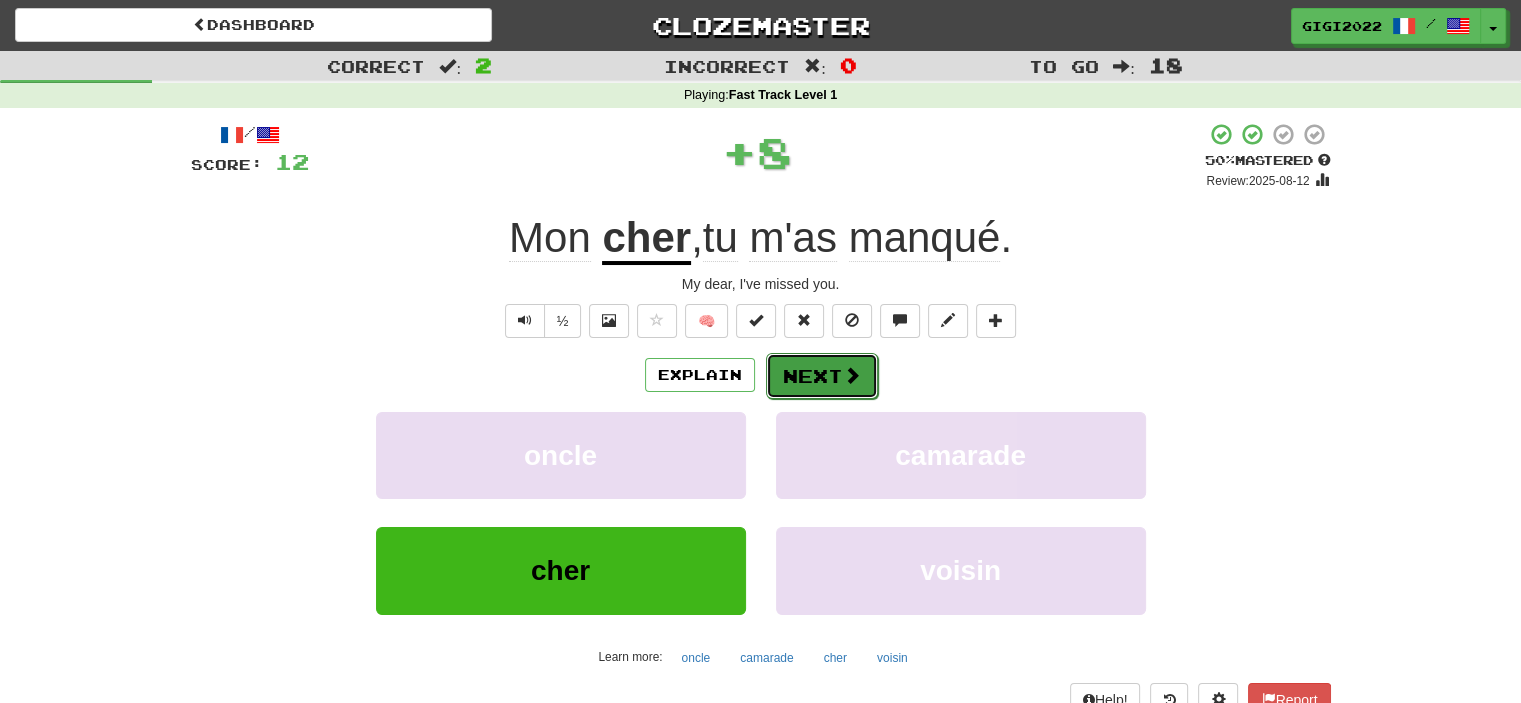 click on "Next" at bounding box center (822, 376) 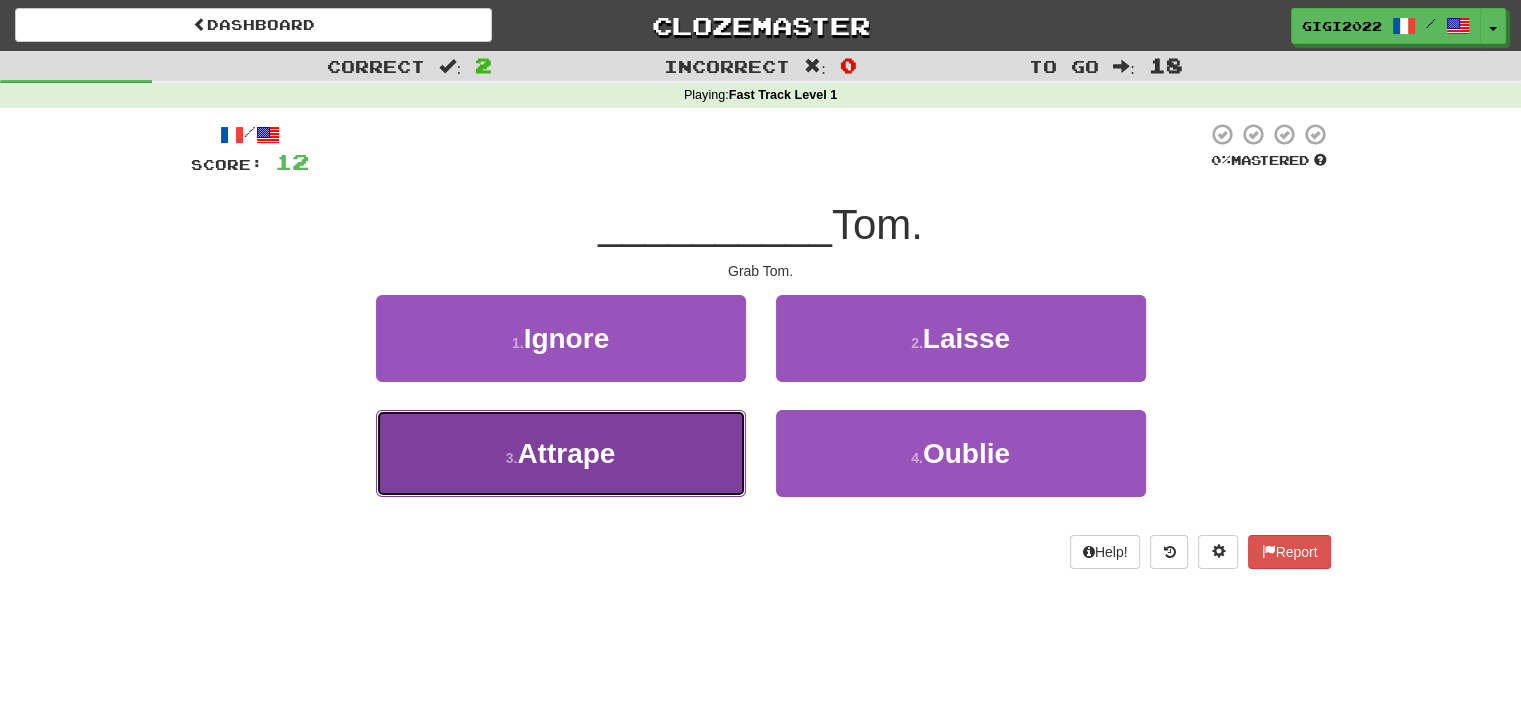 click on "3 .  Attrape" at bounding box center (561, 453) 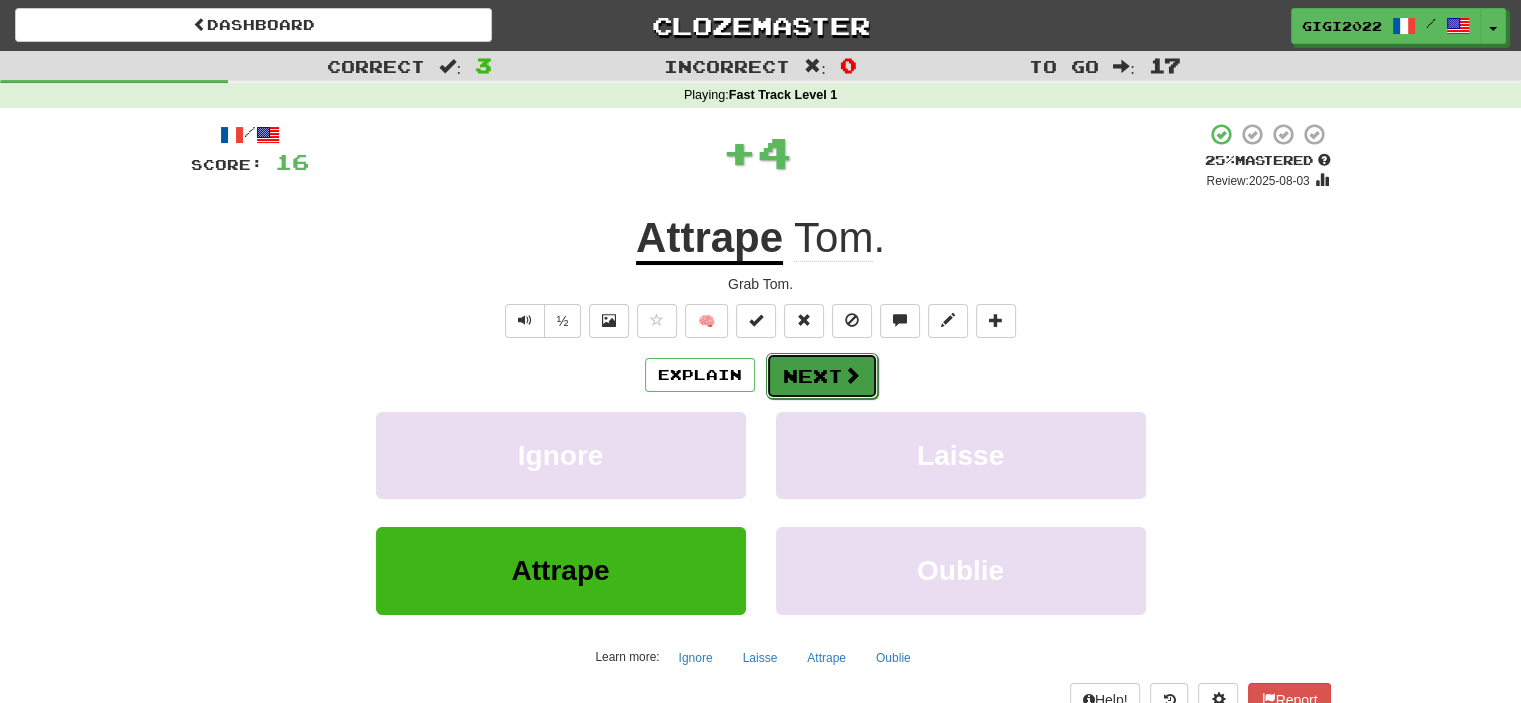 click on "Next" at bounding box center [822, 376] 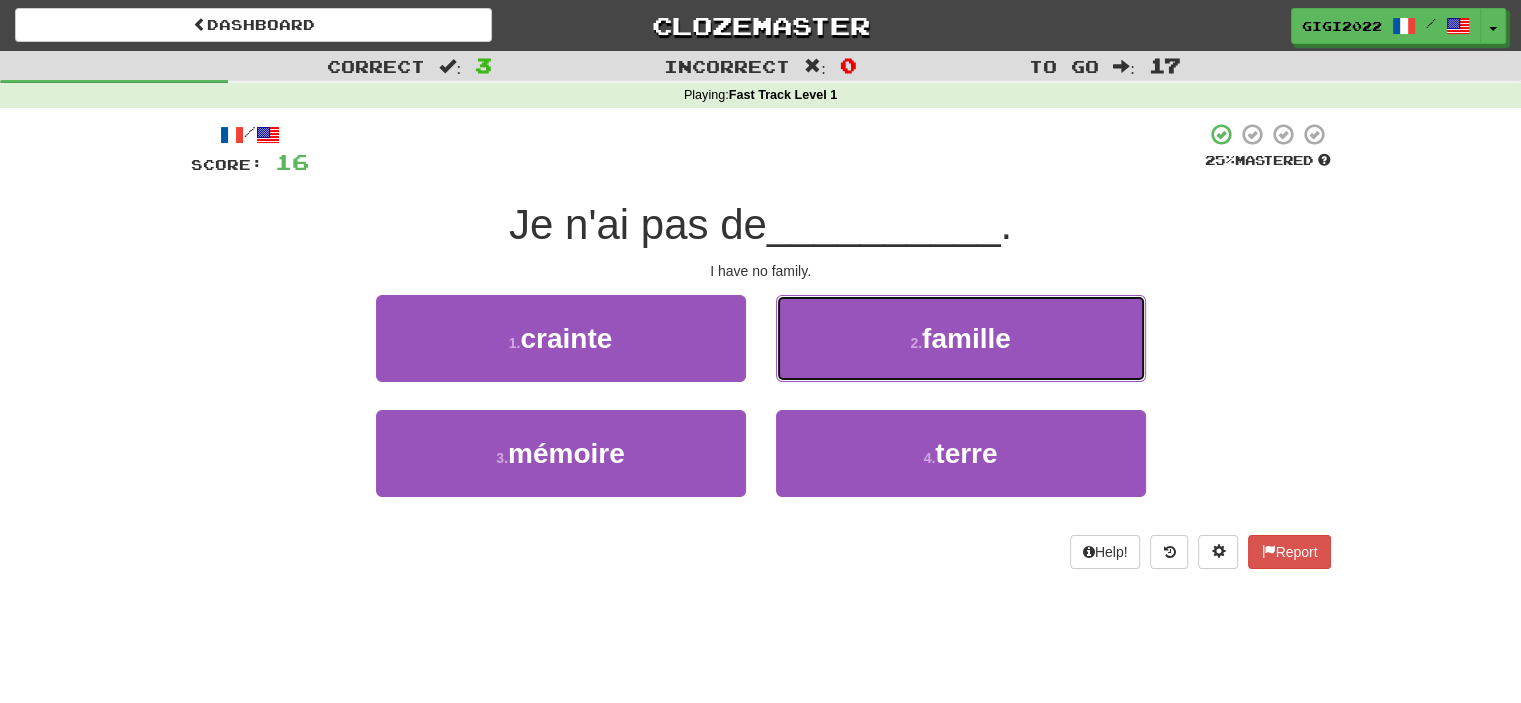 click on "2 .  famille" at bounding box center [961, 338] 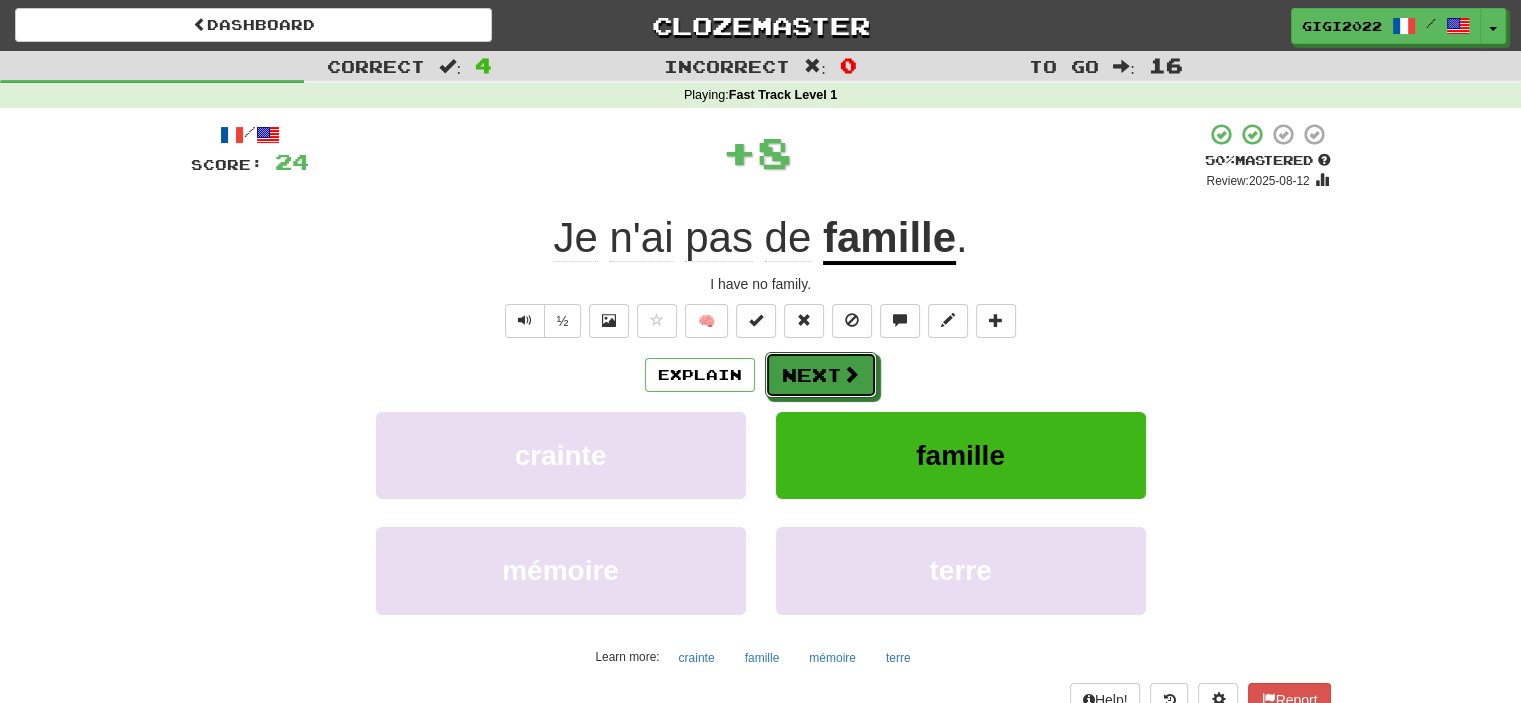 click on "Next" at bounding box center [821, 375] 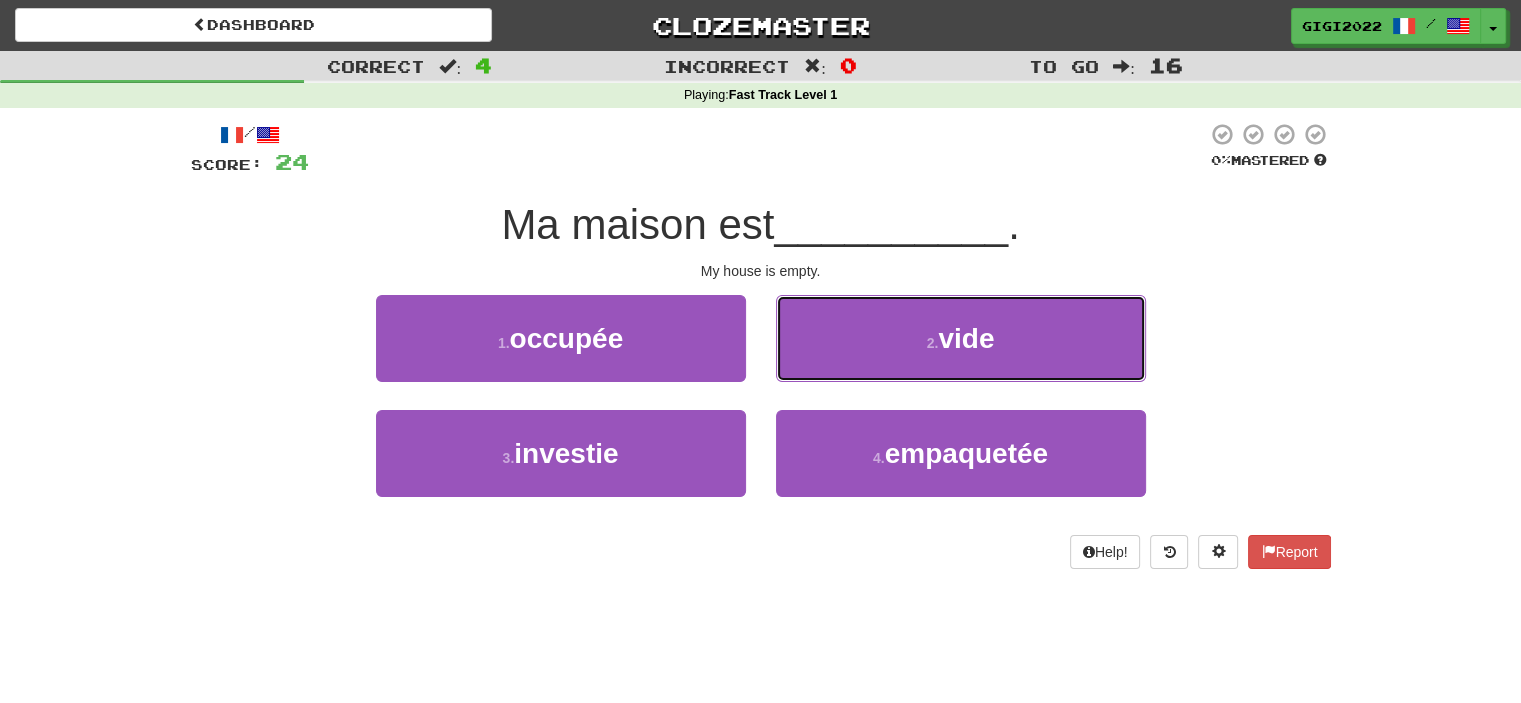 click on "2 .  vide" at bounding box center [961, 338] 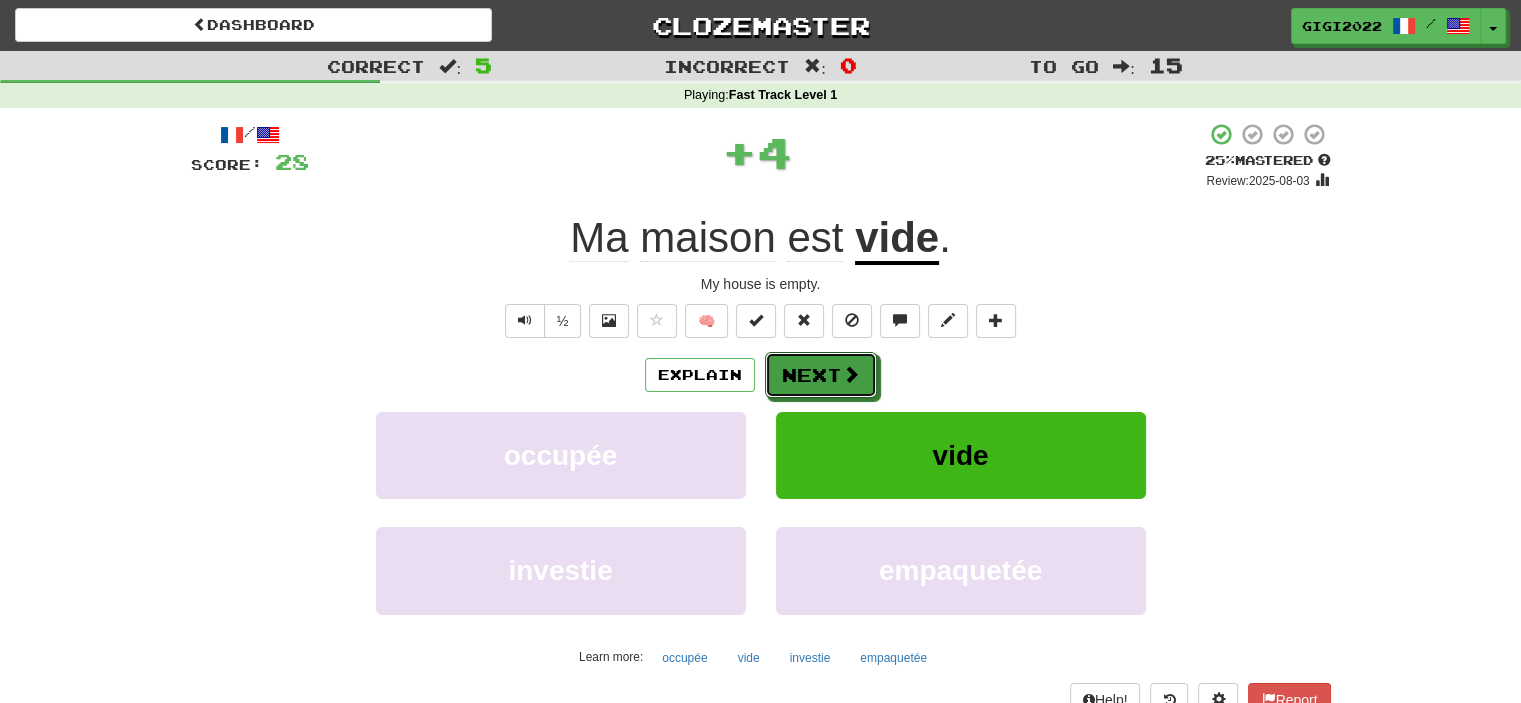 click on "Next" at bounding box center (821, 375) 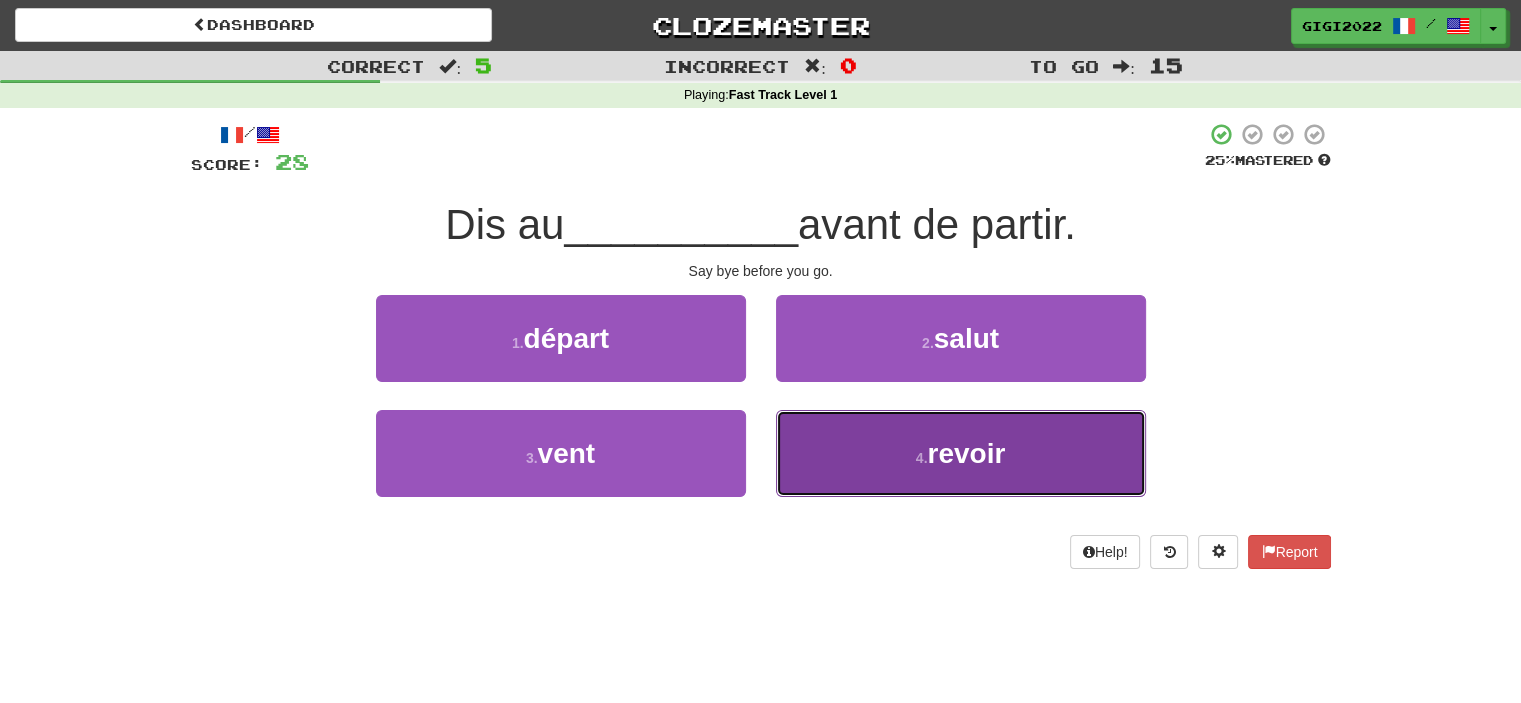 click on "4 .  revoir" at bounding box center (961, 453) 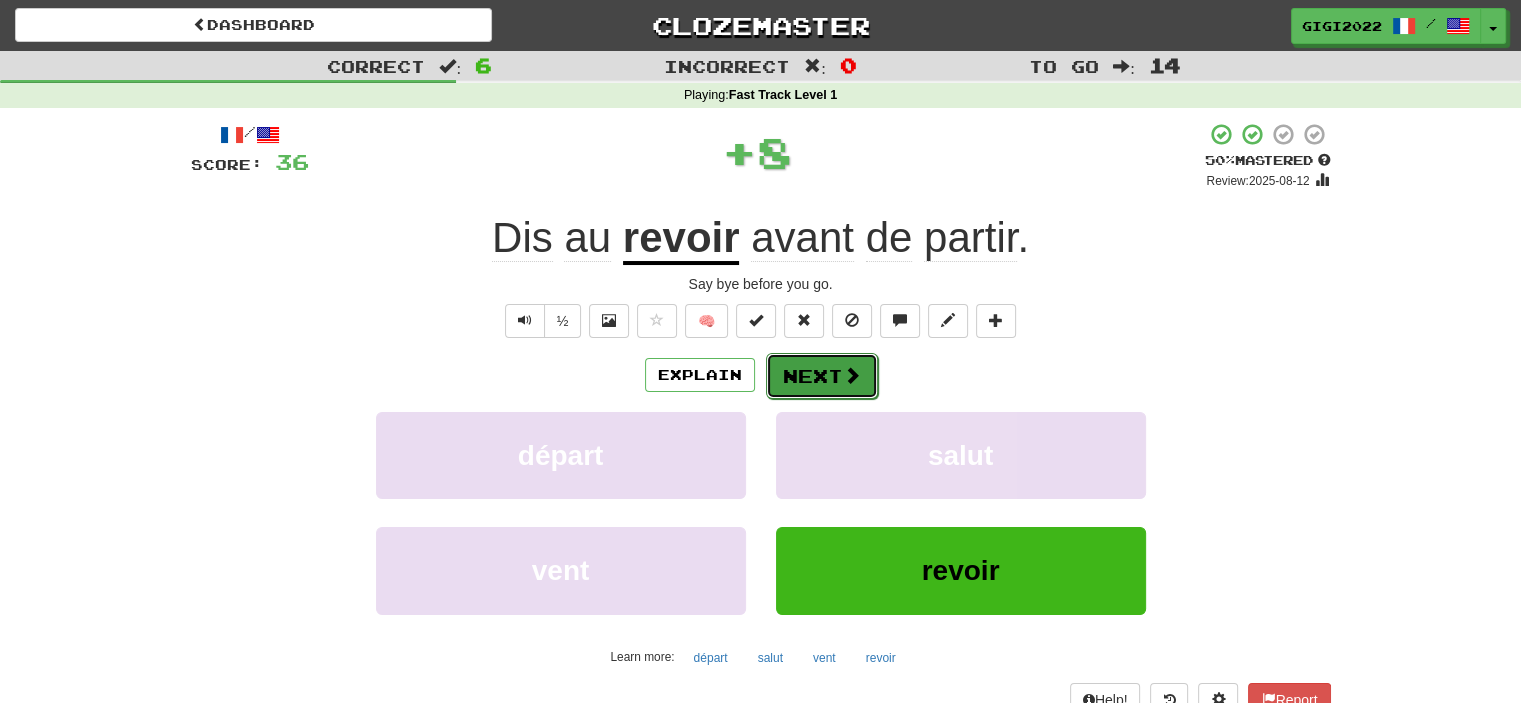 click on "Next" at bounding box center (822, 376) 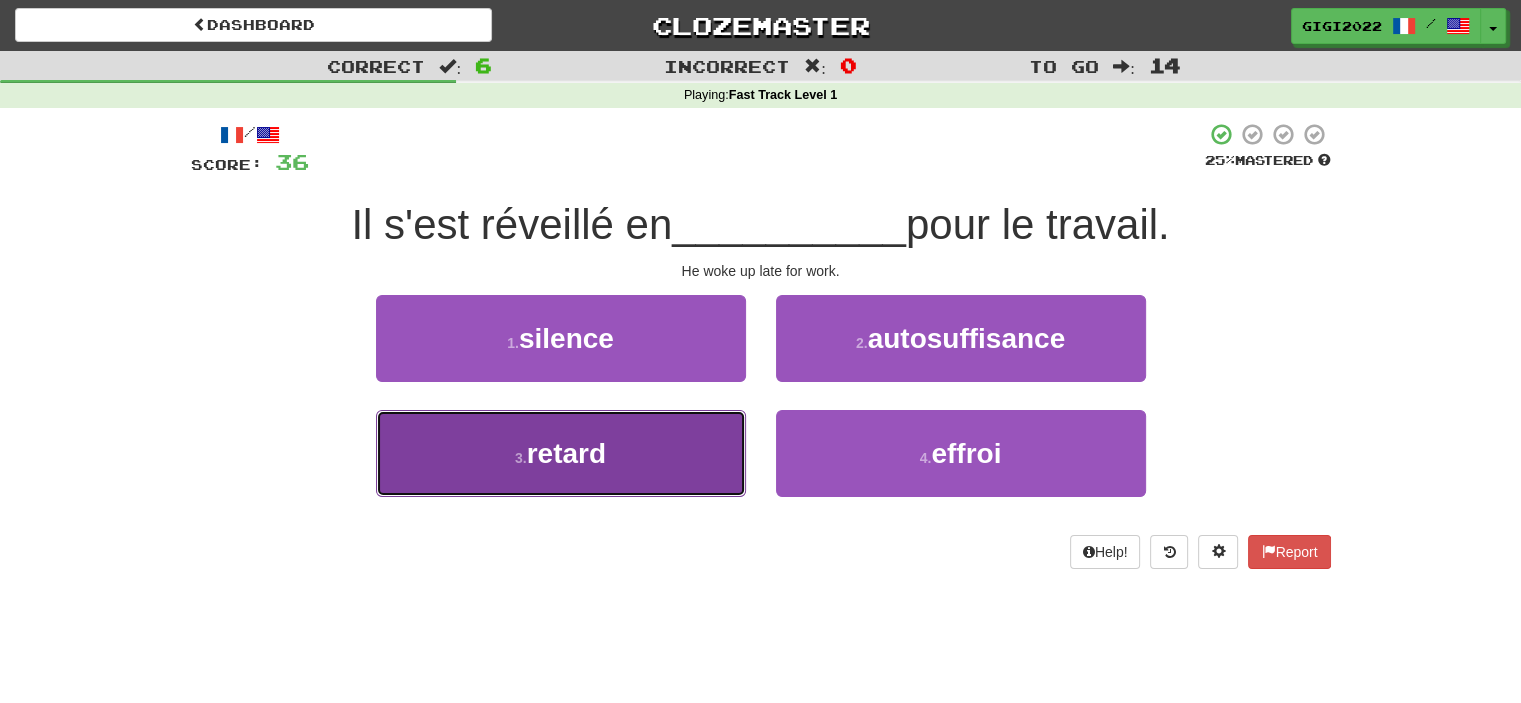 click on "3 .  retard" at bounding box center [561, 453] 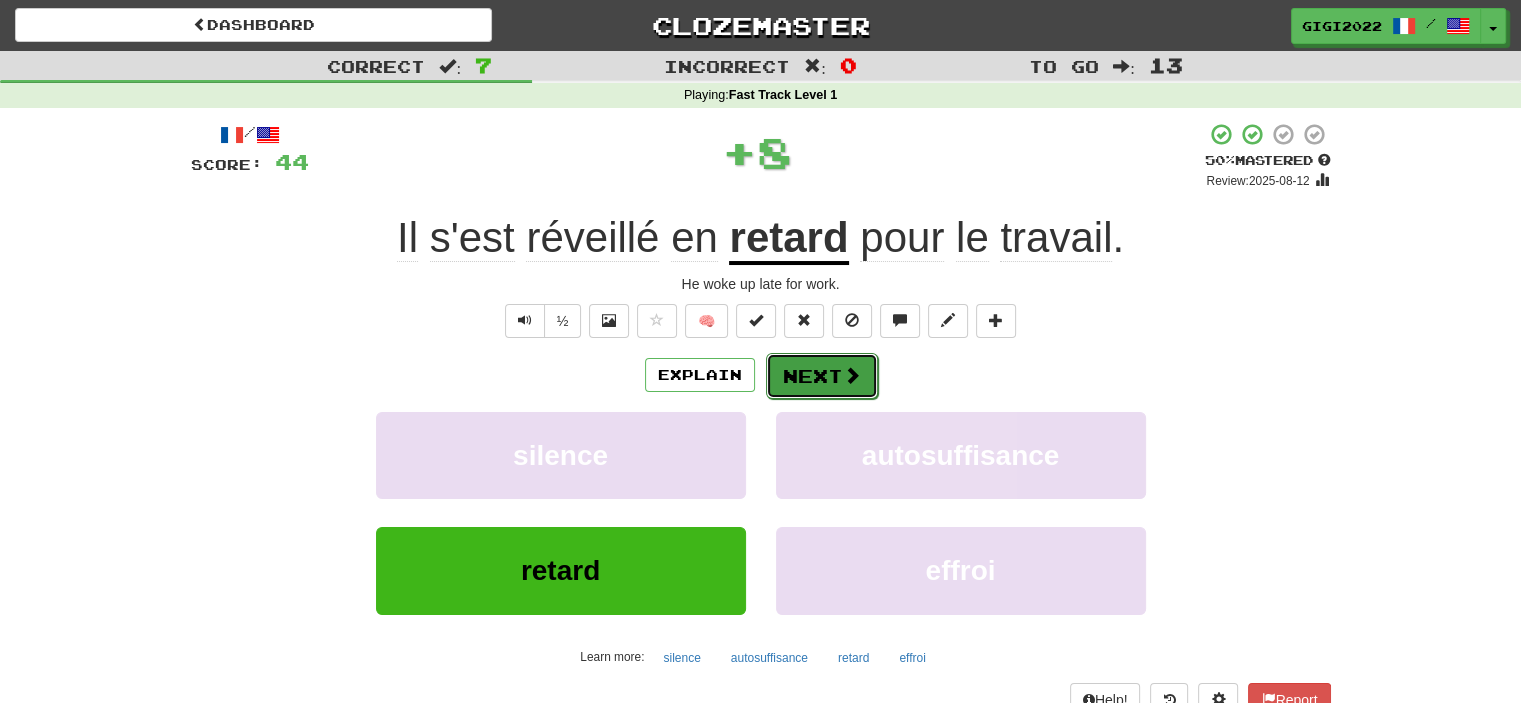 click on "Next" at bounding box center (822, 376) 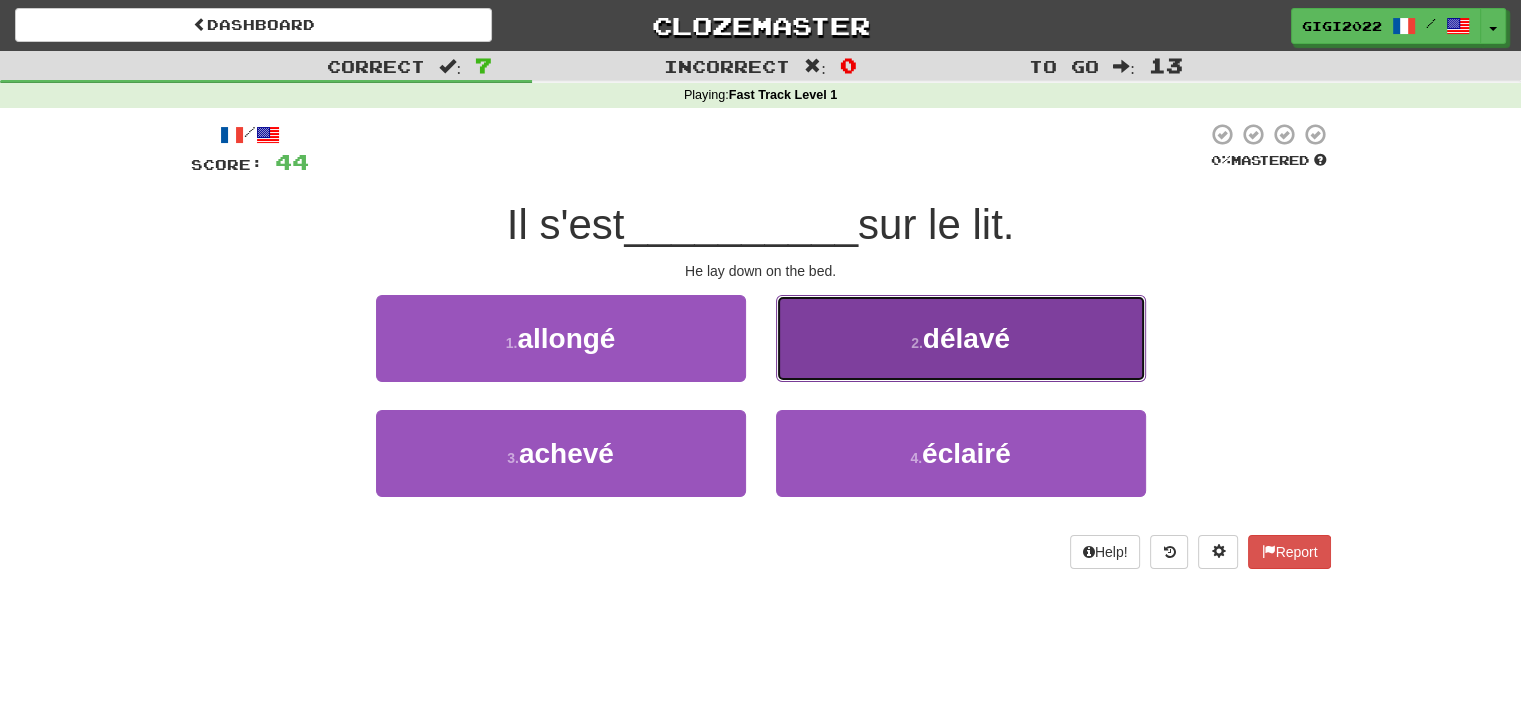 click on "2 .  délavé" at bounding box center [961, 338] 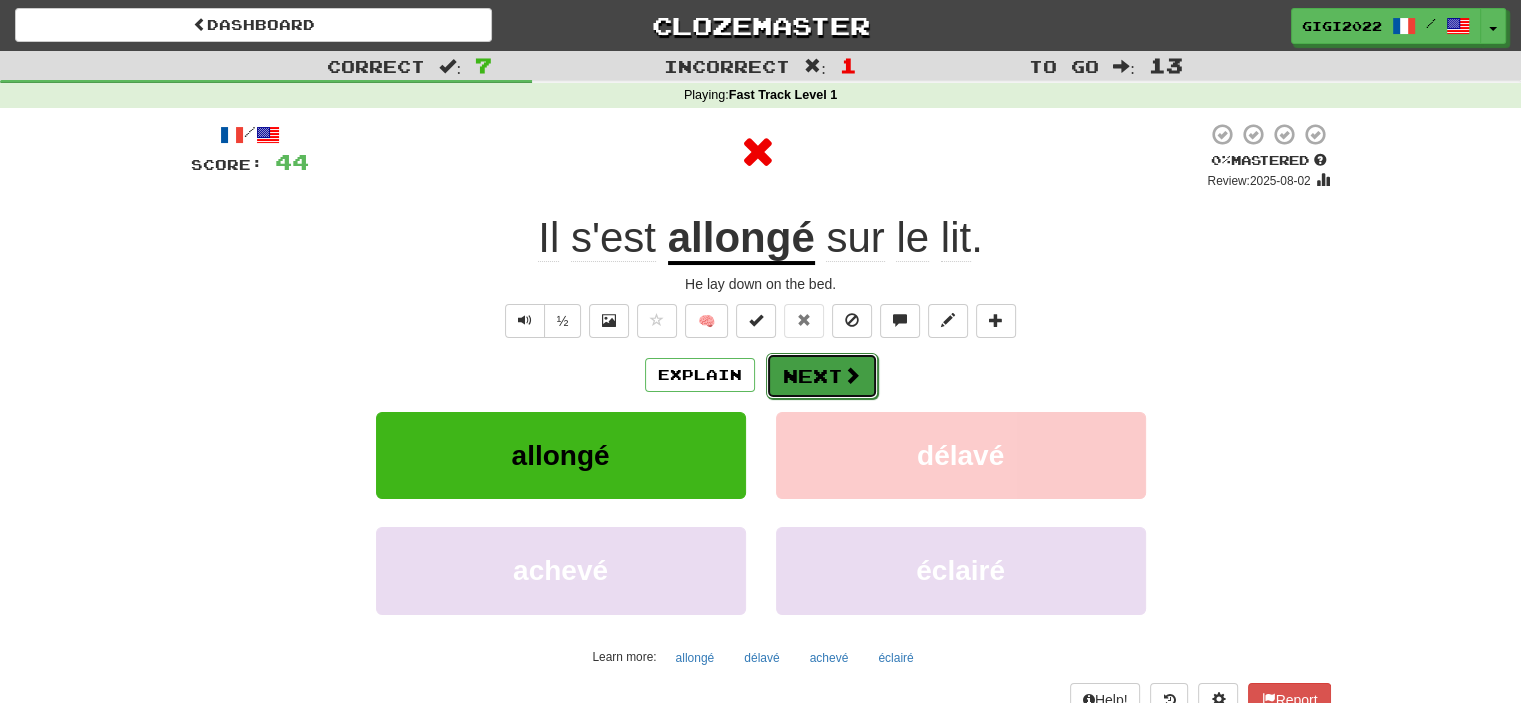 click on "Next" at bounding box center (822, 376) 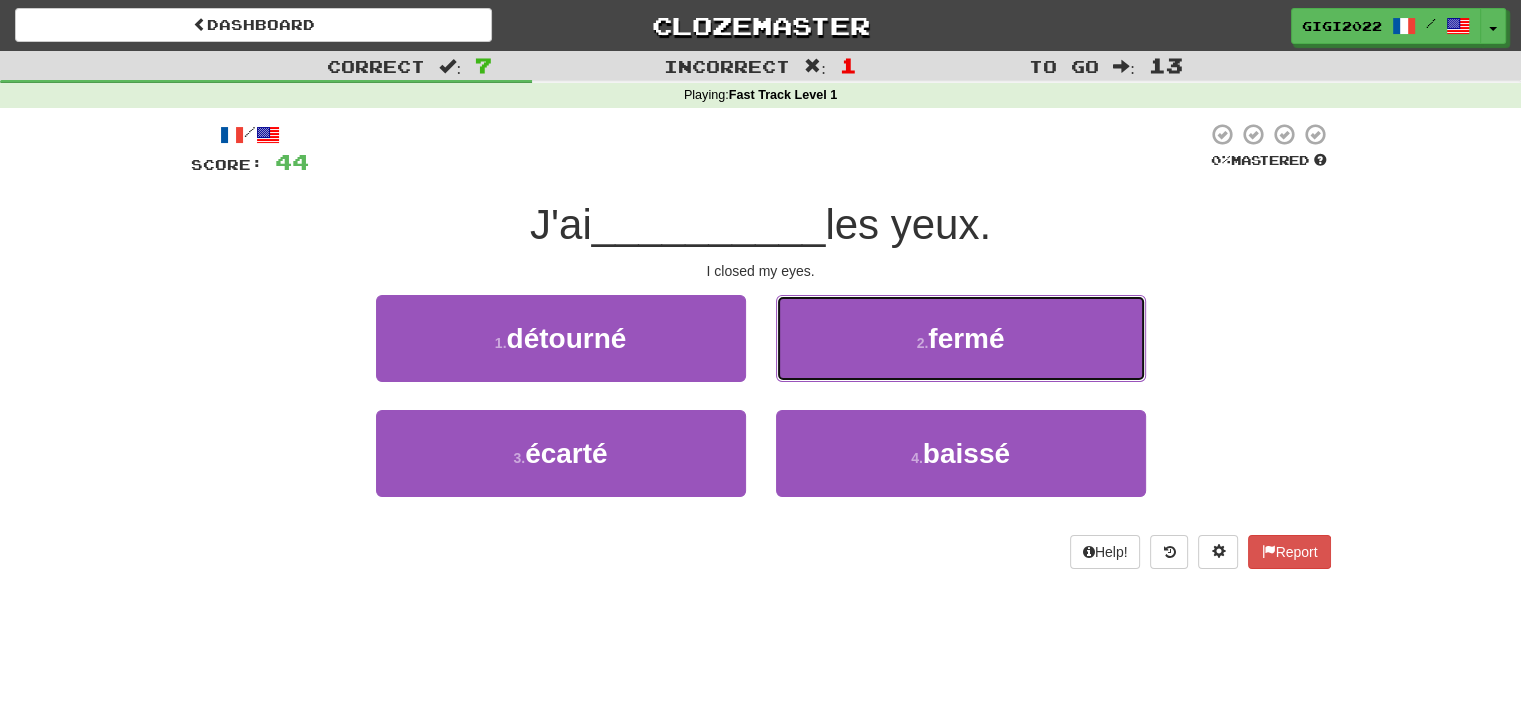 click on "2 .  fermé" at bounding box center (961, 338) 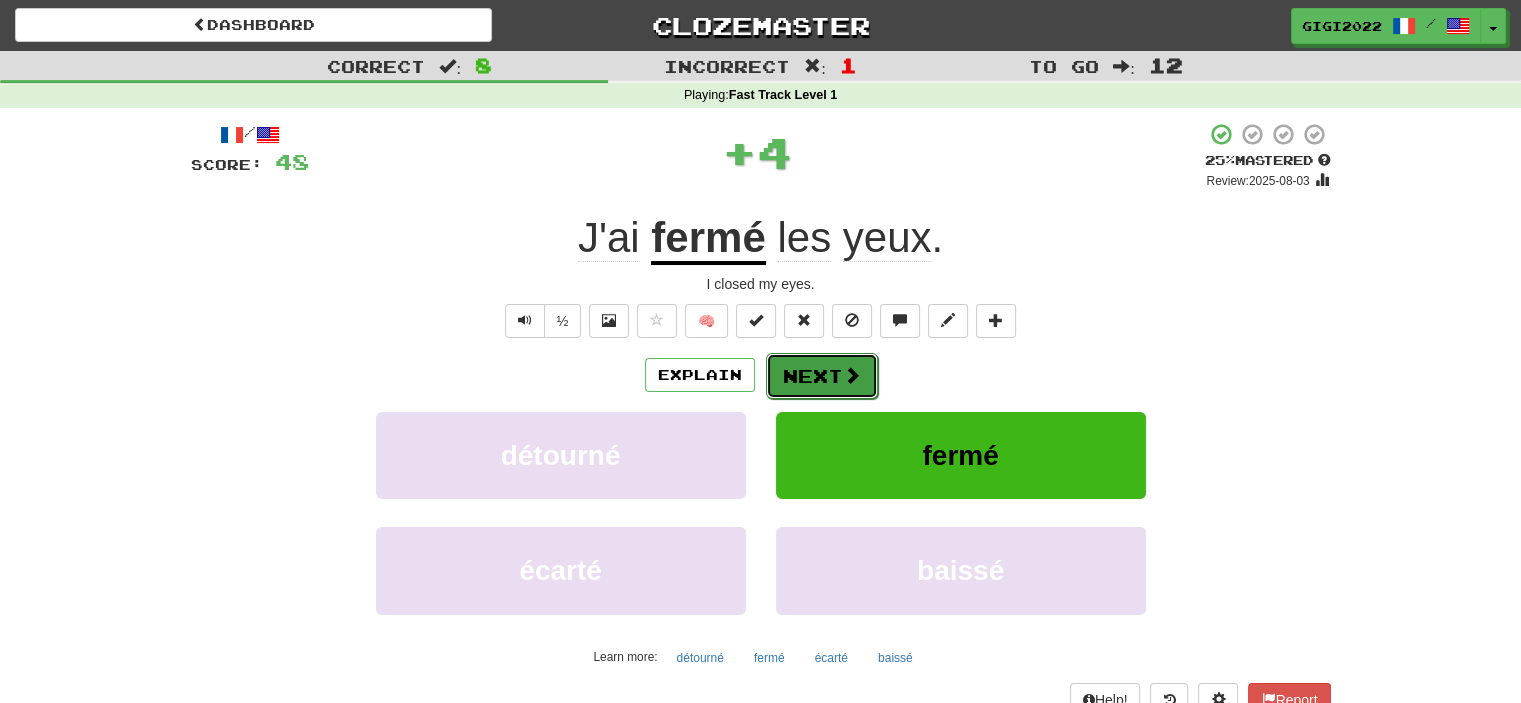 click on "Next" at bounding box center [822, 376] 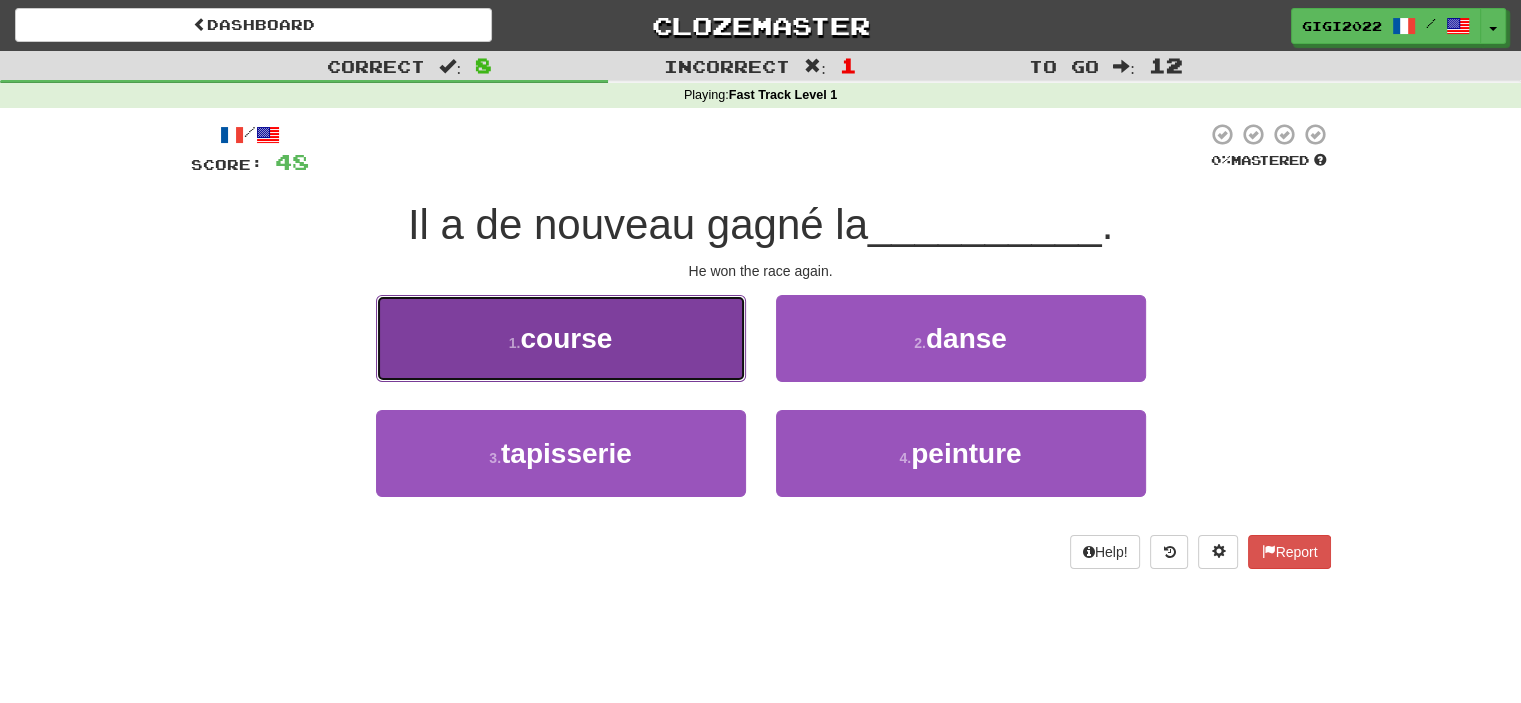 click on "1 .  course" at bounding box center (561, 338) 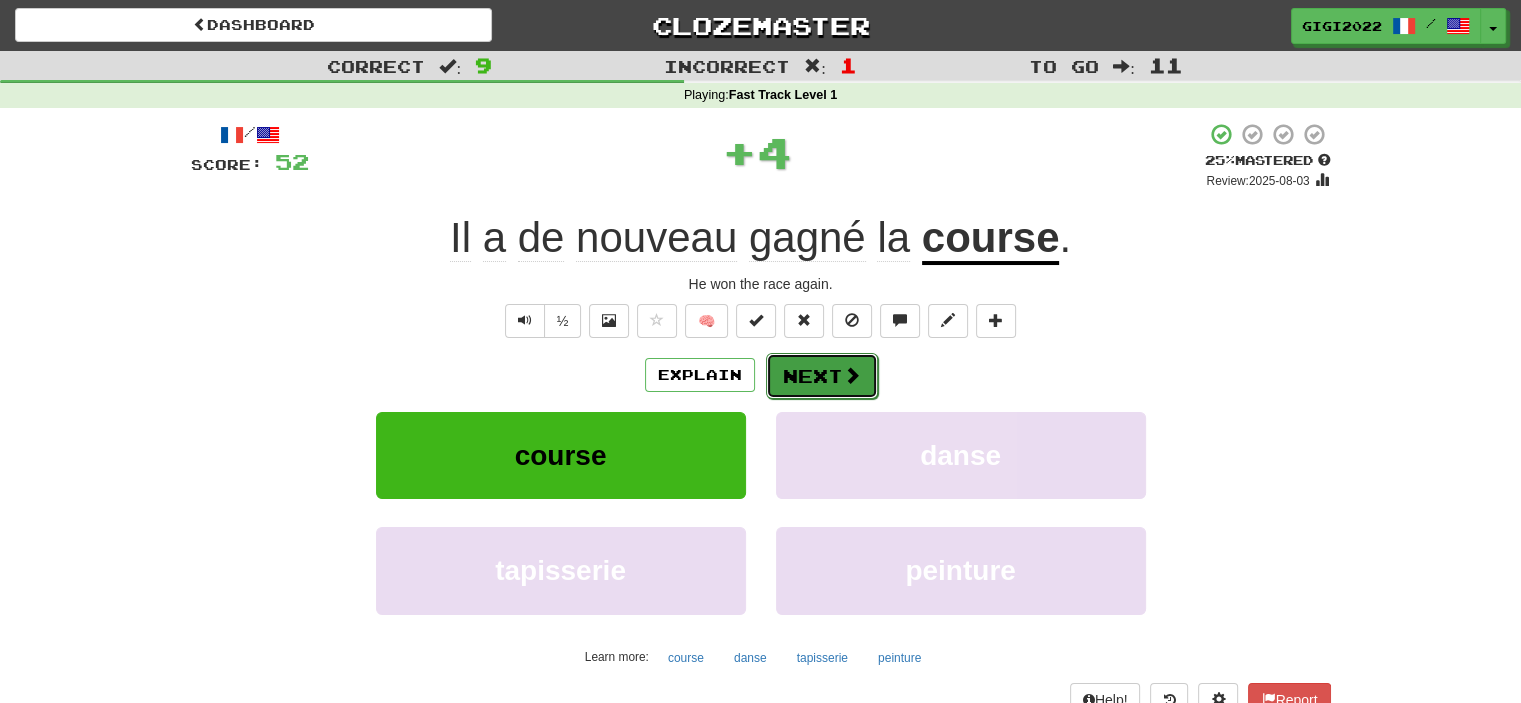 click on "Next" at bounding box center (822, 376) 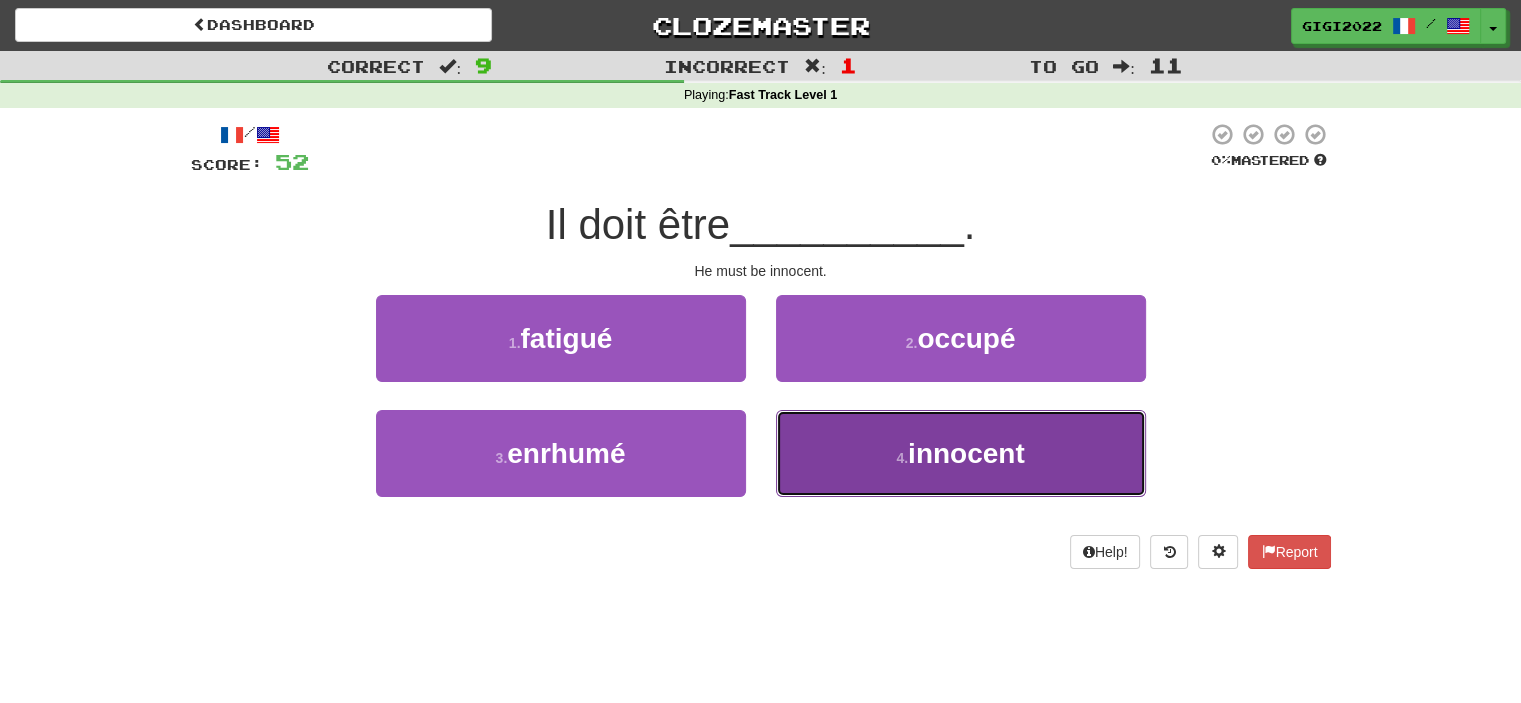 click on "4 .  innocent" at bounding box center (961, 453) 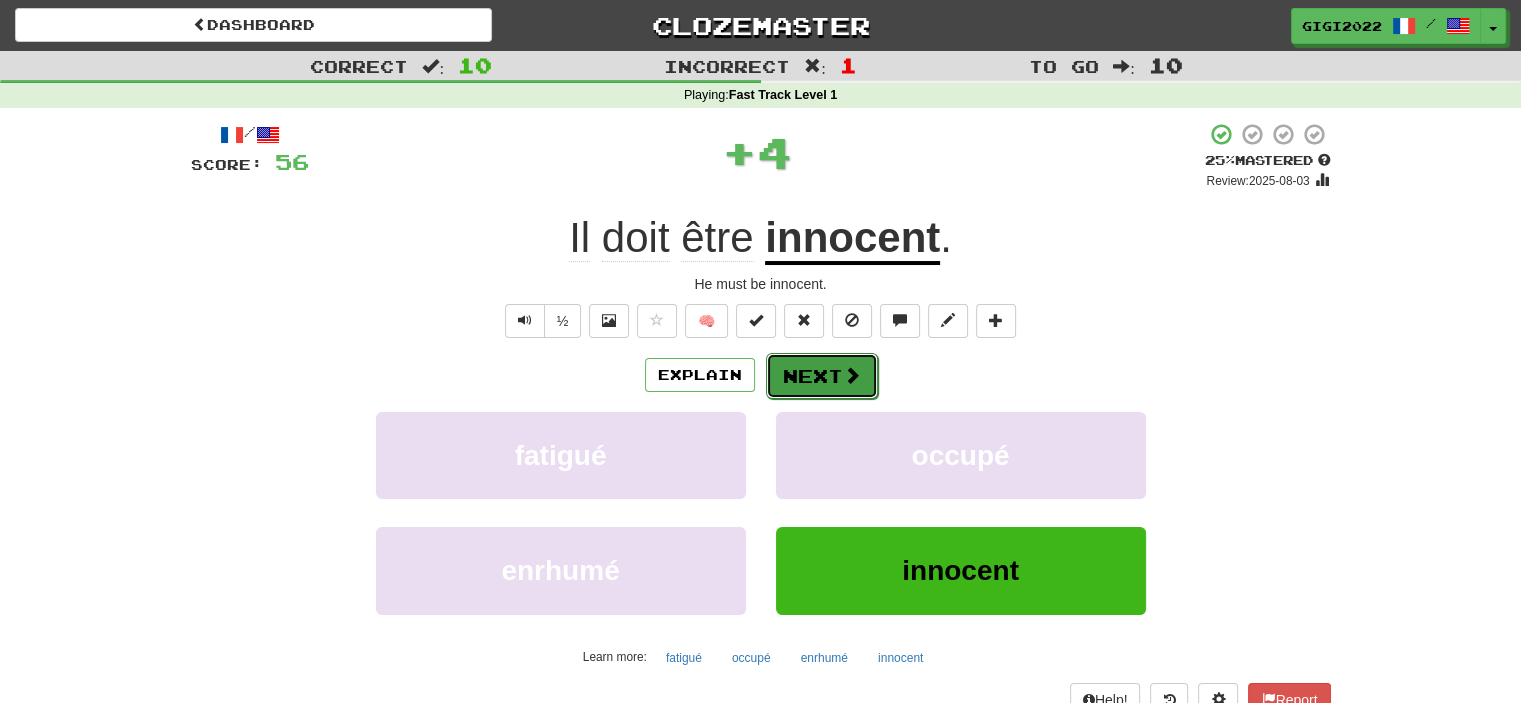 click on "Next" at bounding box center (822, 376) 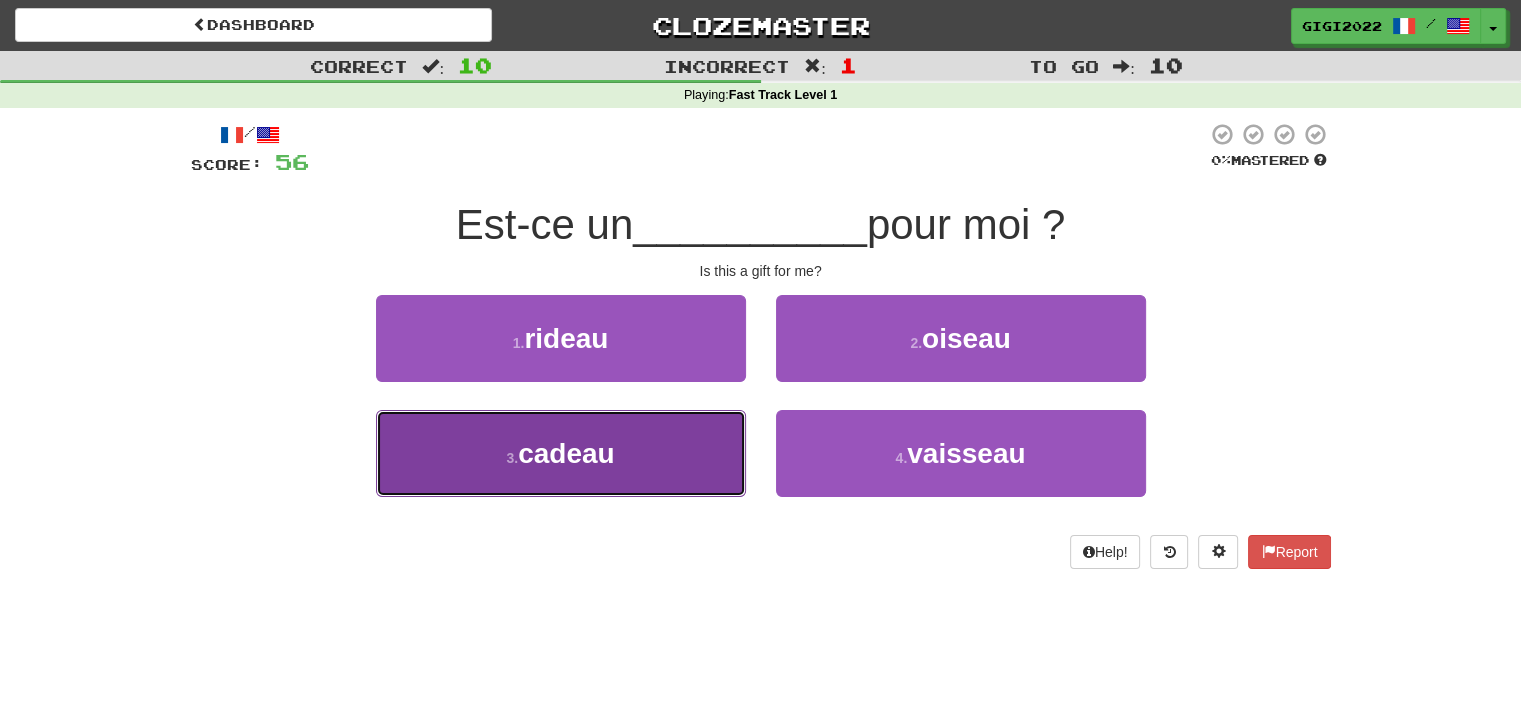 click on "3 .  cadeau" at bounding box center (561, 453) 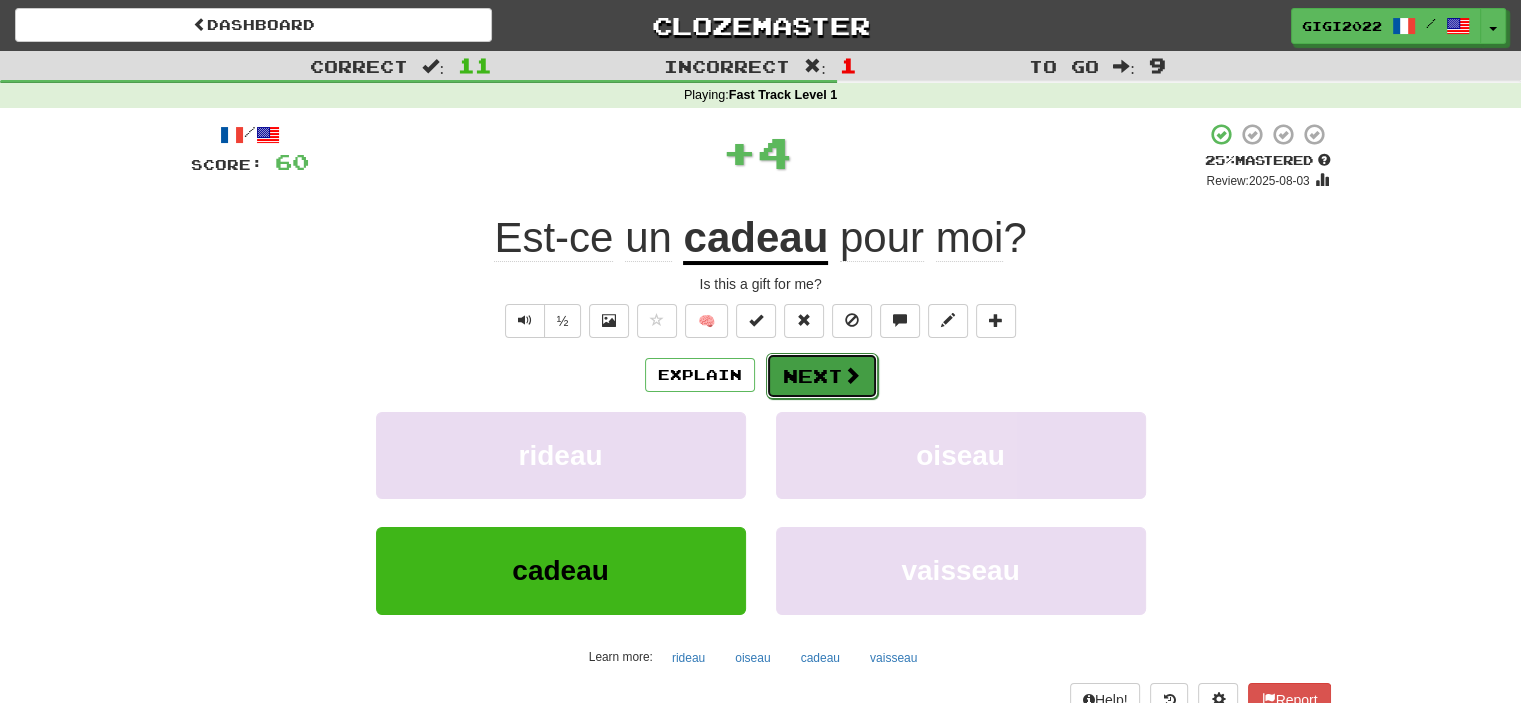 click on "Next" at bounding box center [822, 376] 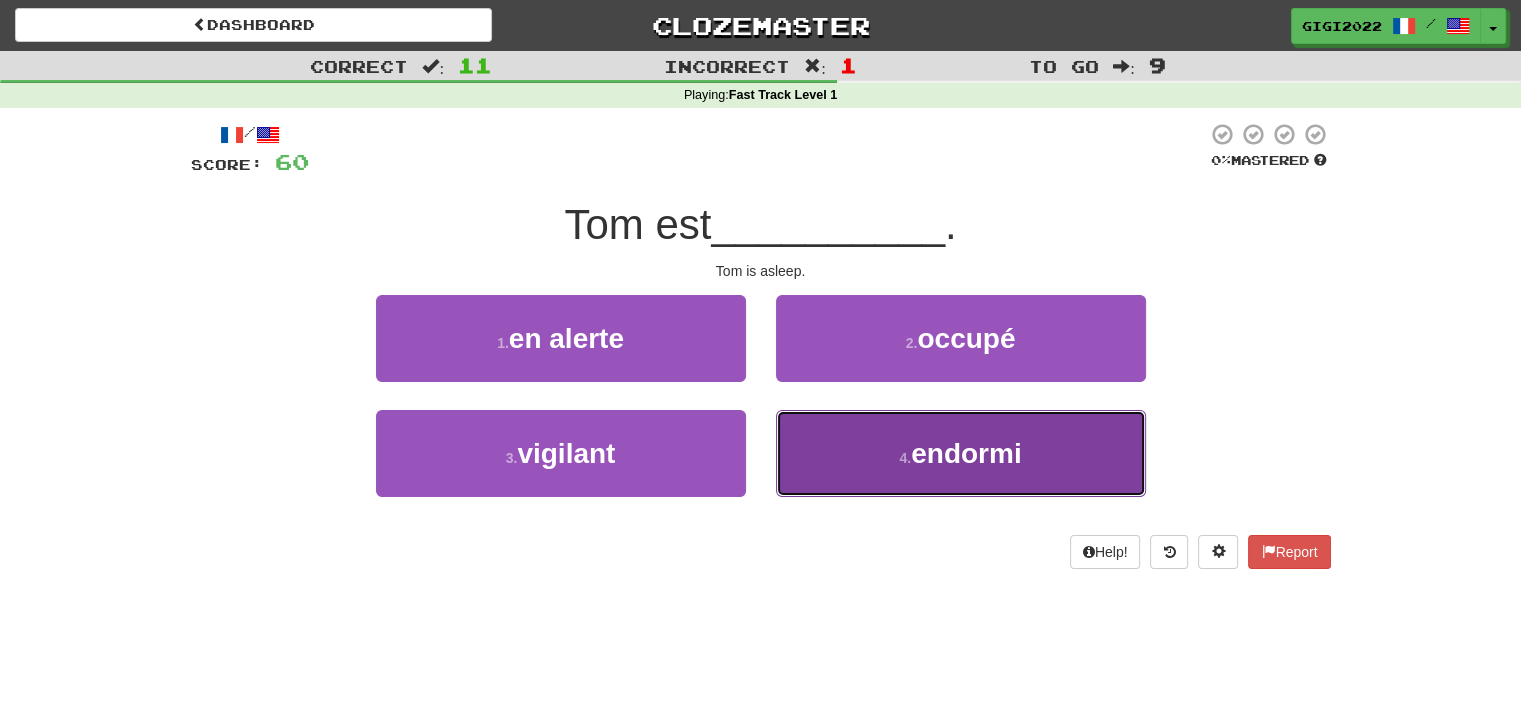 click on "4 .  endormi" at bounding box center (961, 453) 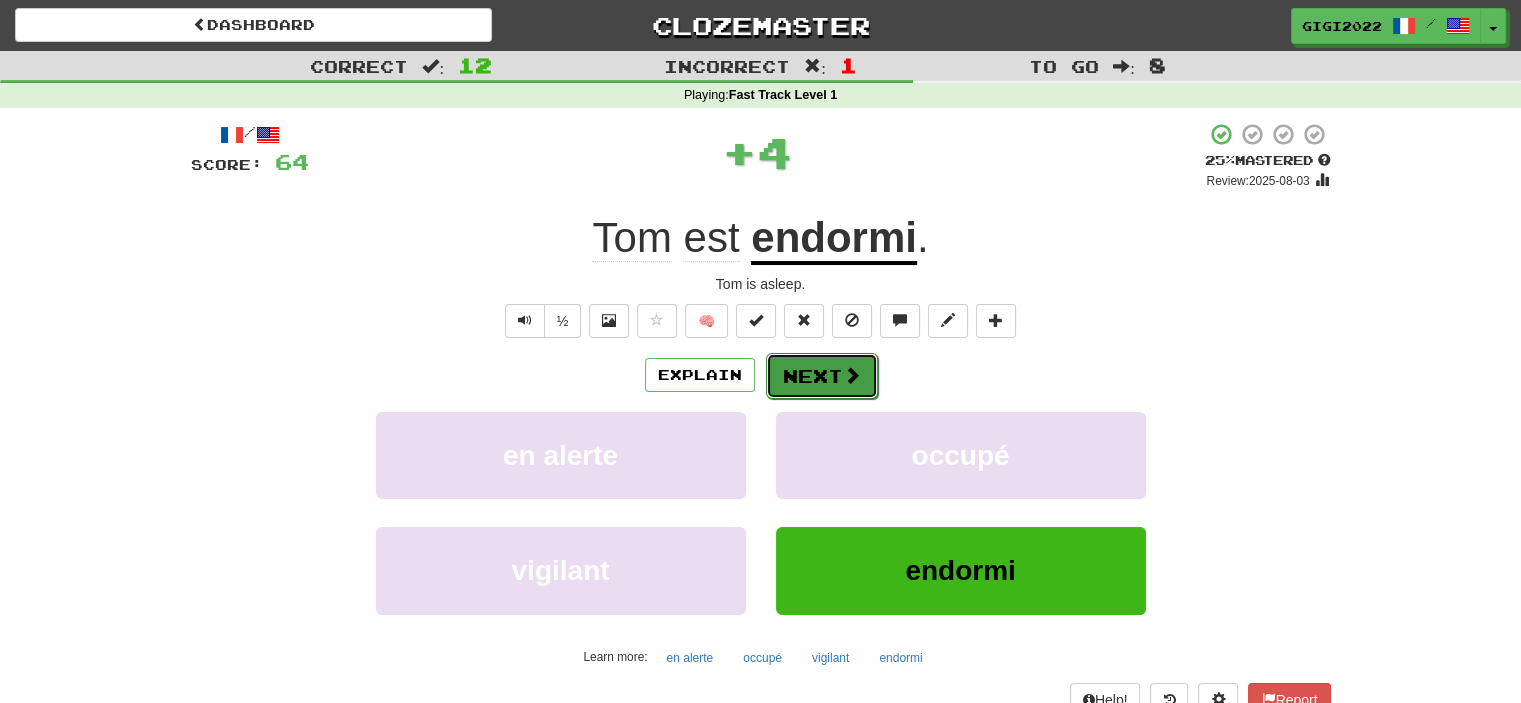 click on "Next" at bounding box center (822, 376) 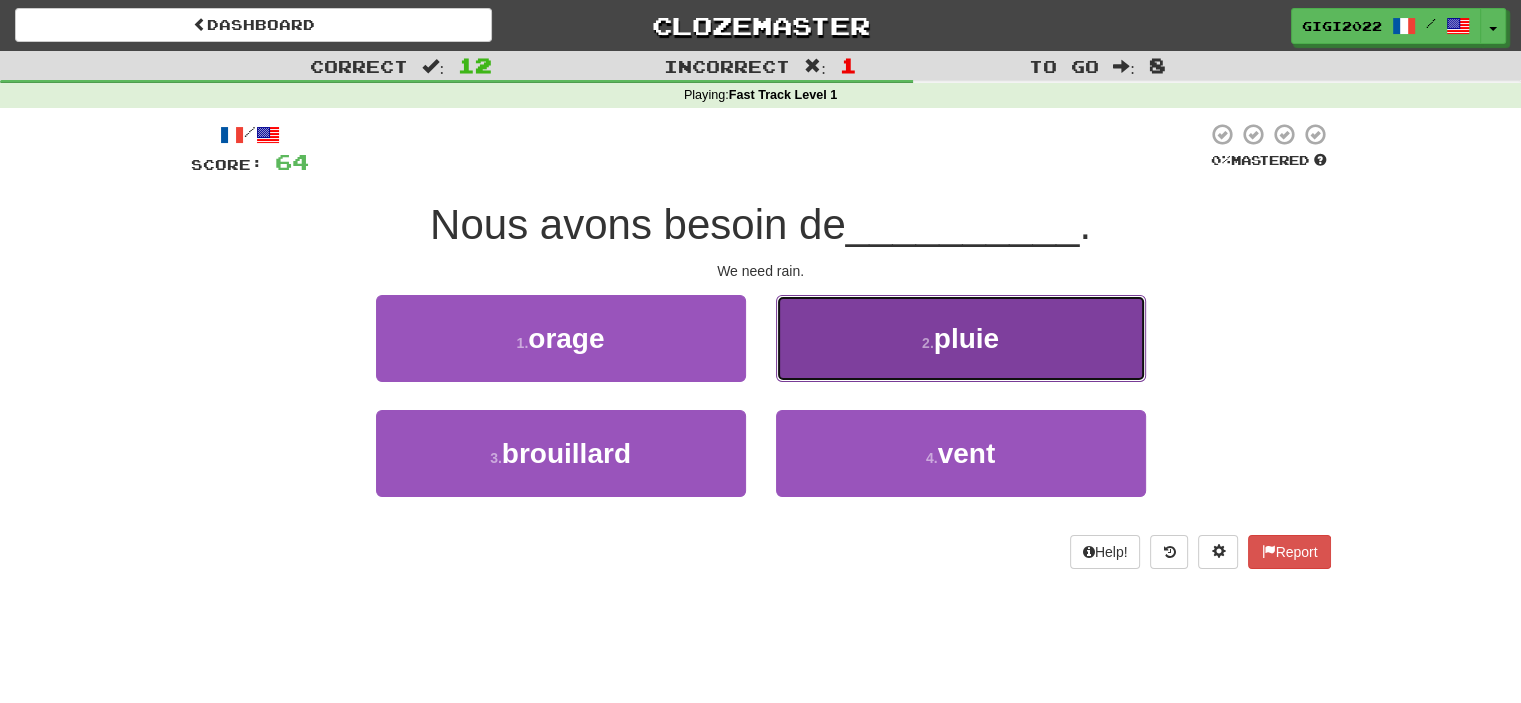 click on "2 .  pluie" at bounding box center [961, 338] 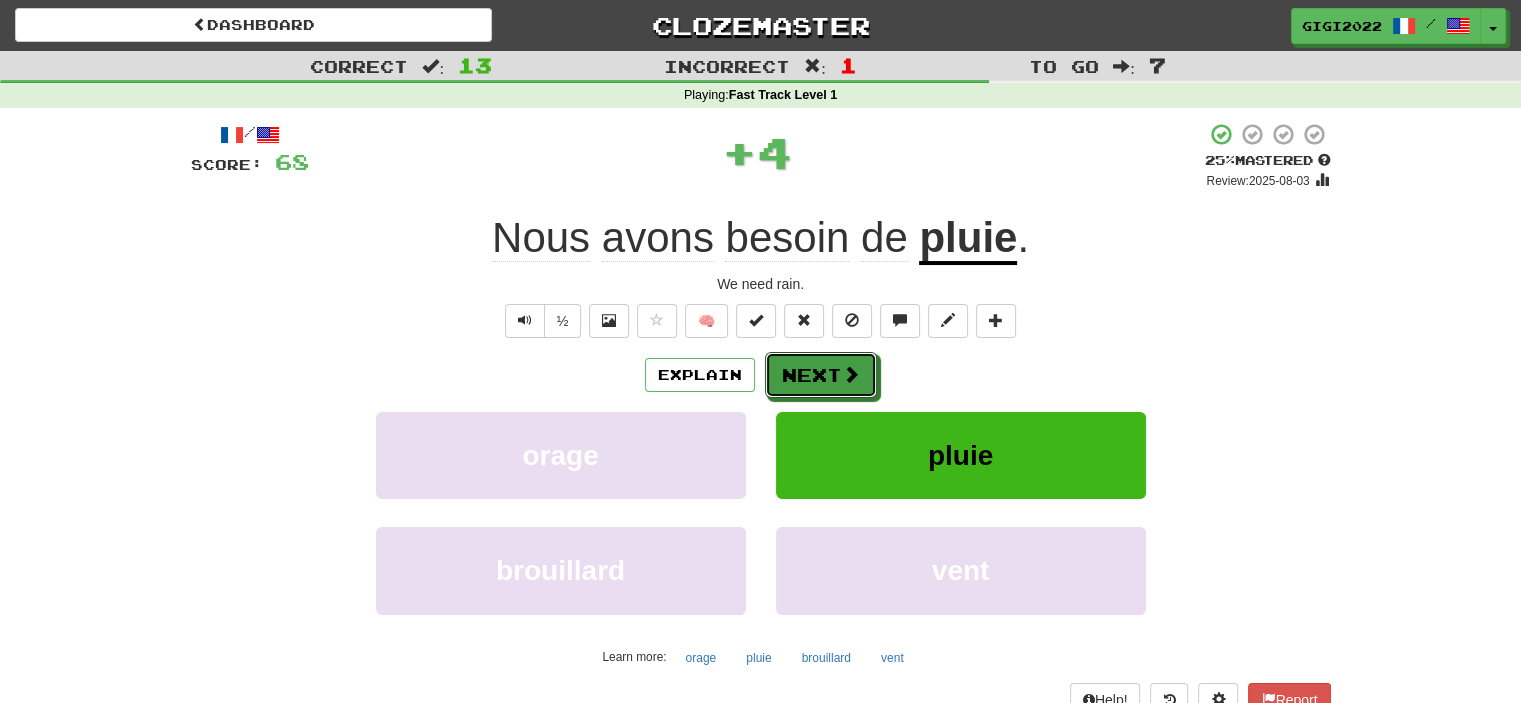 click on "Next" at bounding box center (821, 375) 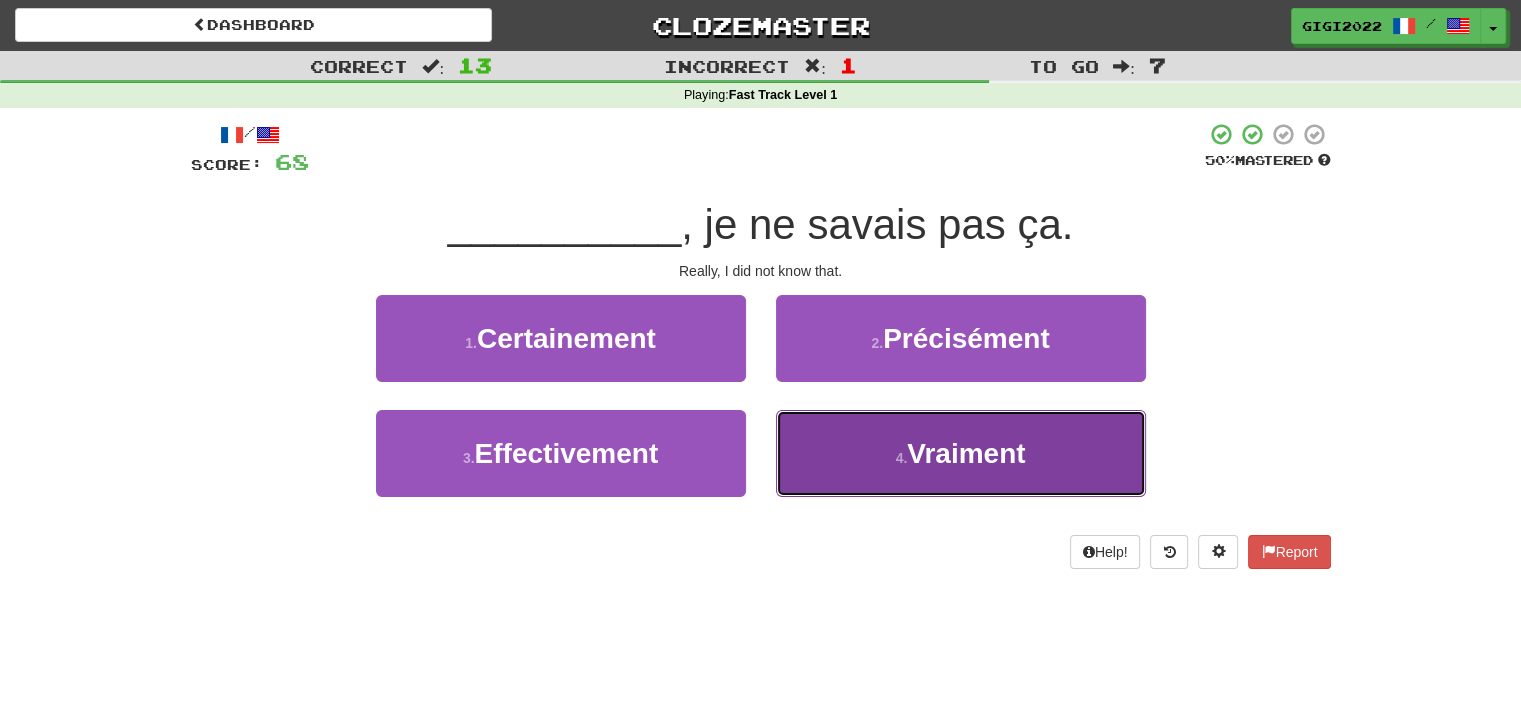 click on "4 .  Vraiment" at bounding box center [961, 453] 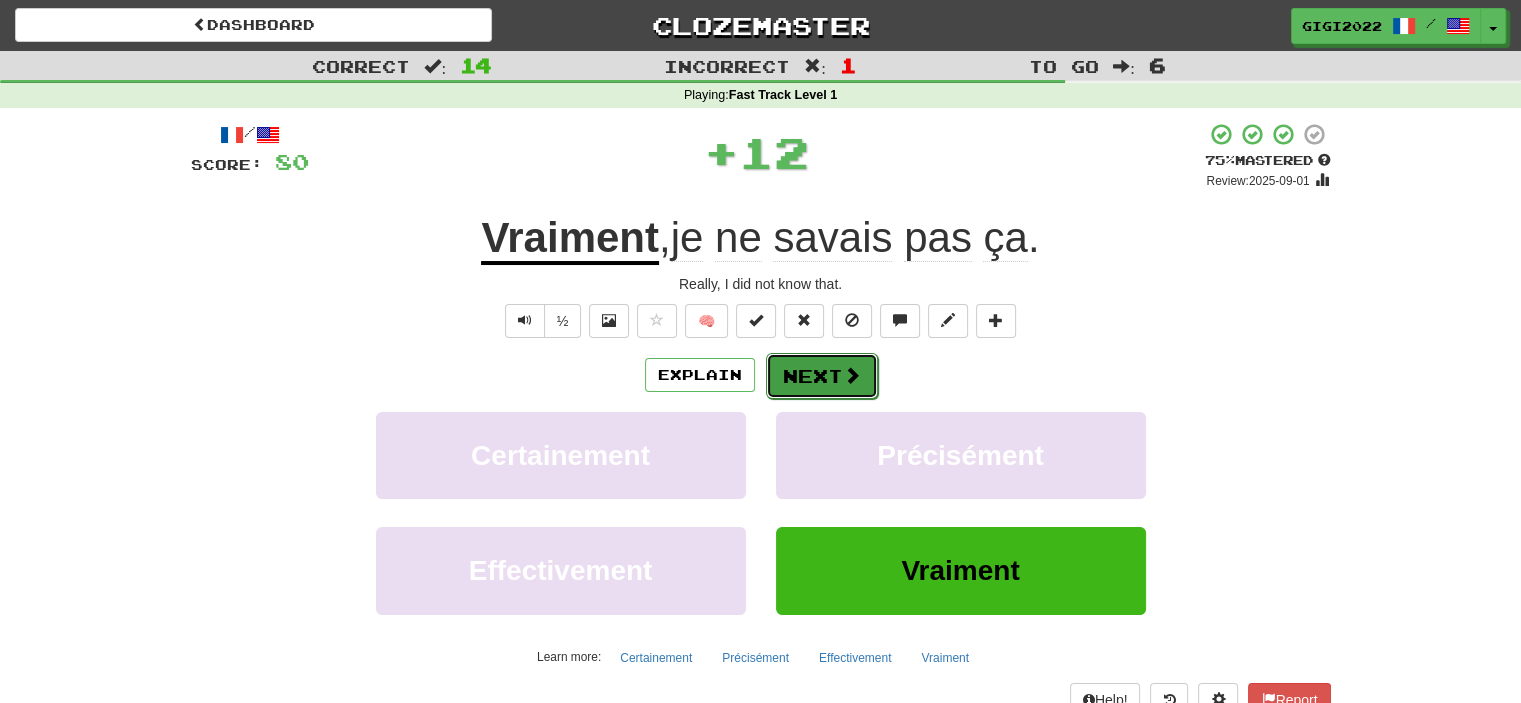 click on "Next" at bounding box center [822, 376] 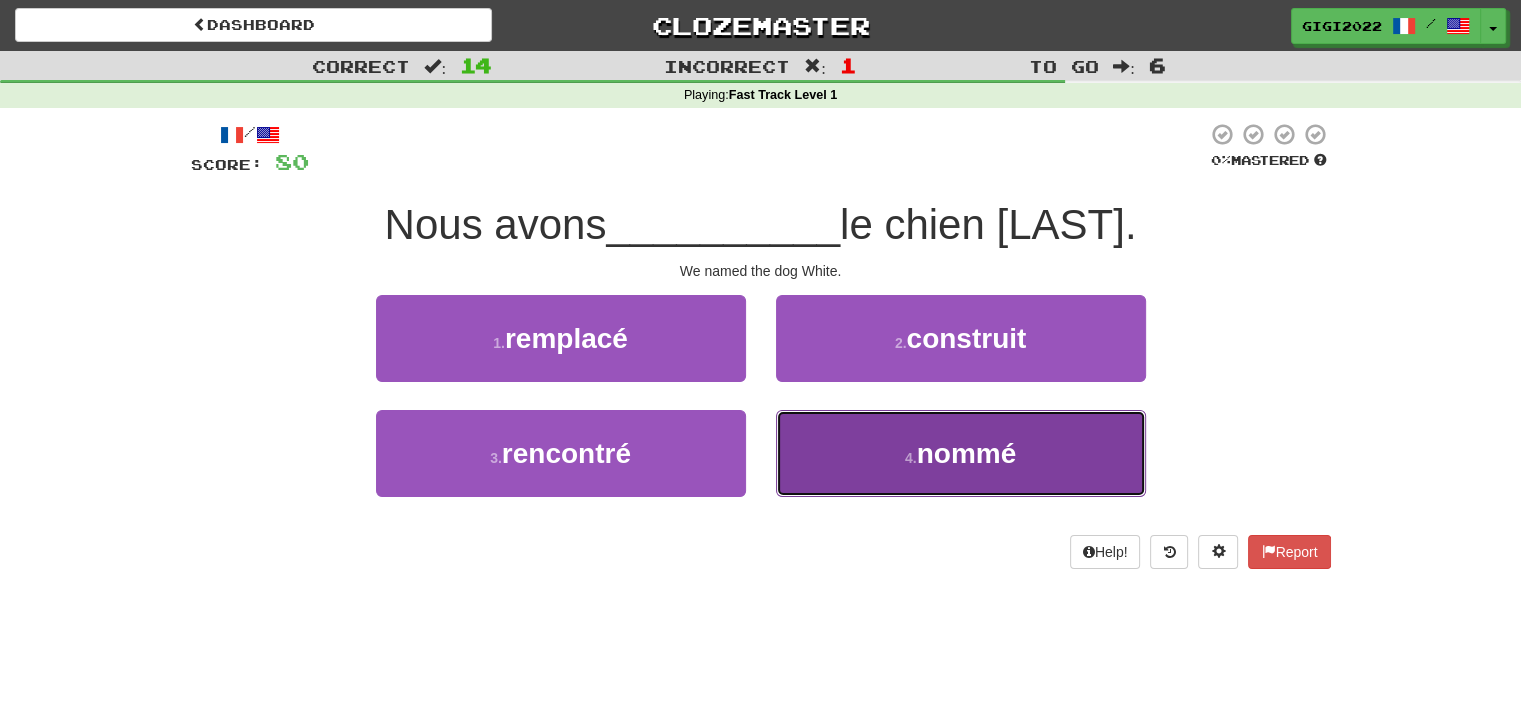 click on "4 .  nommé" at bounding box center (961, 453) 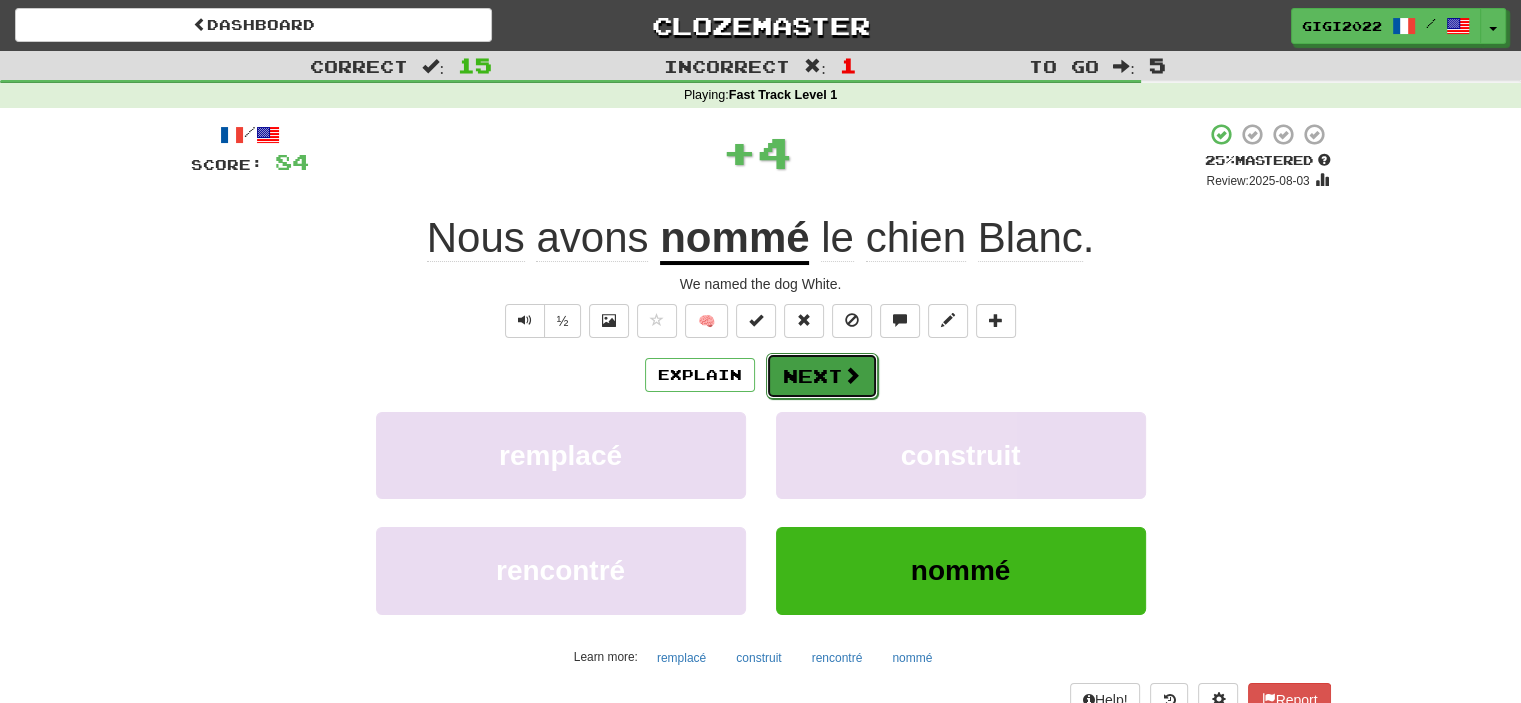 click on "Next" at bounding box center [822, 376] 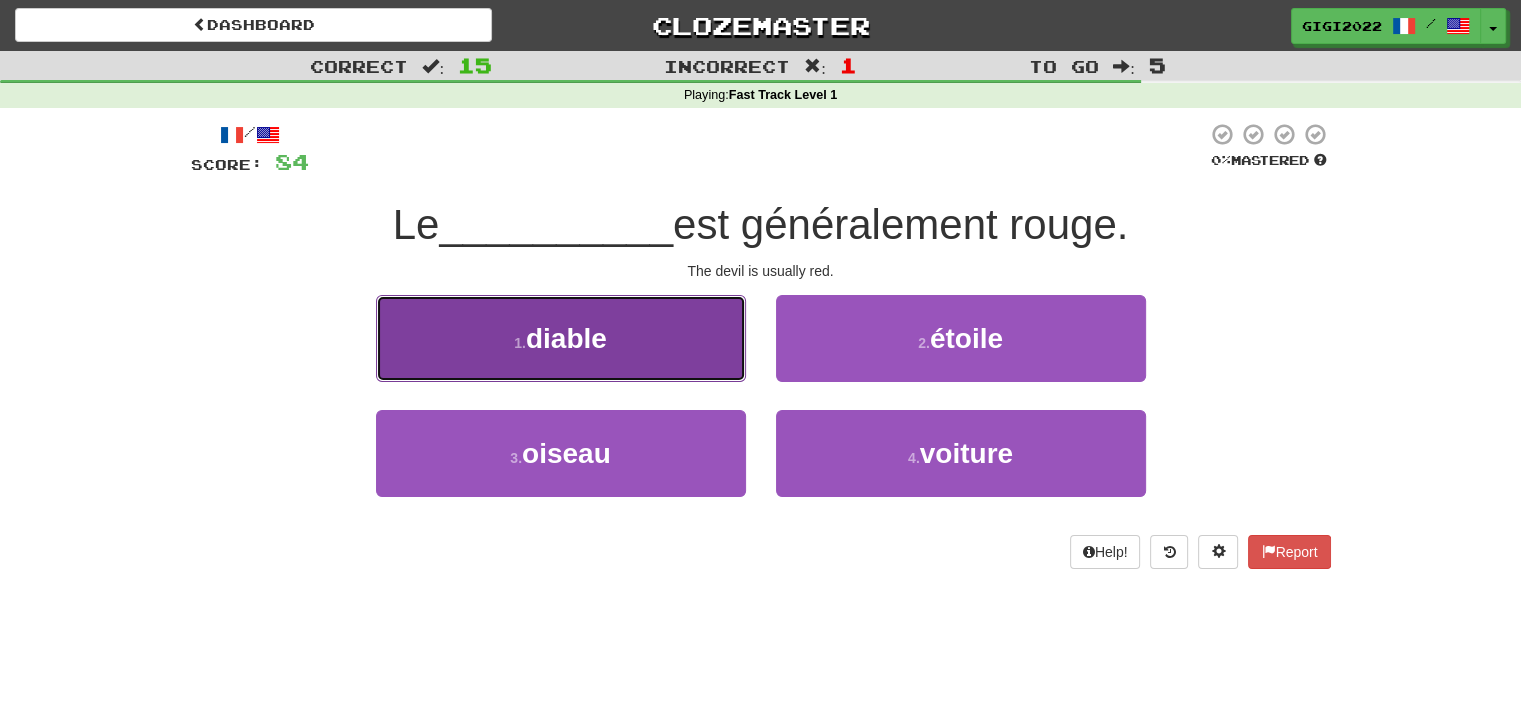 click on "1 .  diable" at bounding box center (561, 338) 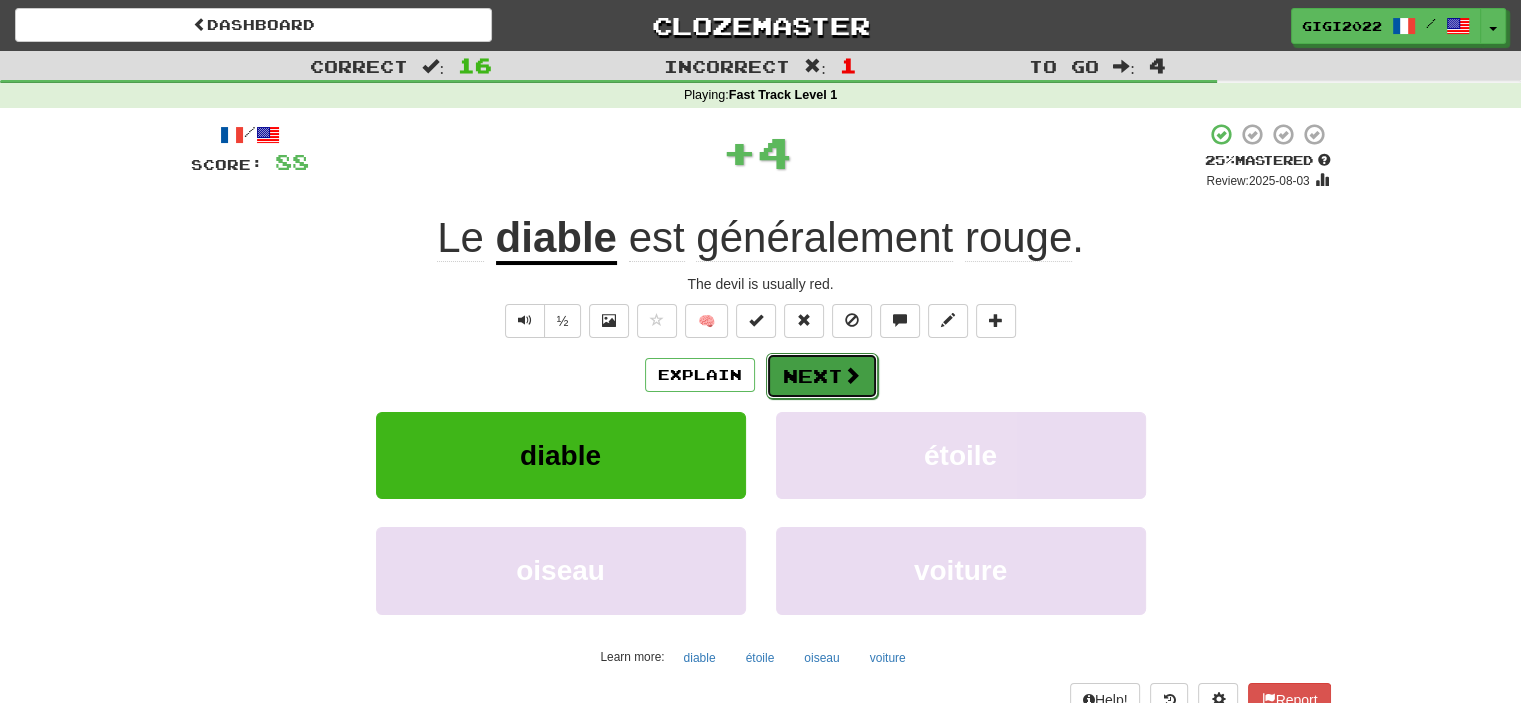 click on "Next" at bounding box center [822, 376] 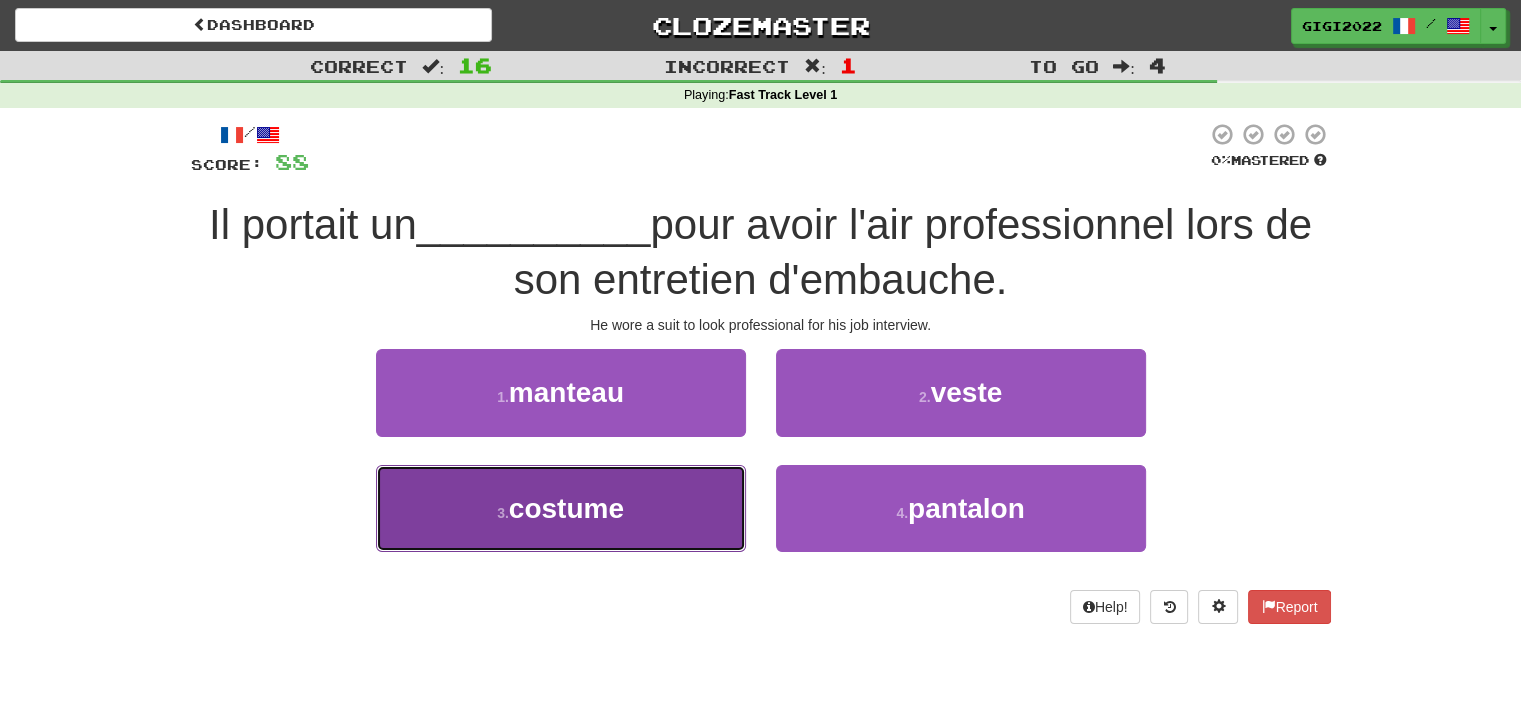 click on "3 .  costume" at bounding box center [561, 508] 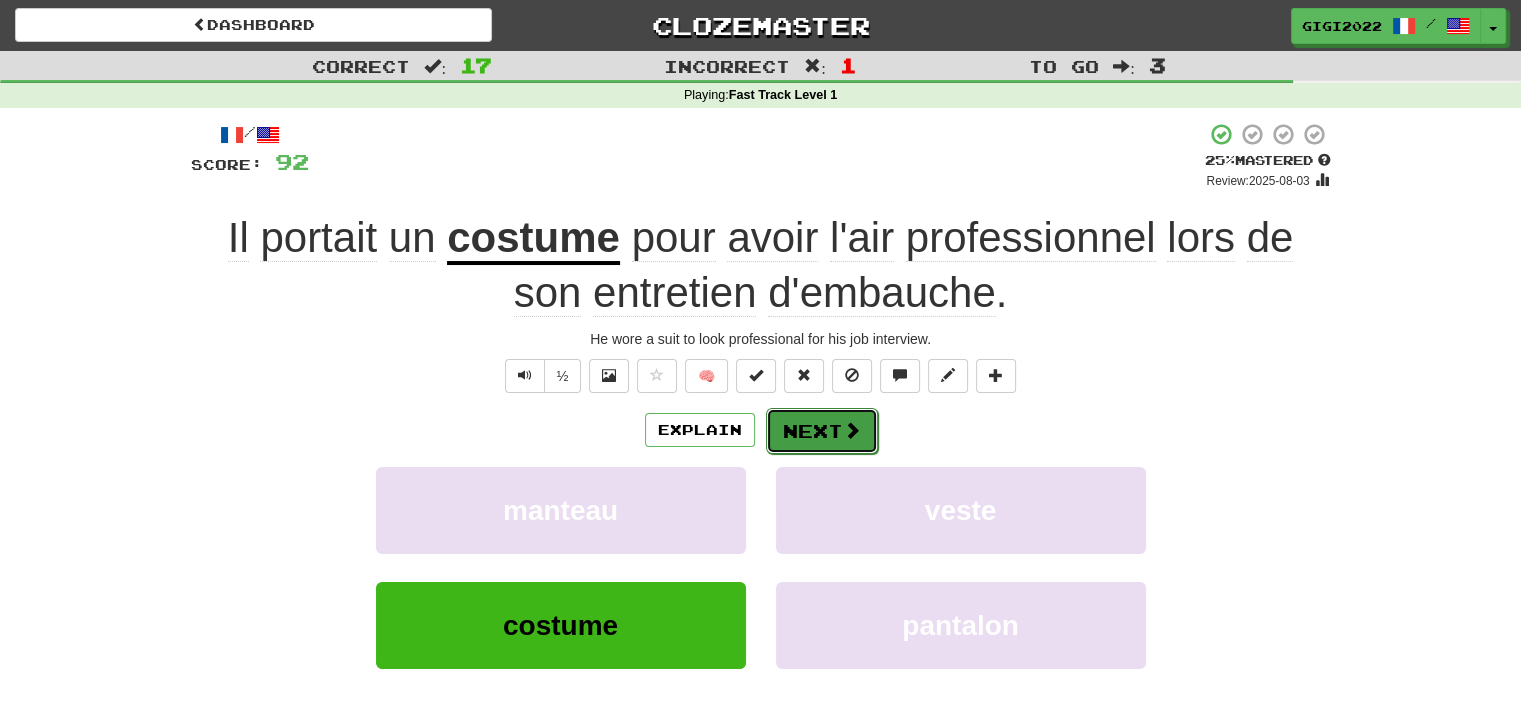 click on "Next" at bounding box center (822, 431) 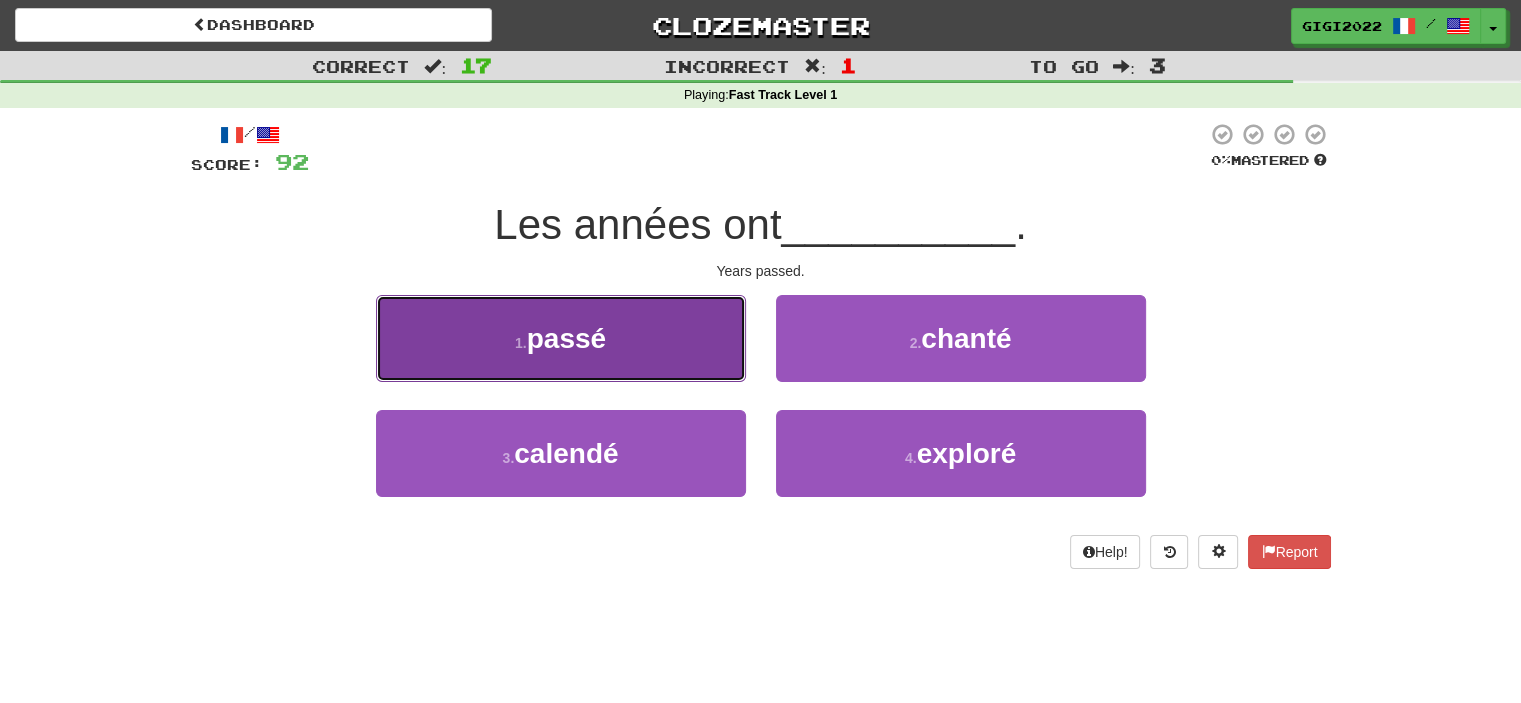 click on "1 .  passé" at bounding box center (561, 338) 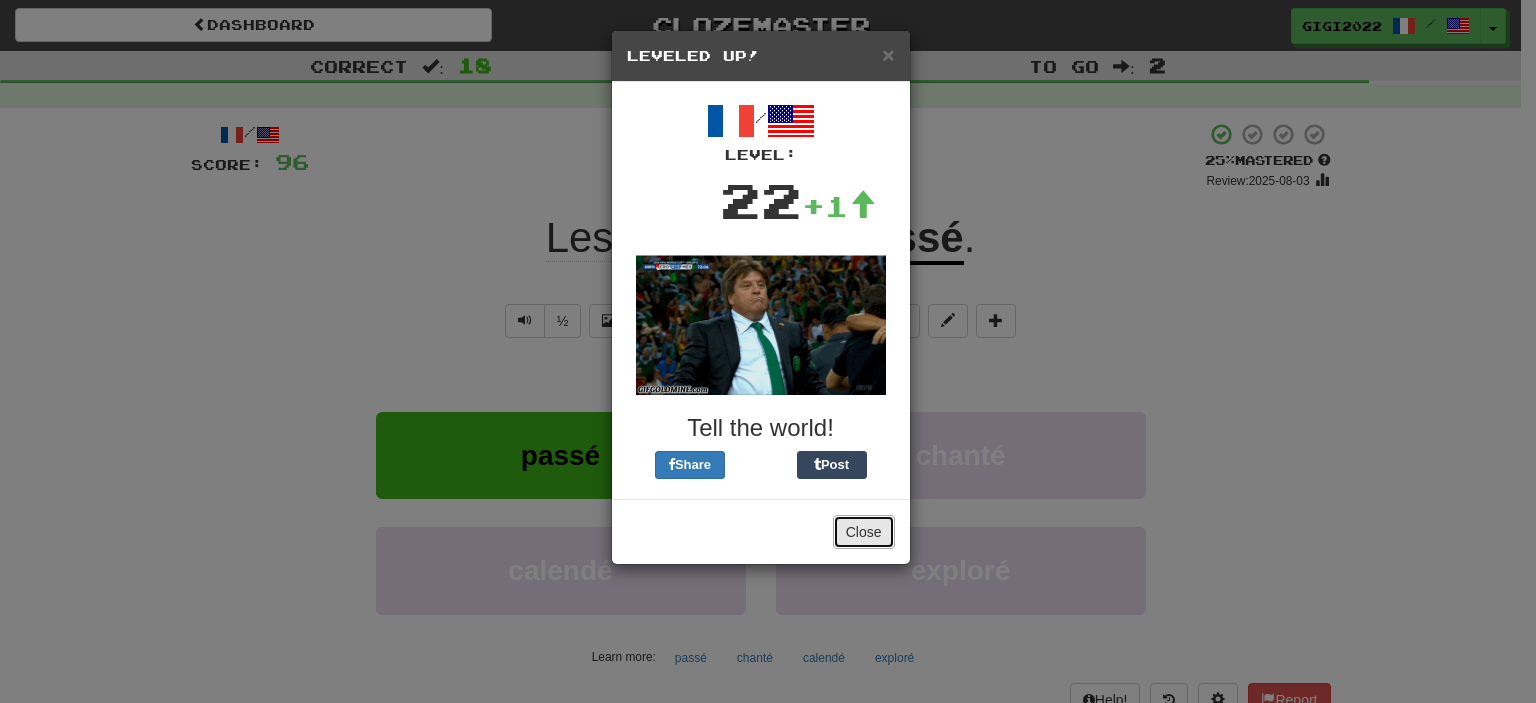 click on "Close" at bounding box center [864, 532] 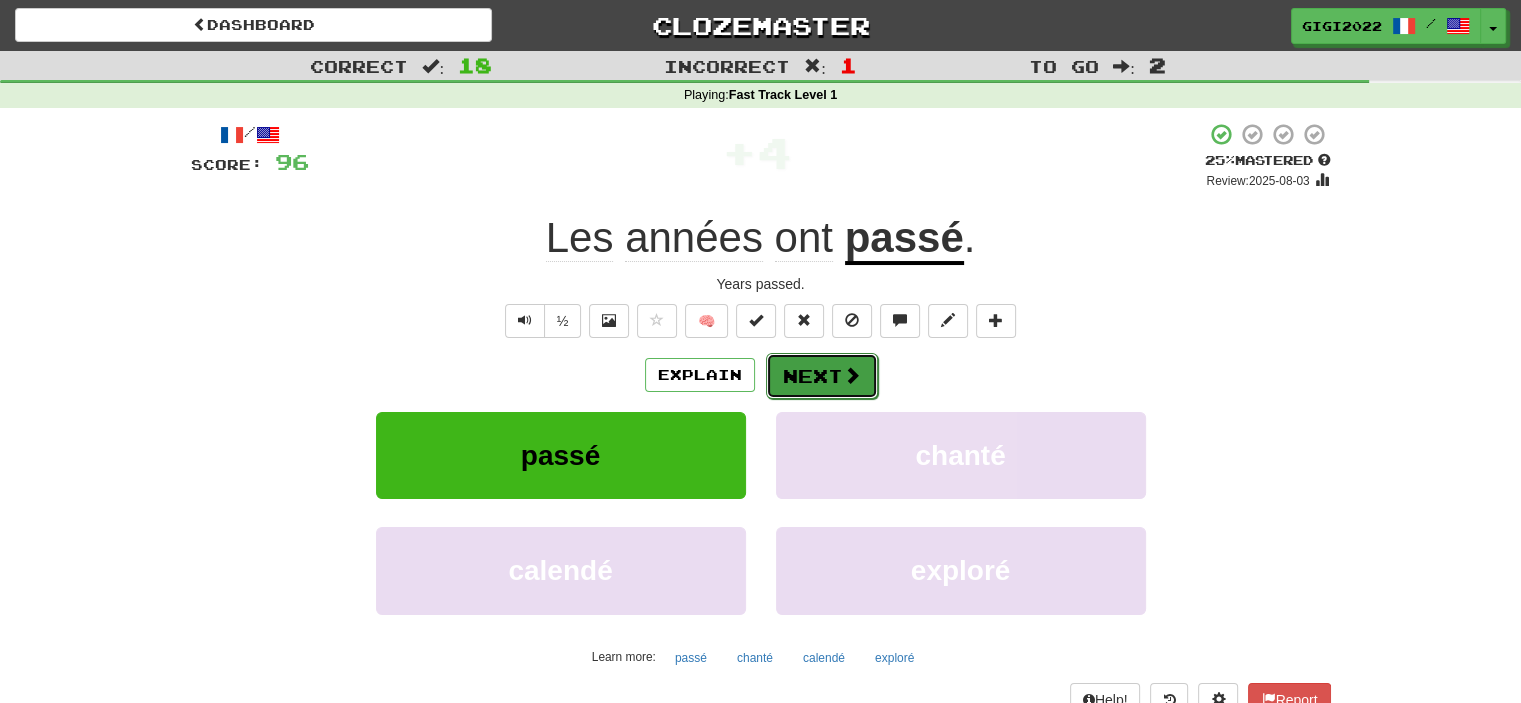 click on "Next" at bounding box center [822, 376] 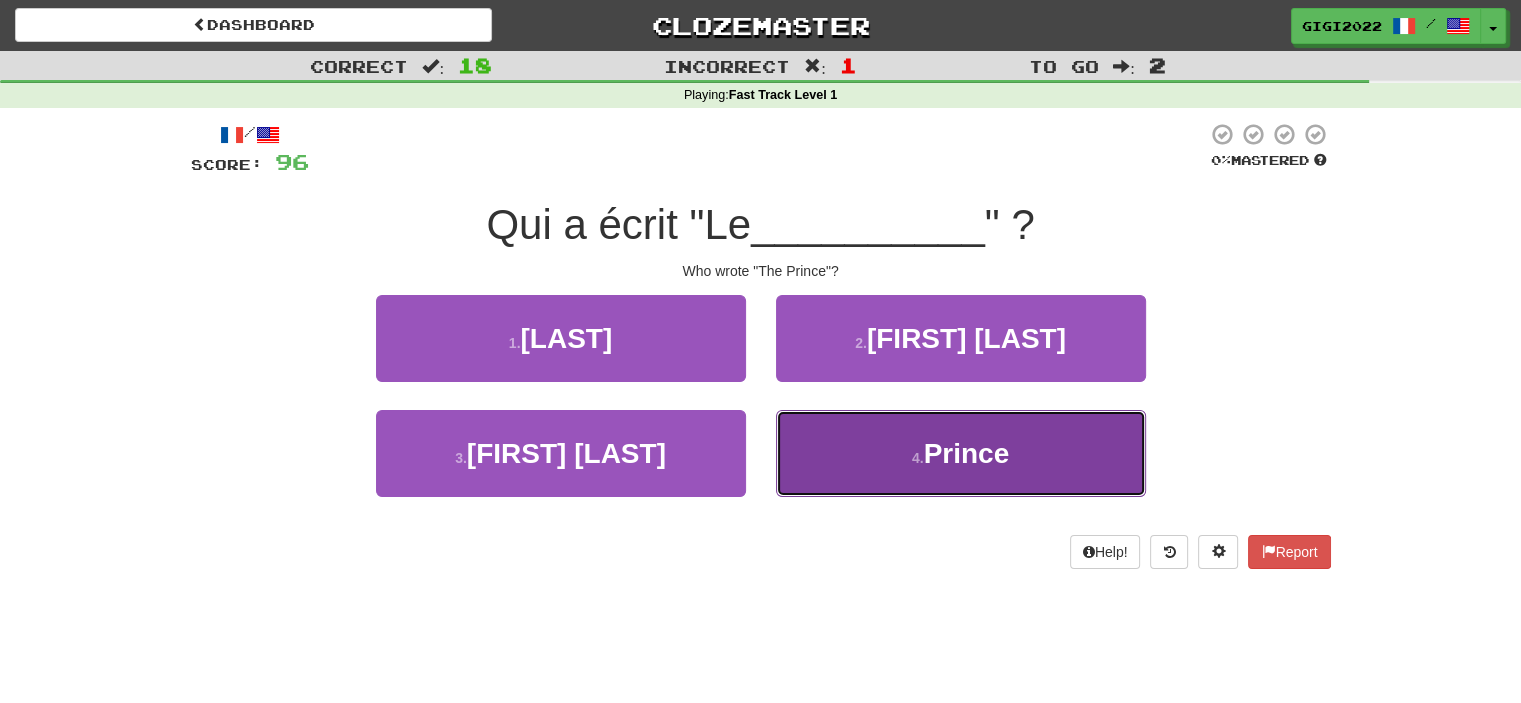 click on "4 .  Prince" at bounding box center [961, 453] 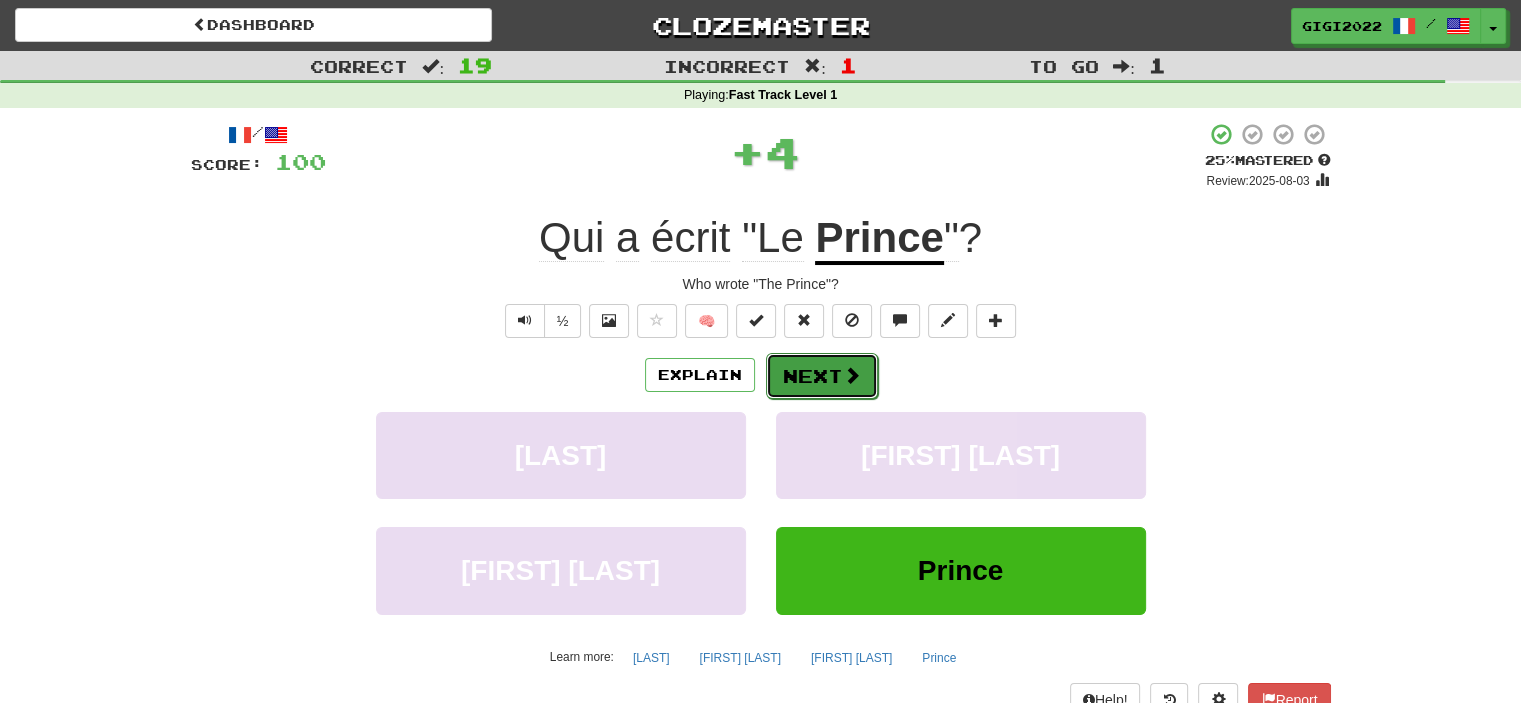 click on "Next" at bounding box center [822, 376] 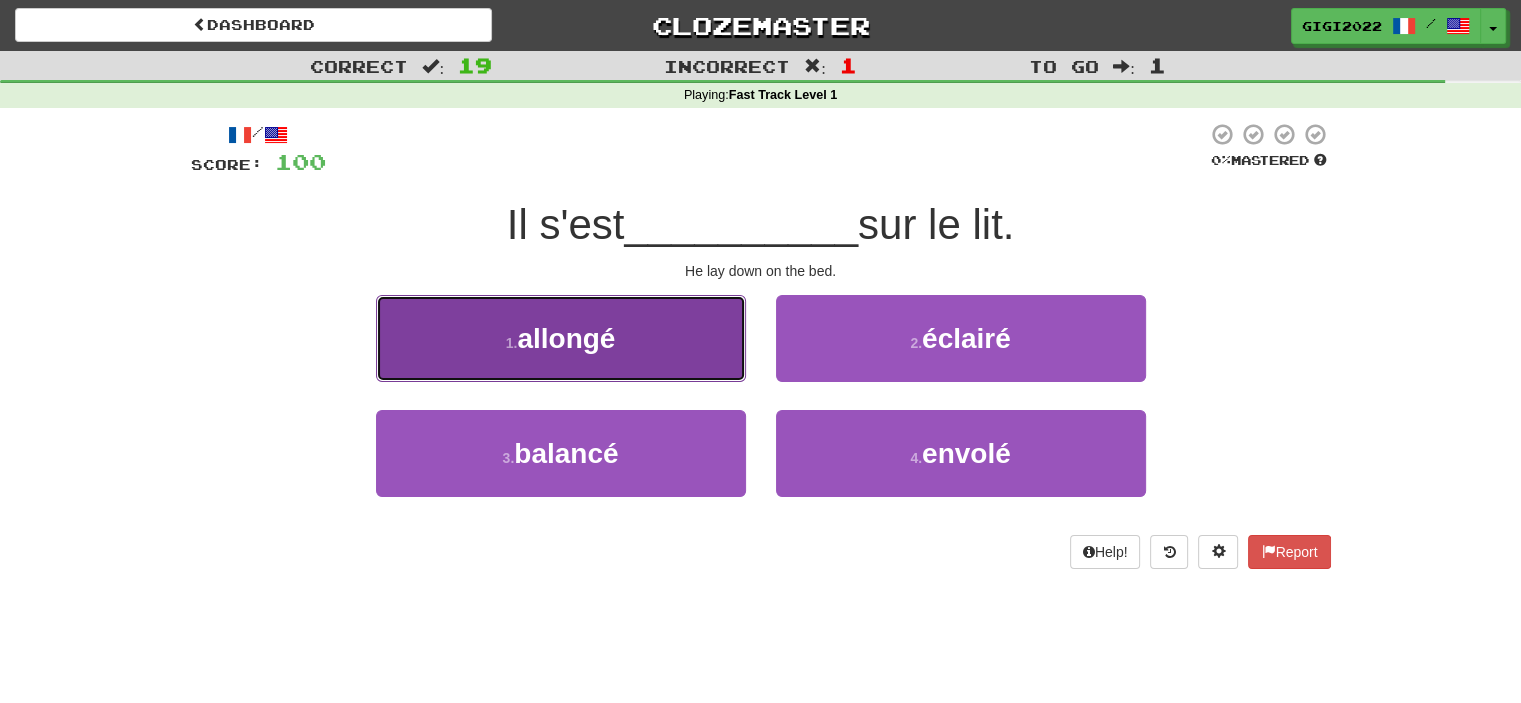 click on "1 .  allongé" at bounding box center [561, 338] 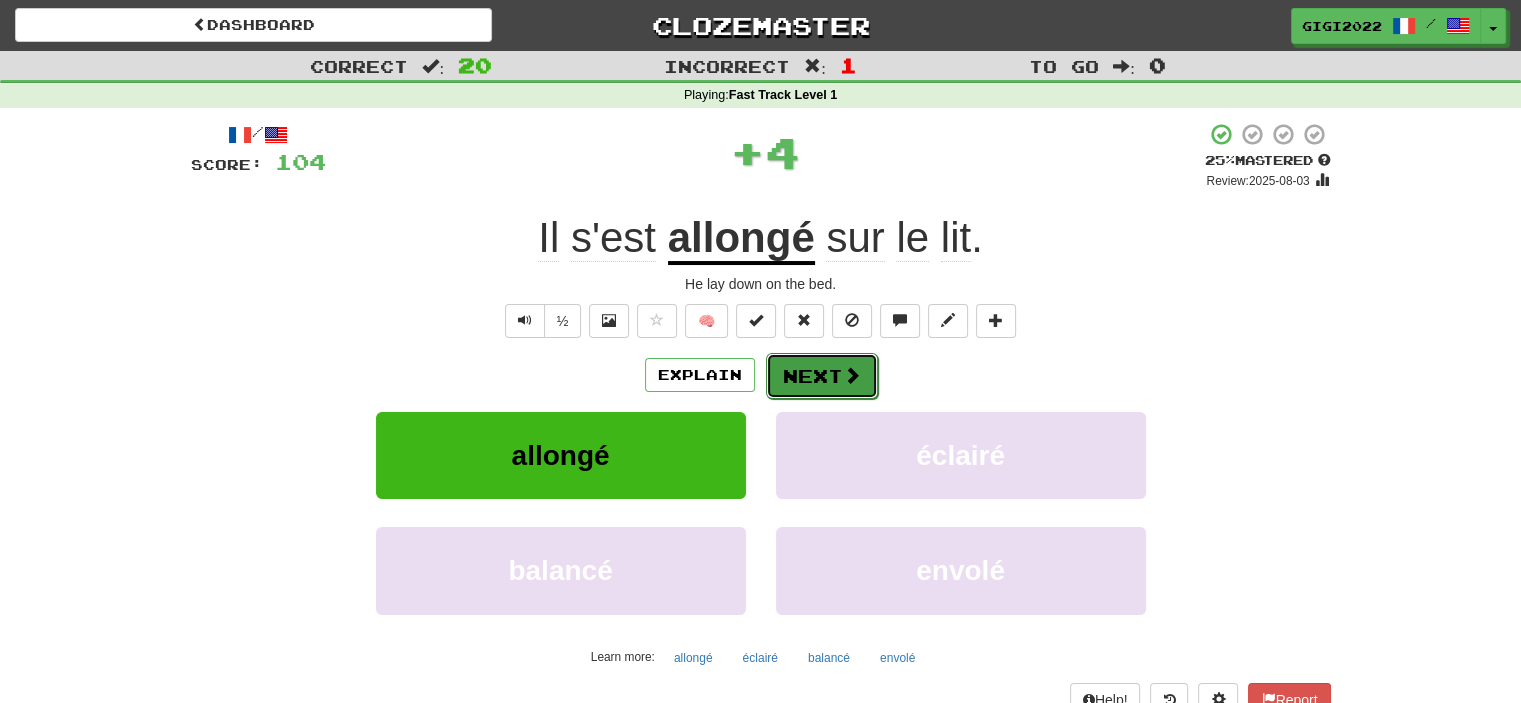click on "Next" at bounding box center [822, 376] 